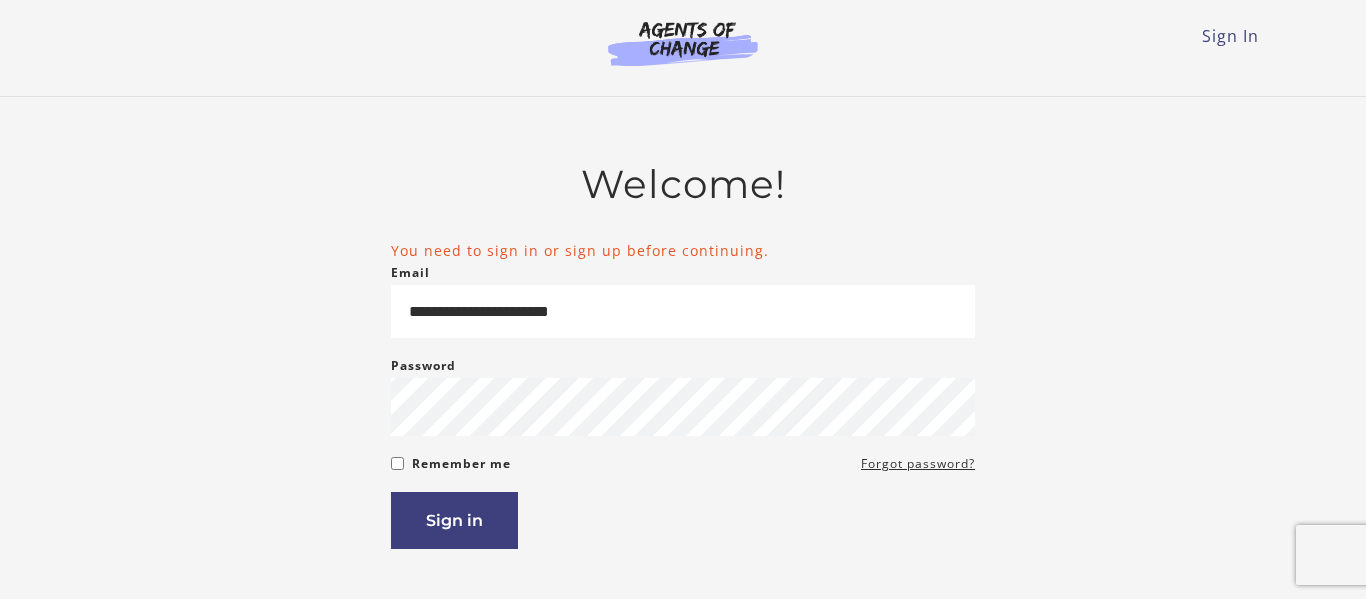 click on "Sign in" at bounding box center (454, 520) 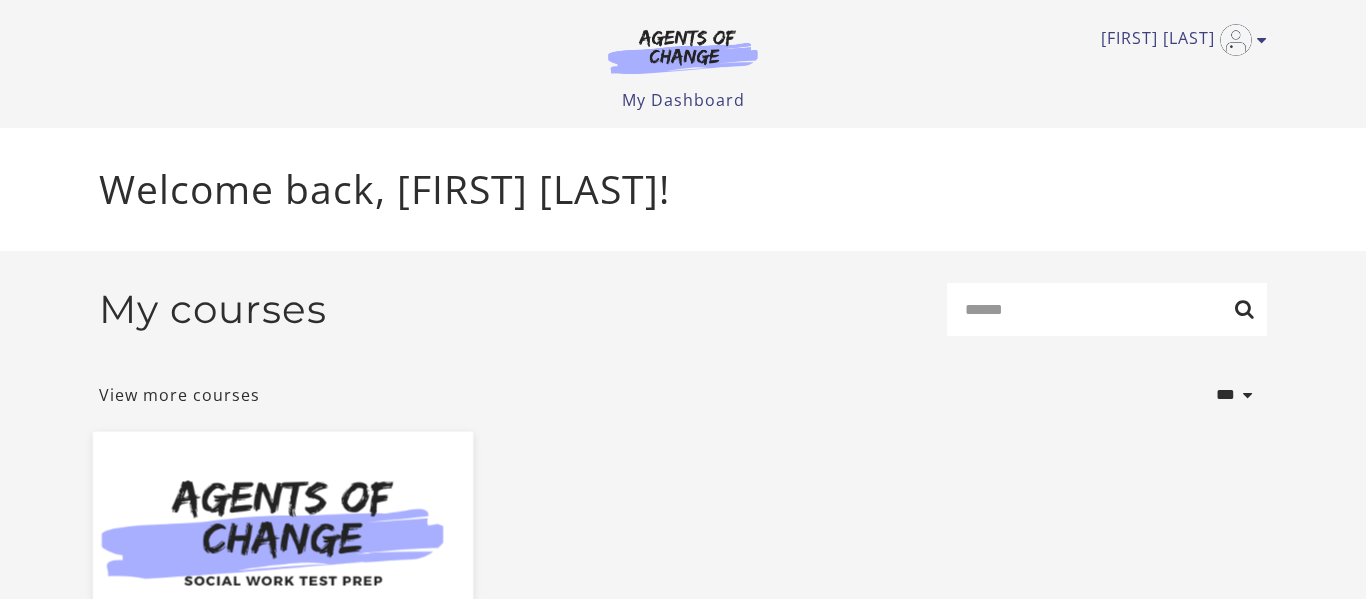 scroll, scrollTop: 0, scrollLeft: 0, axis: both 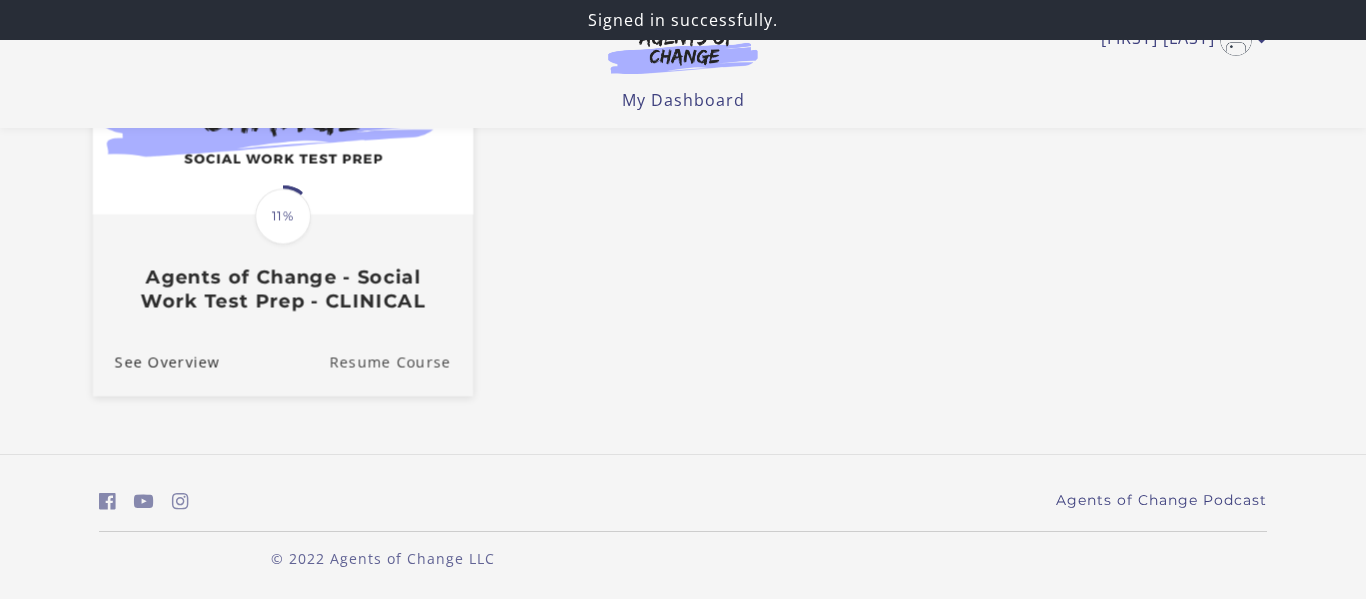 click on "Resume Course" at bounding box center [401, 362] 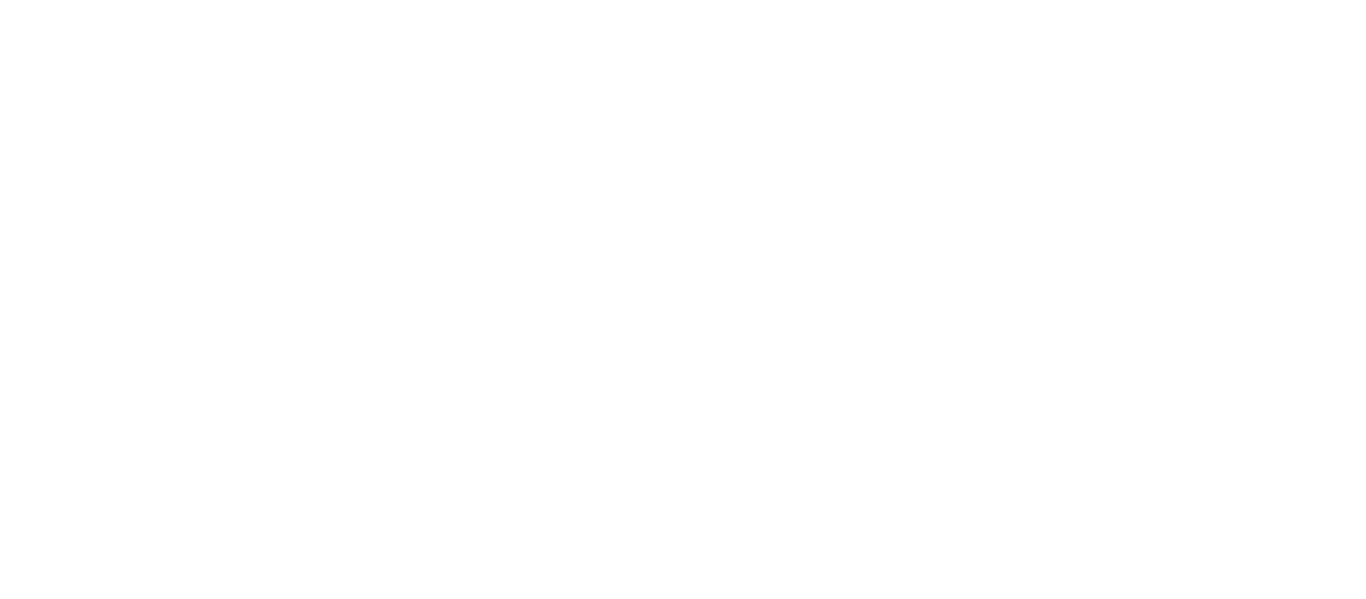 scroll, scrollTop: 0, scrollLeft: 0, axis: both 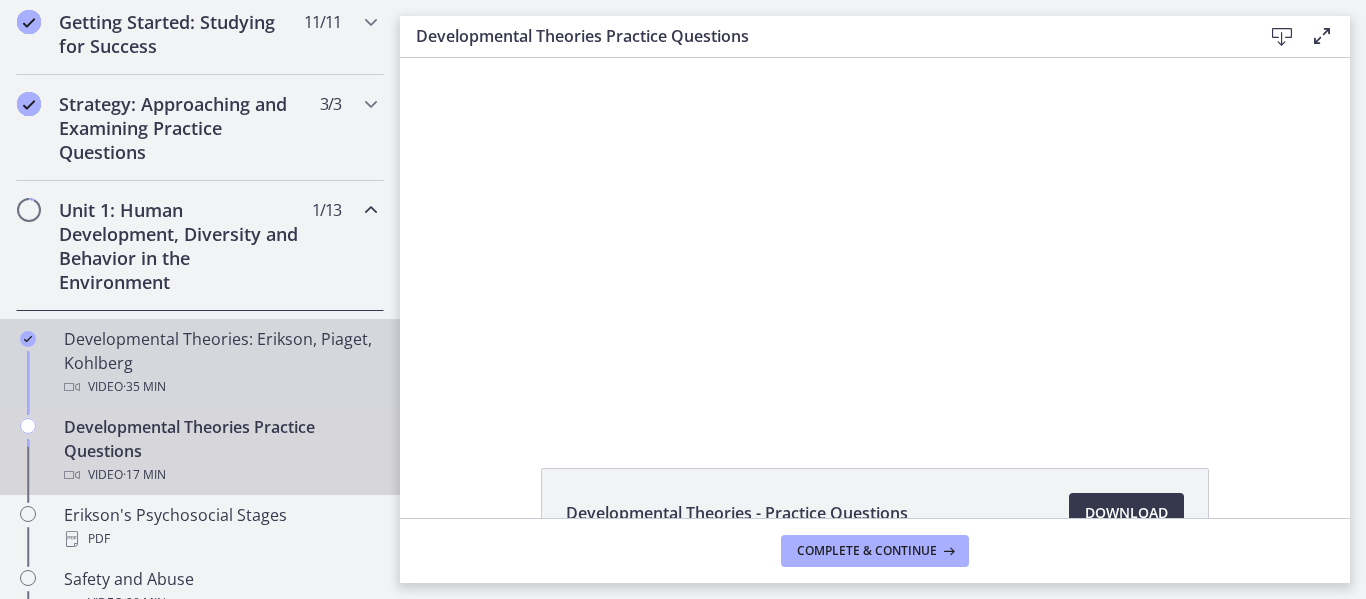click on "Developmental Theories: Erikson, Piaget, Kohlberg
Video
·  35 min" at bounding box center (220, 363) 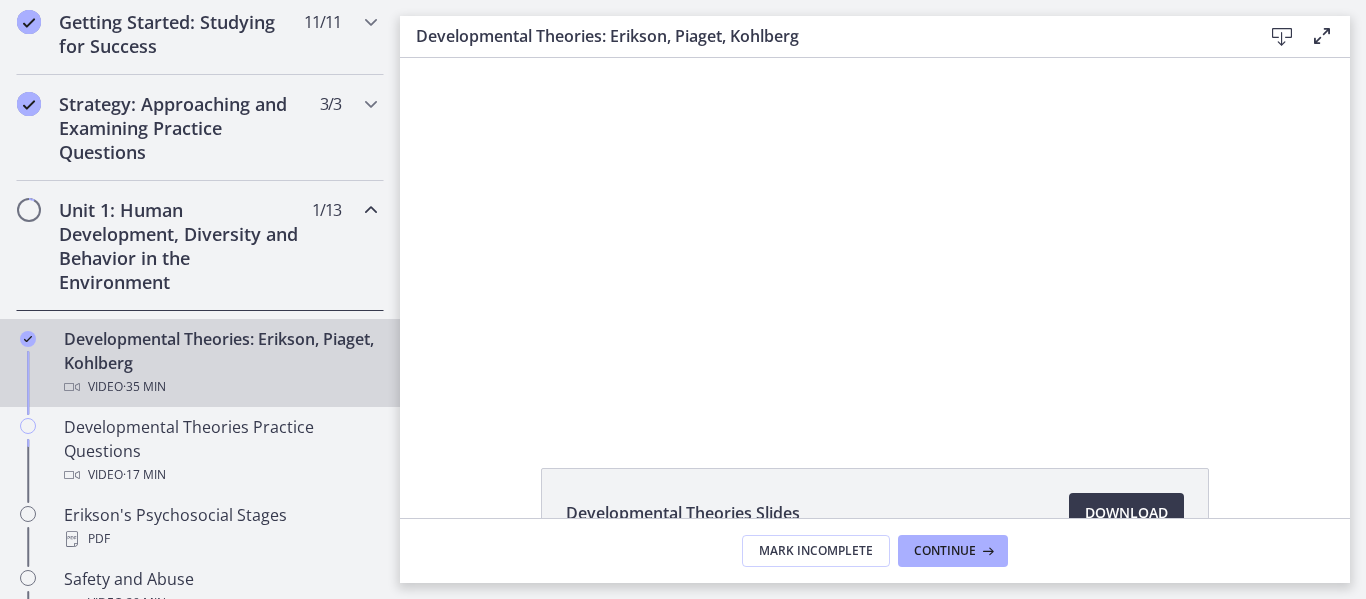 scroll, scrollTop: 0, scrollLeft: 0, axis: both 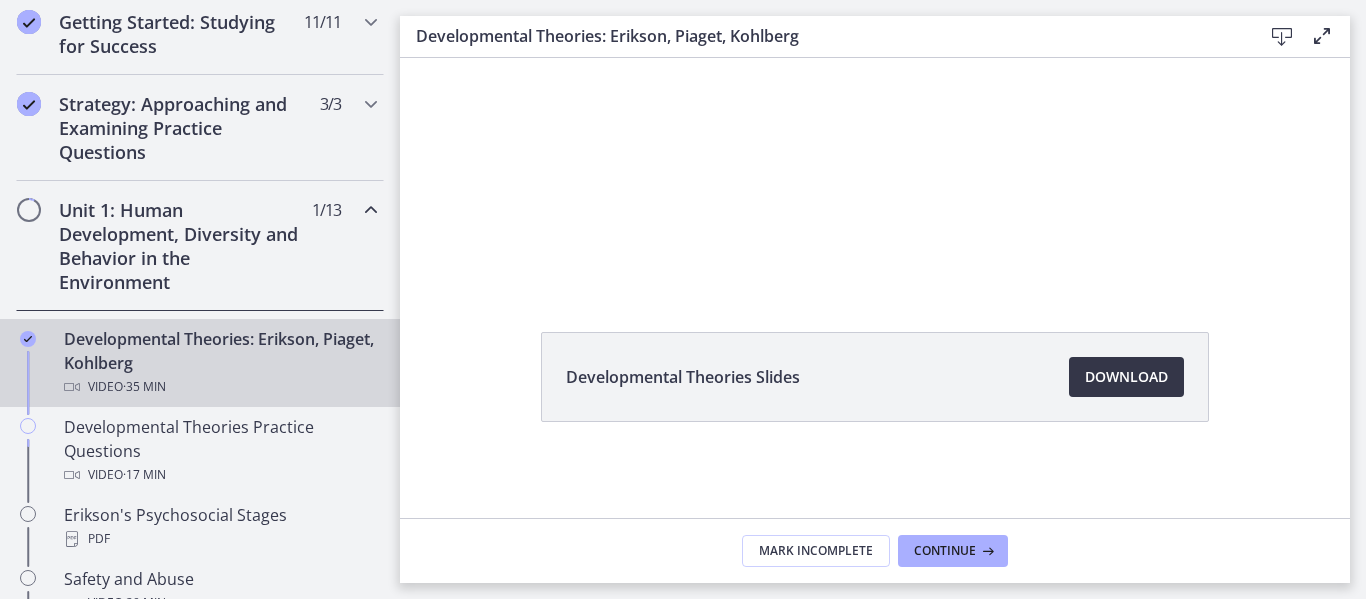 click on "Download
Opens in a new window" at bounding box center [1126, 377] 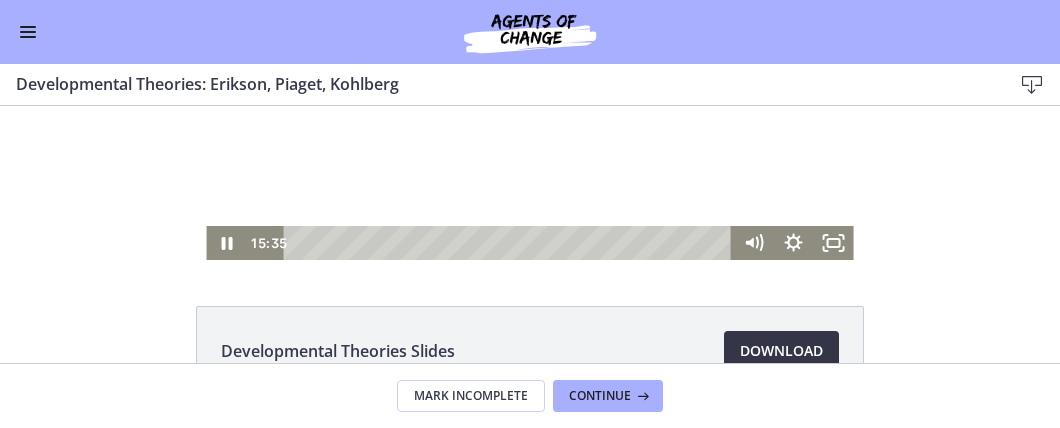 scroll, scrollTop: 241, scrollLeft: 0, axis: vertical 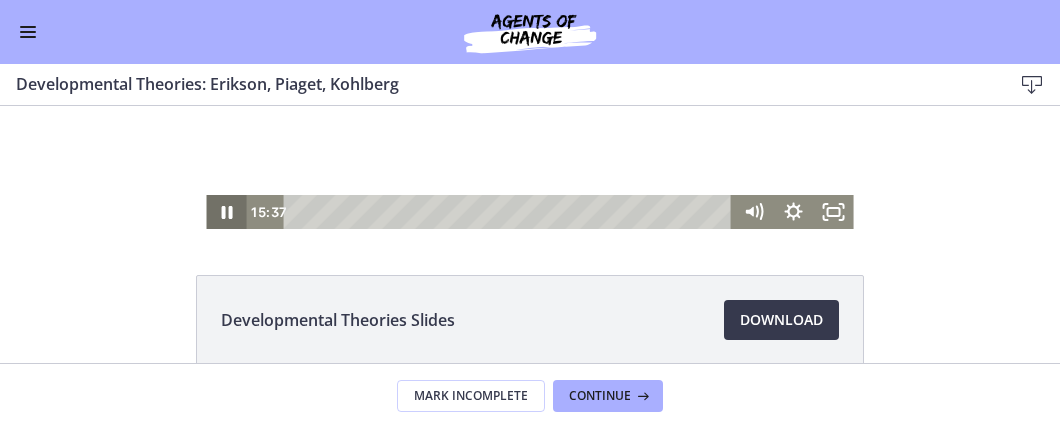 click 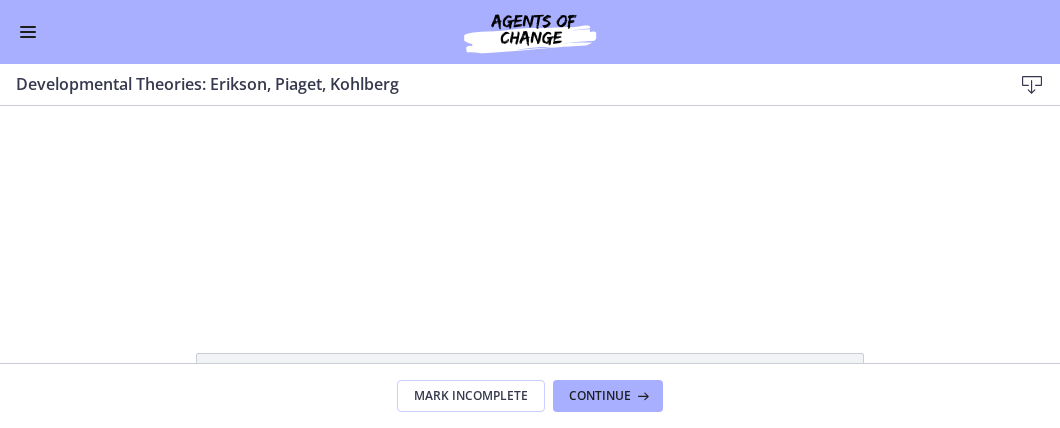 scroll, scrollTop: 0, scrollLeft: 0, axis: both 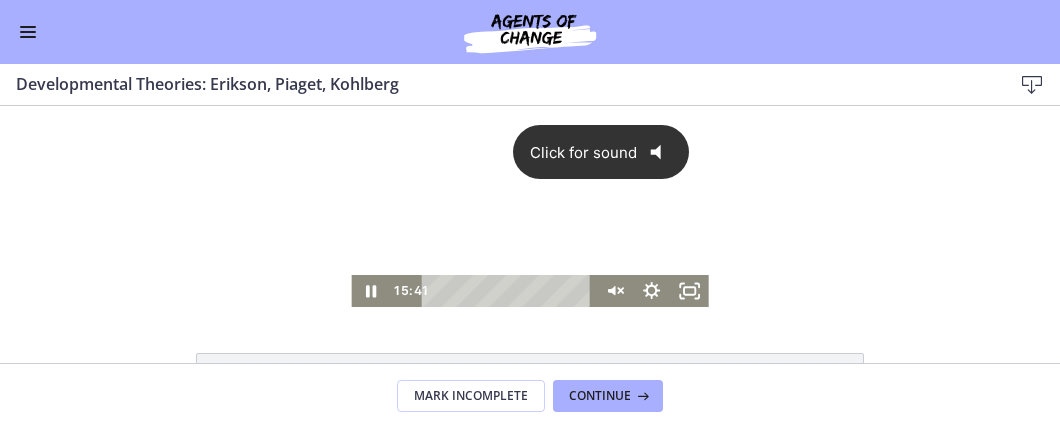 click on "Click for sound
@keyframes VOLUME_SMALL_WAVE_FLASH {
0% { opacity: 0; }
33% { opacity: 1; }
66% { opacity: 1; }
100% { opacity: 0; }
}
@keyframes VOLUME_LARGE_WAVE_FLASH {
0% { opacity: 0; }
33% { opacity: 1; }
66% { opacity: 1; }
100% { opacity: 0; }
}
.volume__small-wave {
animation: VOLUME_SMALL_WAVE_FLASH 2s infinite;
opacity: 0;
}
.volume__large-wave {
animation: VOLUME_LARGE_WAVE_FLASH 2s infinite .3s;
opacity: 0;
}" at bounding box center (529, 190) 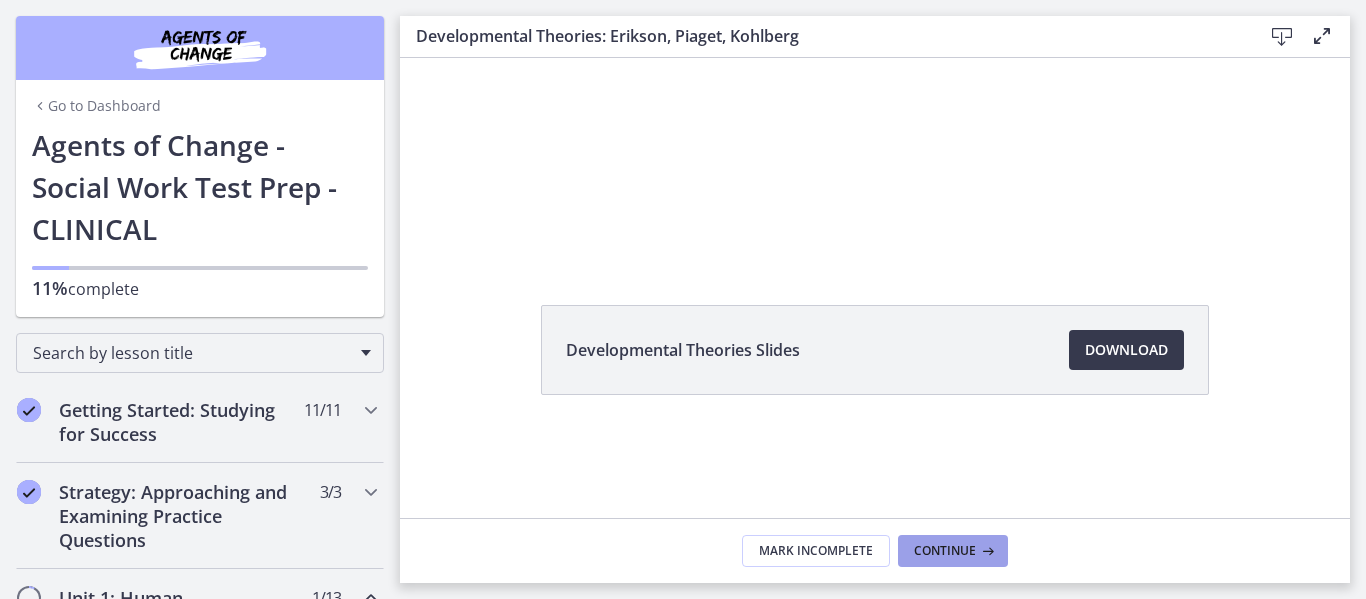 drag, startPoint x: 973, startPoint y: 555, endPoint x: 1012, endPoint y: 538, distance: 42.544094 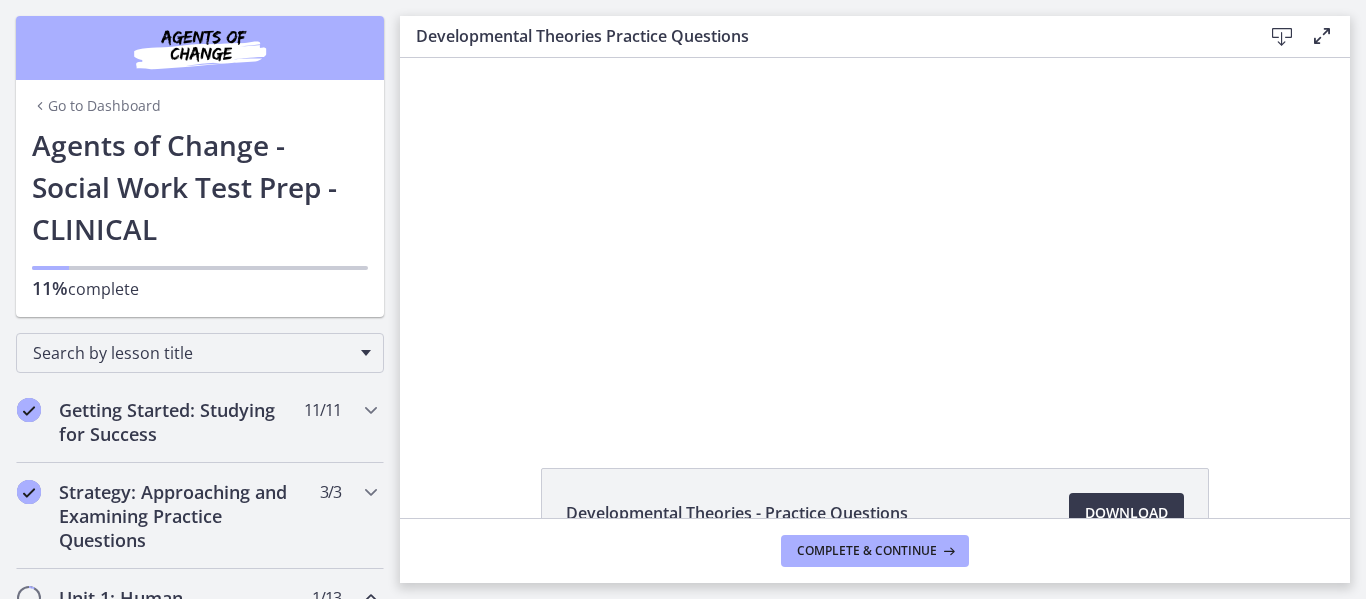 scroll, scrollTop: 0, scrollLeft: 0, axis: both 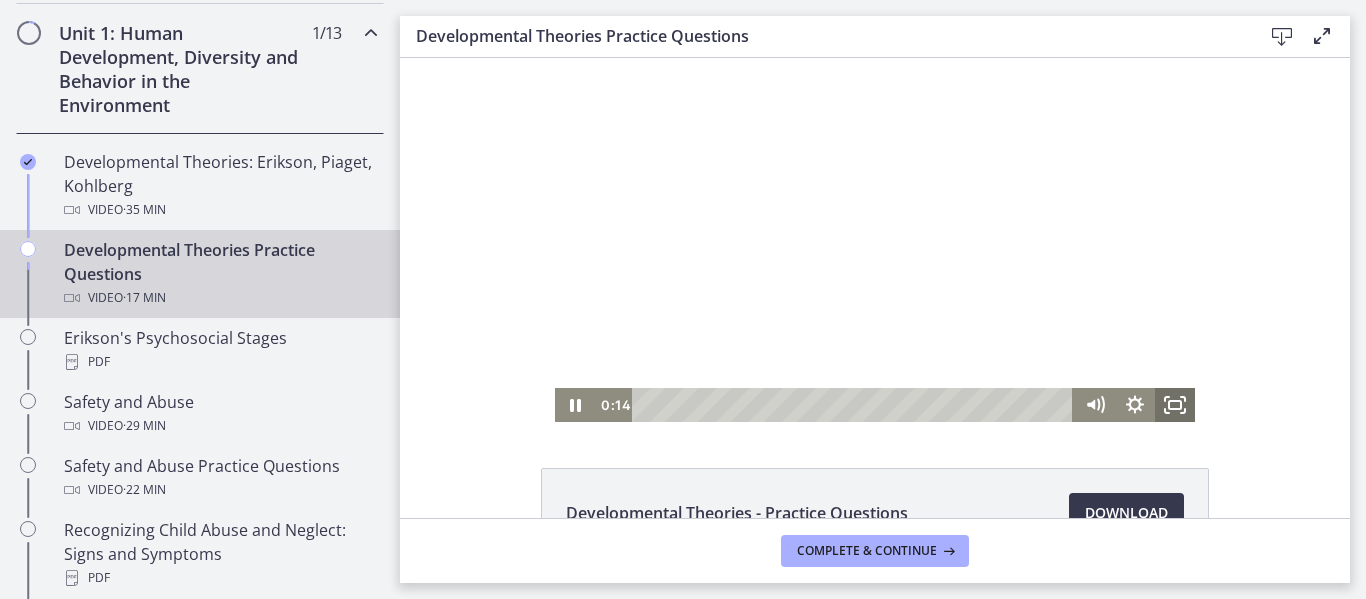 click 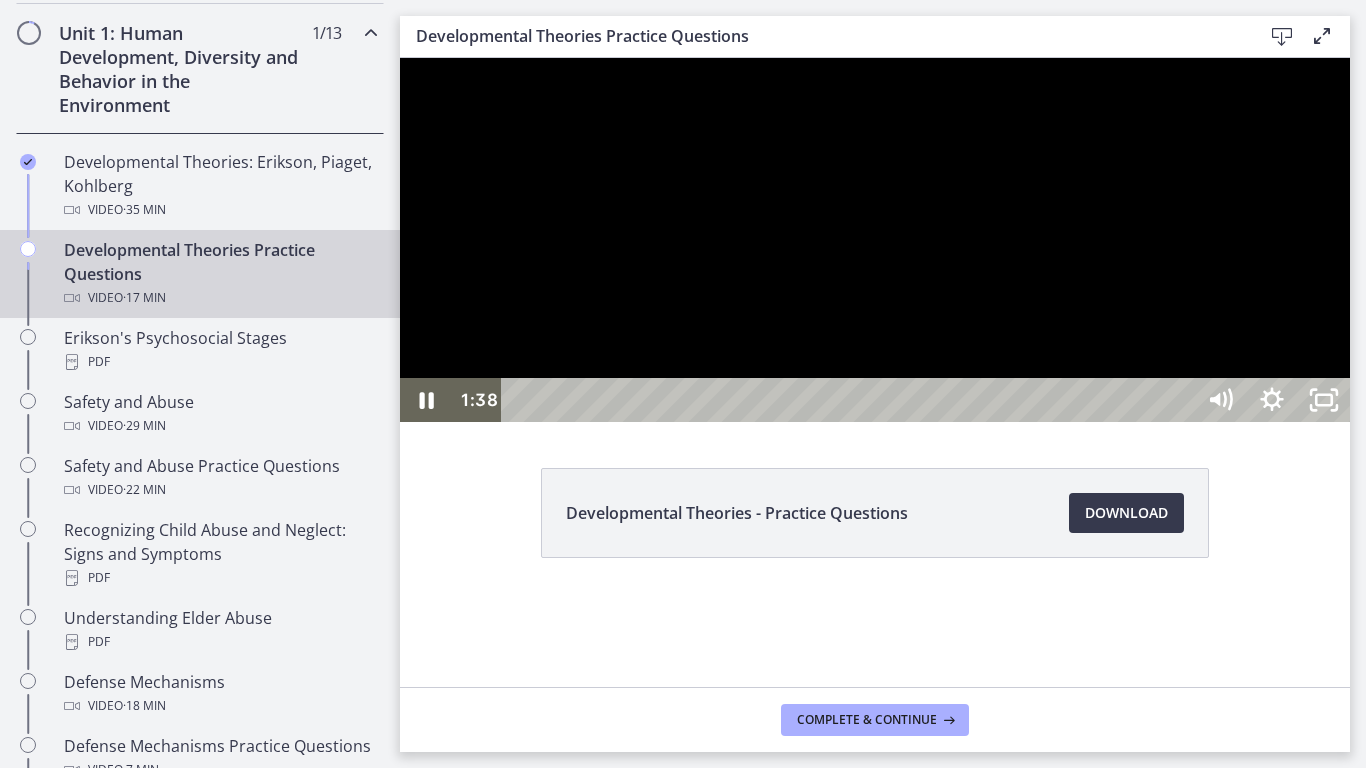 click at bounding box center [875, 240] 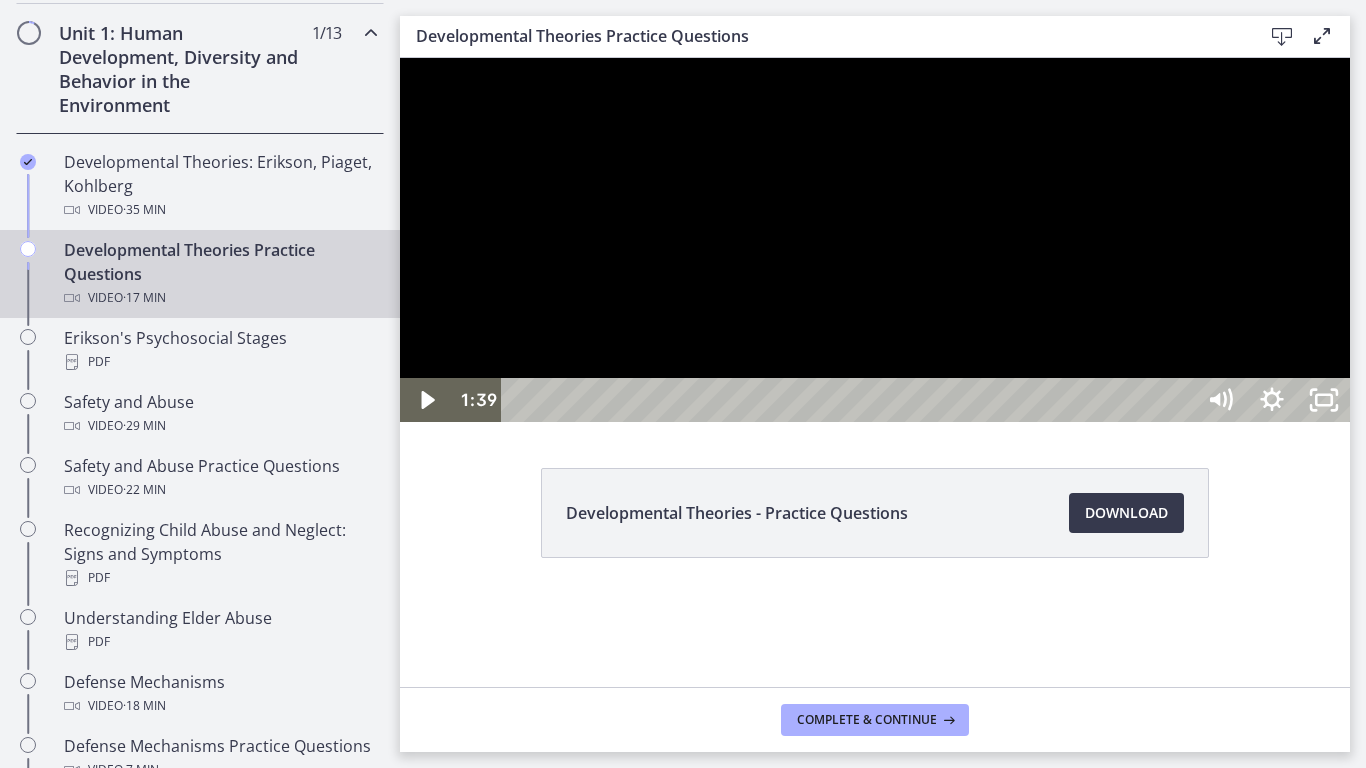 click at bounding box center (875, 240) 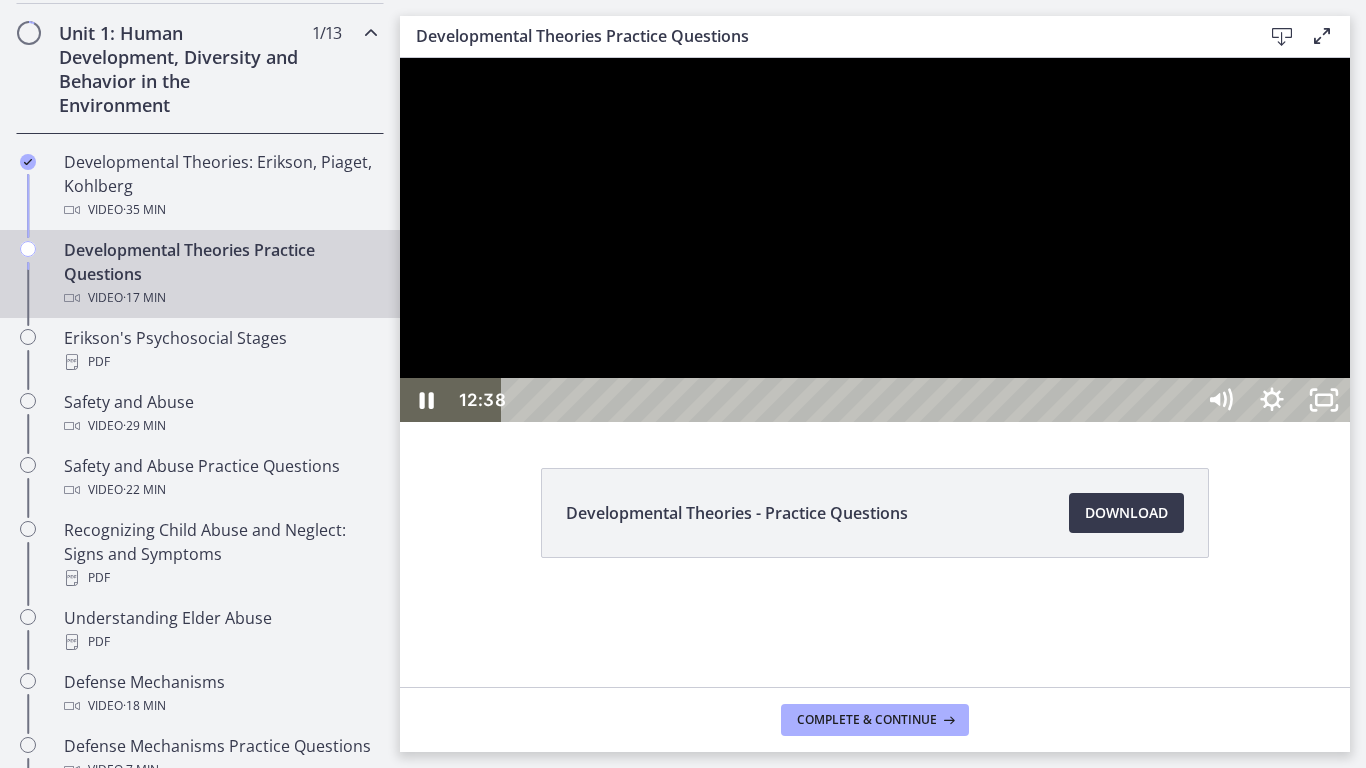 drag, startPoint x: 504, startPoint y: 710, endPoint x: 498, endPoint y: 798, distance: 88.20431 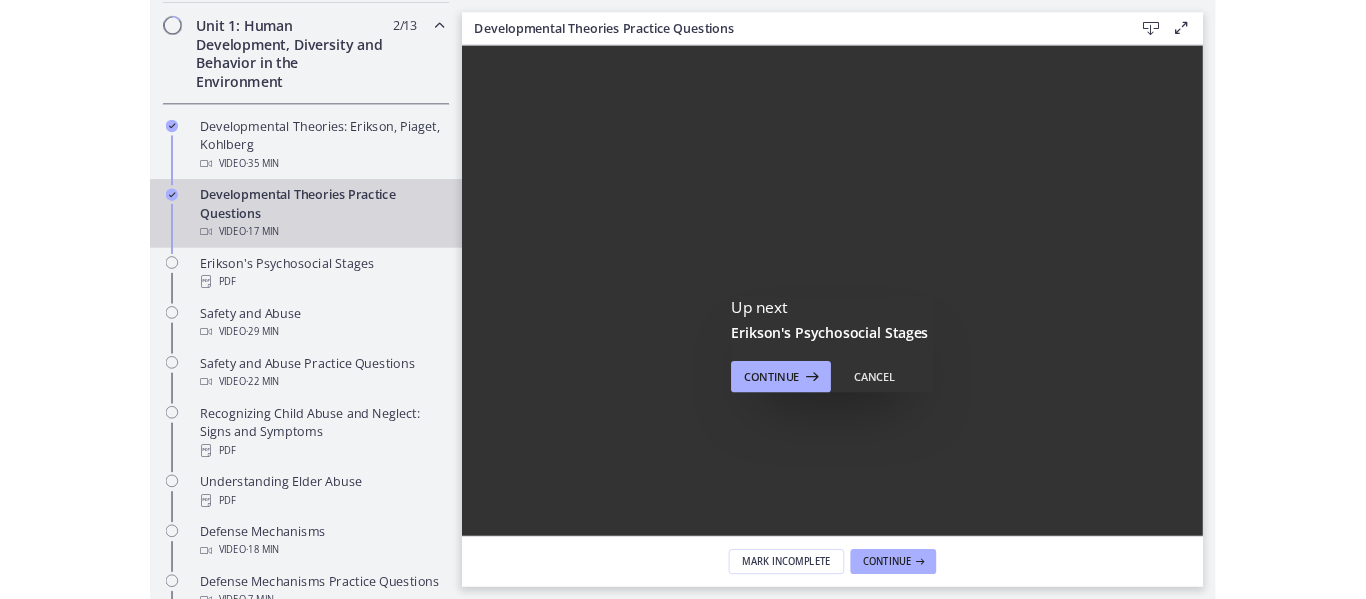 scroll, scrollTop: 0, scrollLeft: 0, axis: both 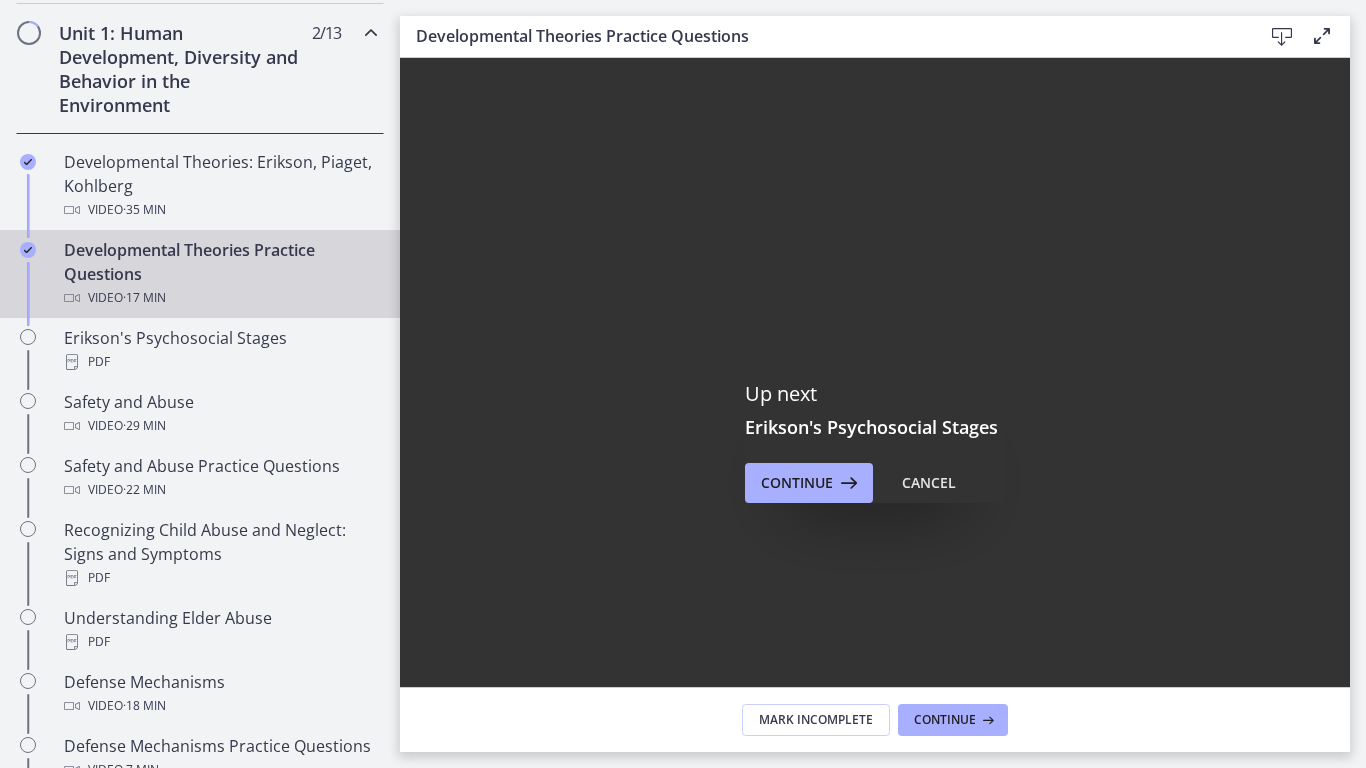 click 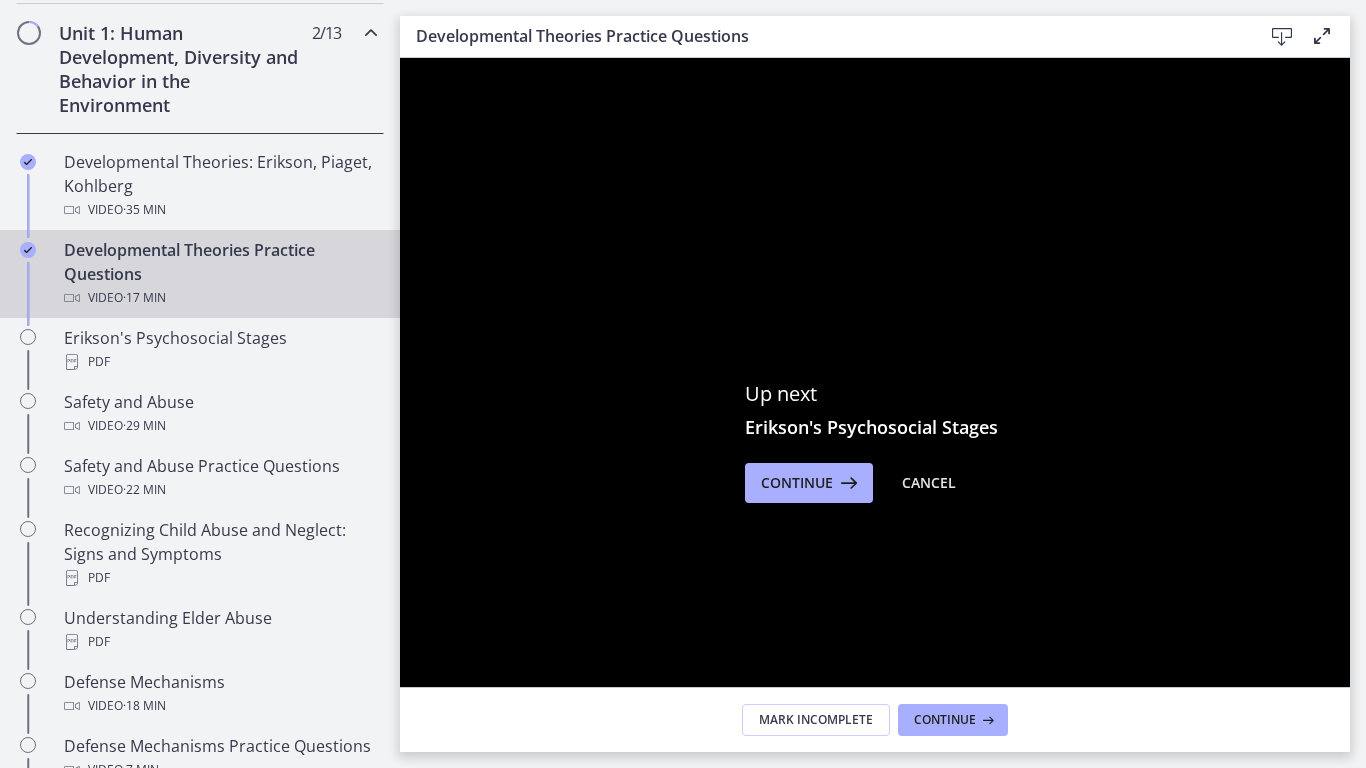 click 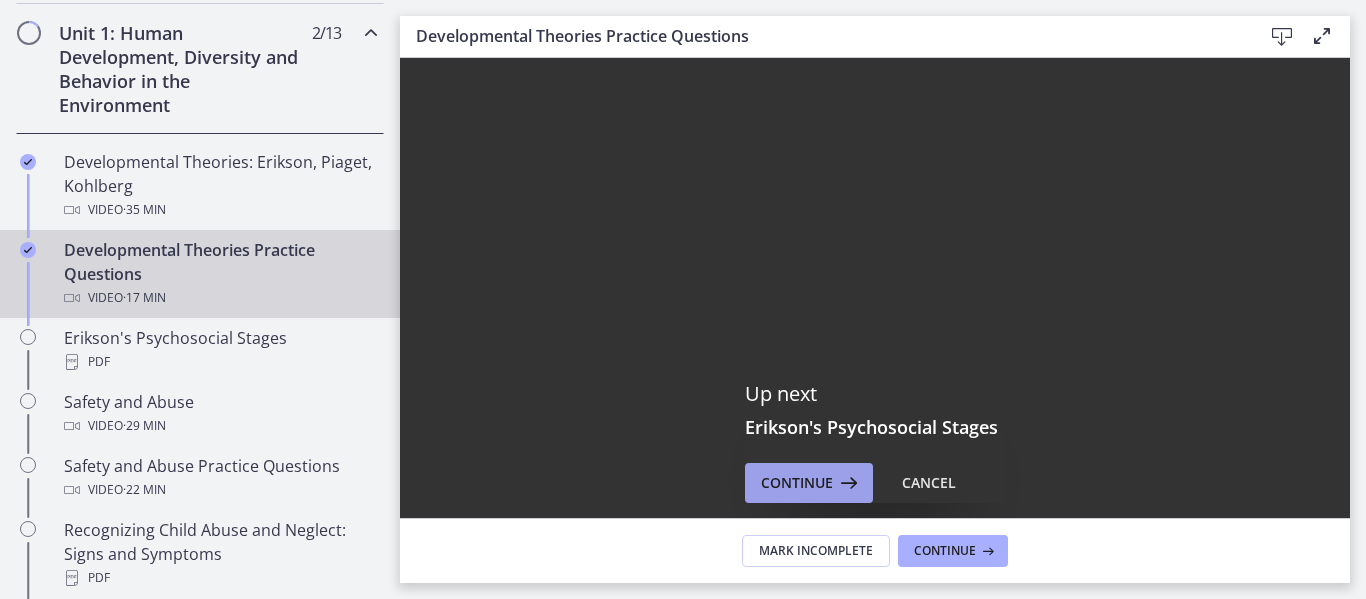 click at bounding box center [847, 483] 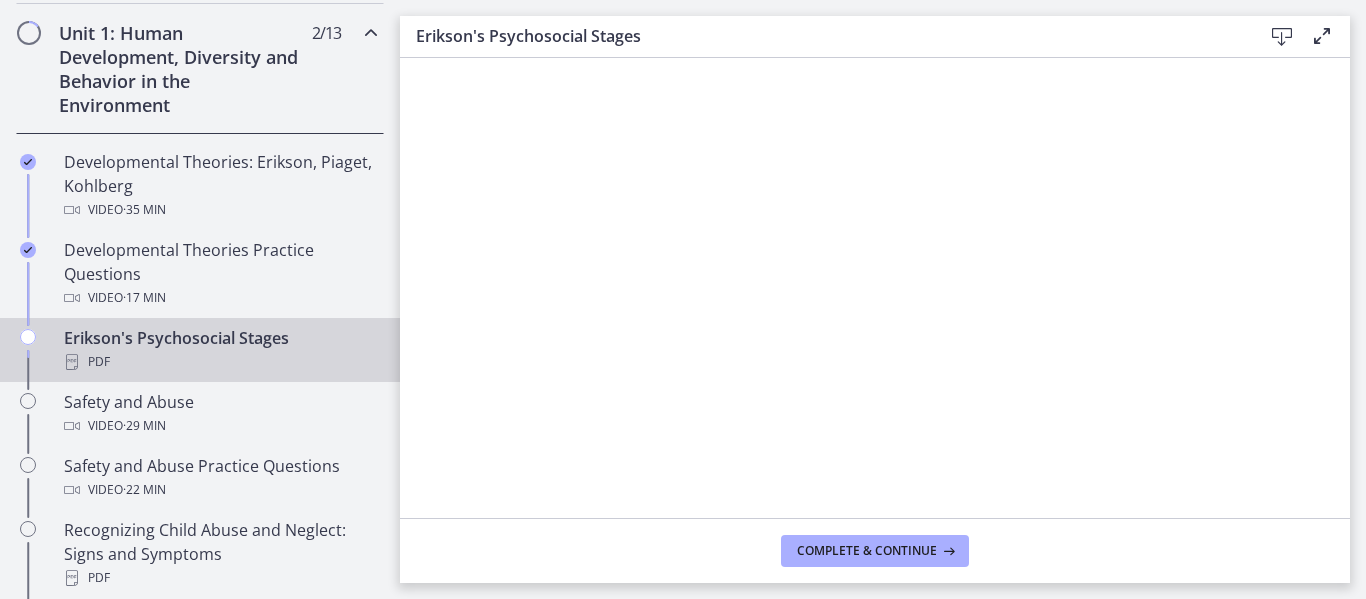 click at bounding box center [1282, 37] 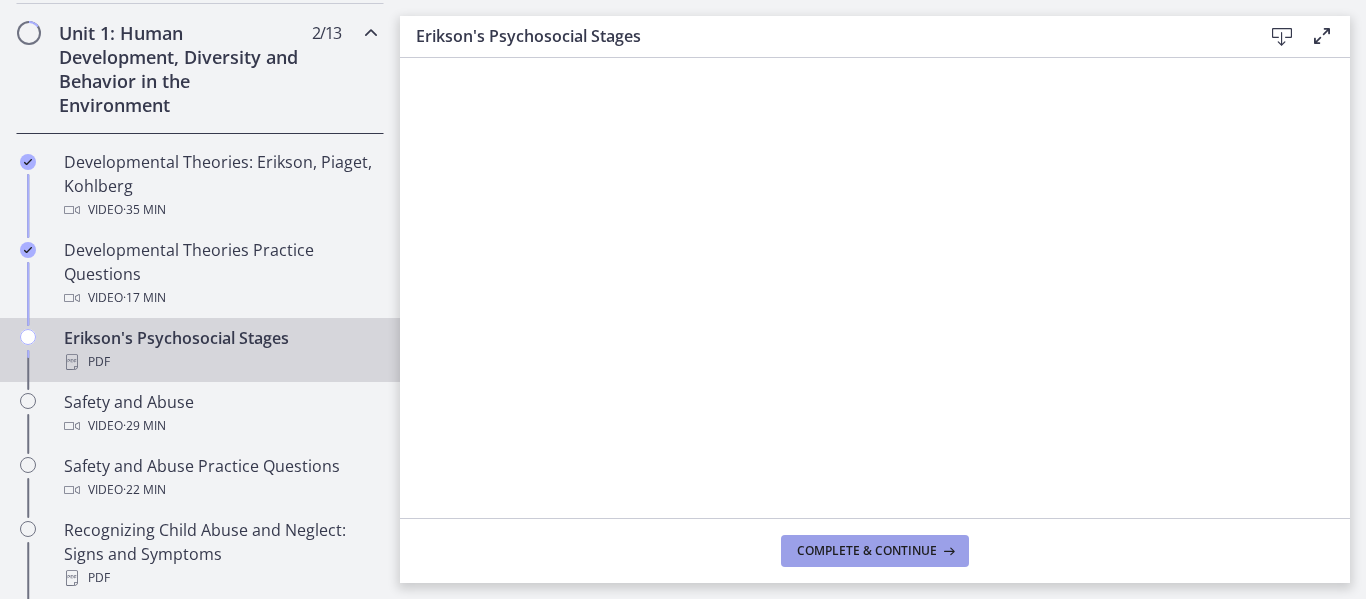 click on "Complete & continue" at bounding box center [867, 551] 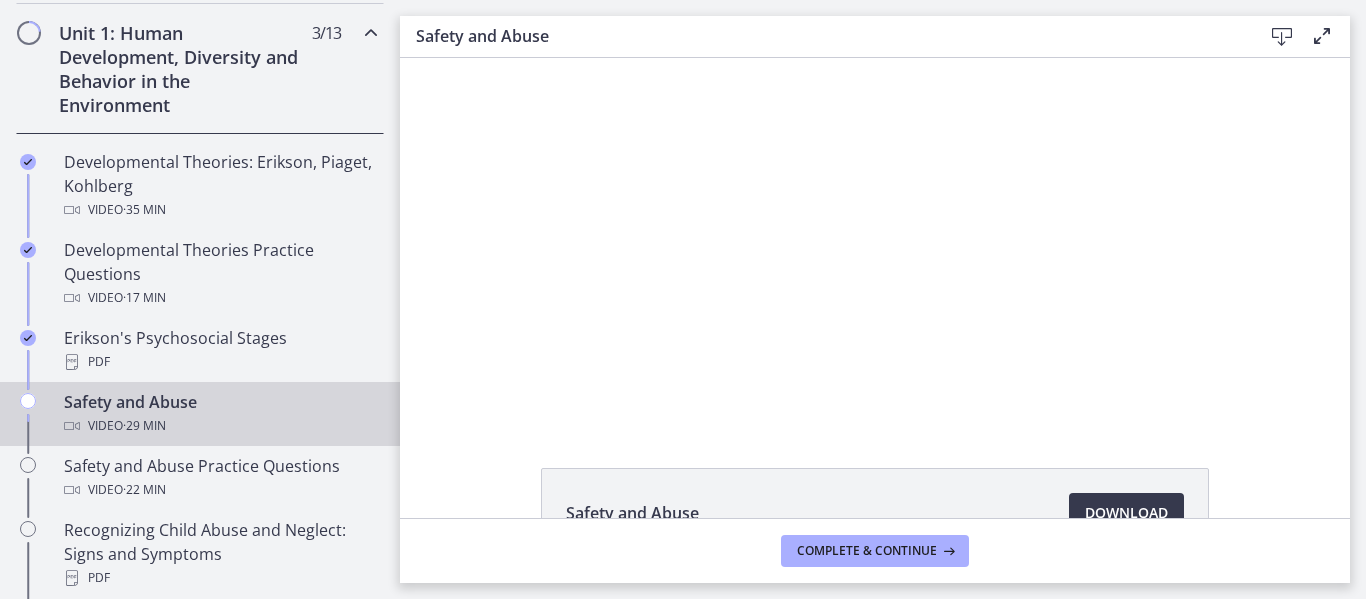 scroll, scrollTop: 0, scrollLeft: 0, axis: both 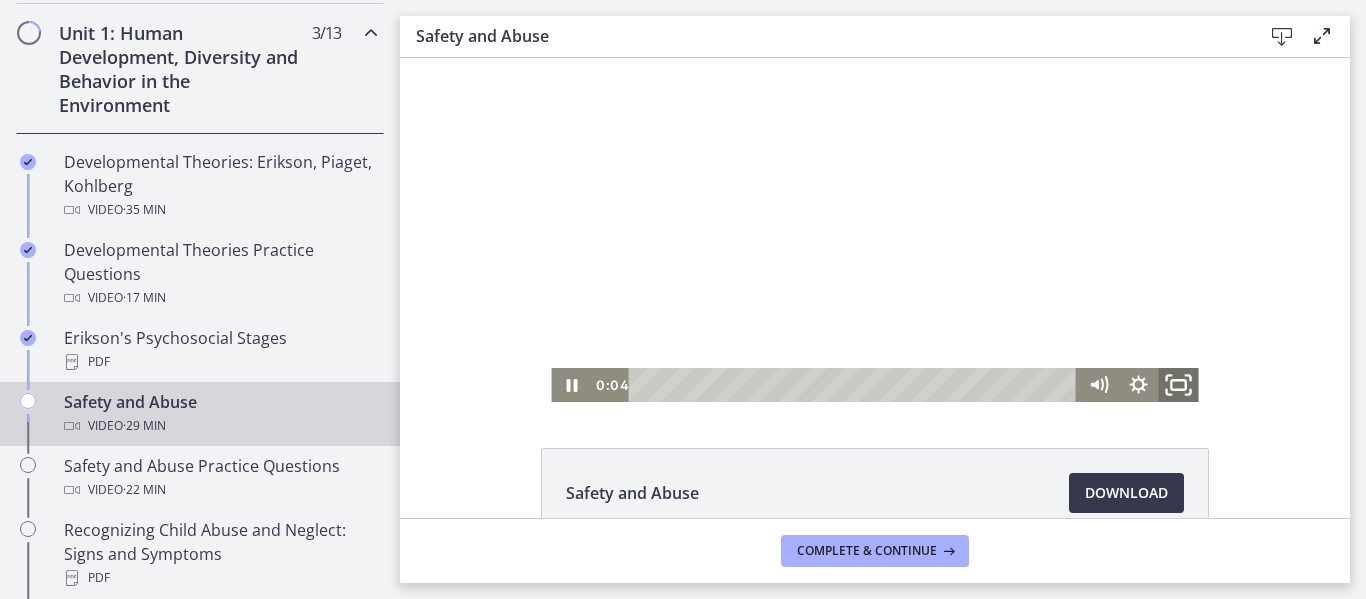 click 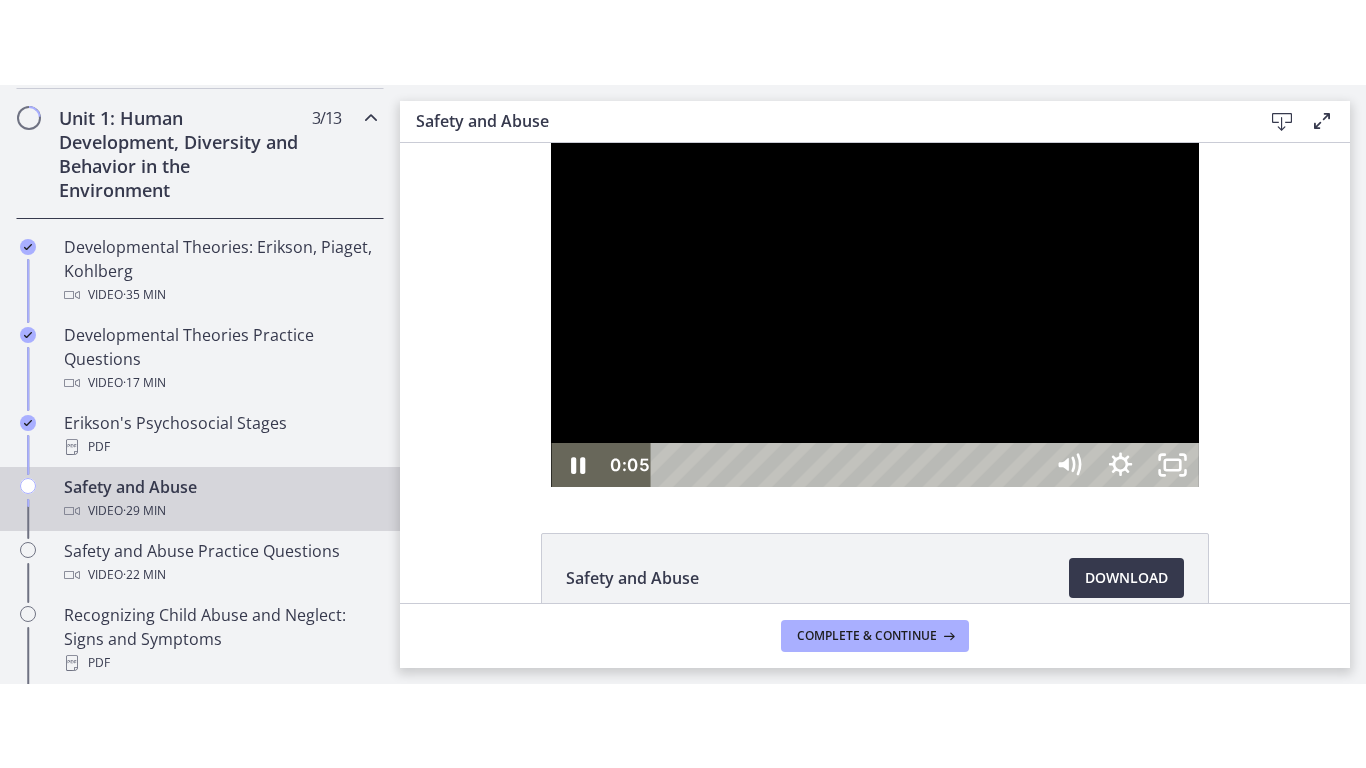 scroll, scrollTop: 0, scrollLeft: 0, axis: both 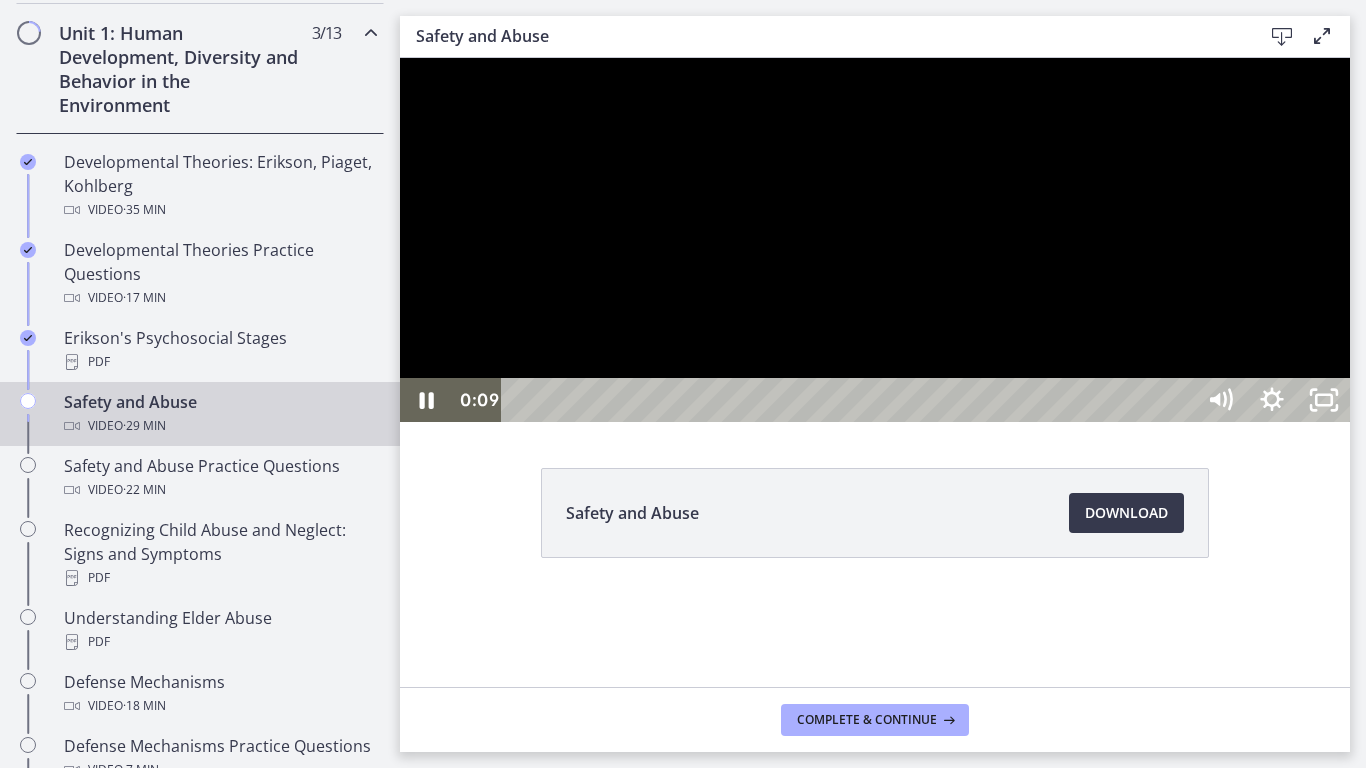click at bounding box center [875, 240] 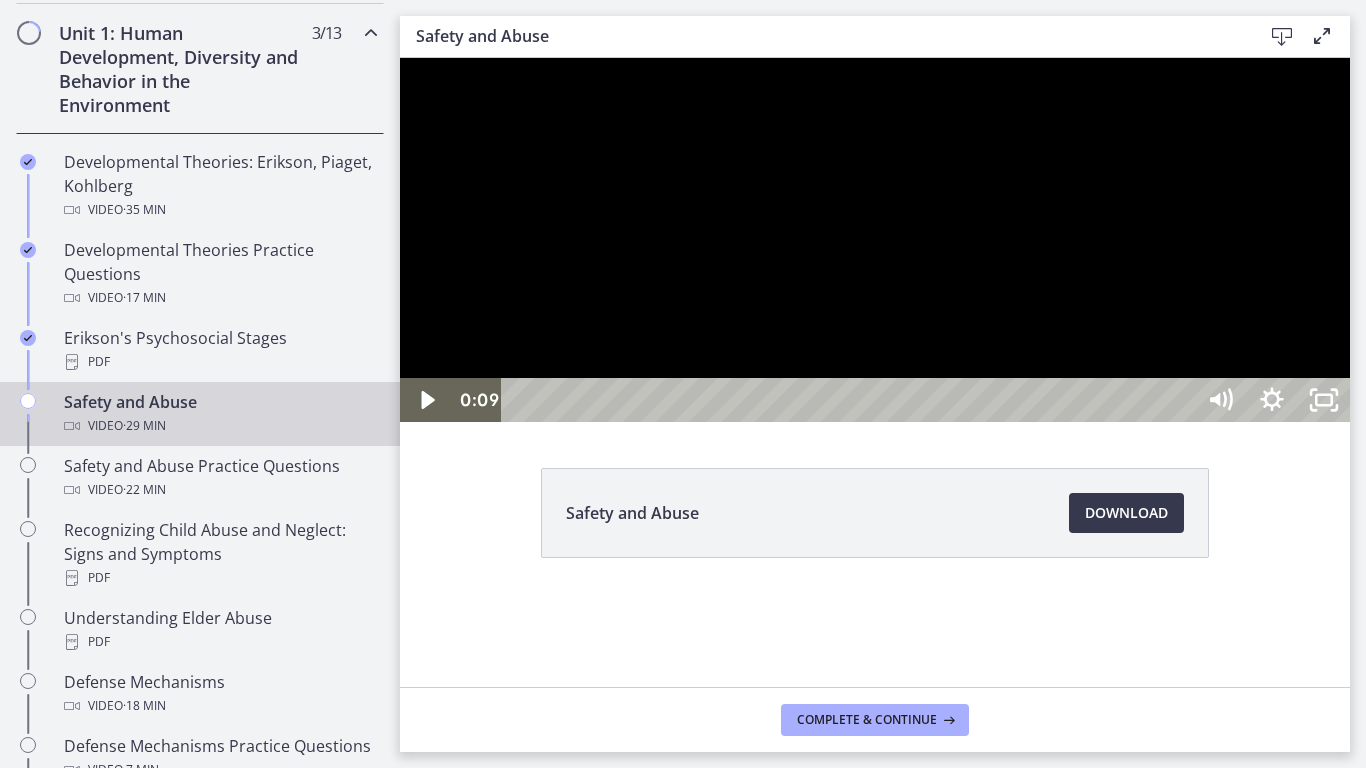 click at bounding box center [875, 240] 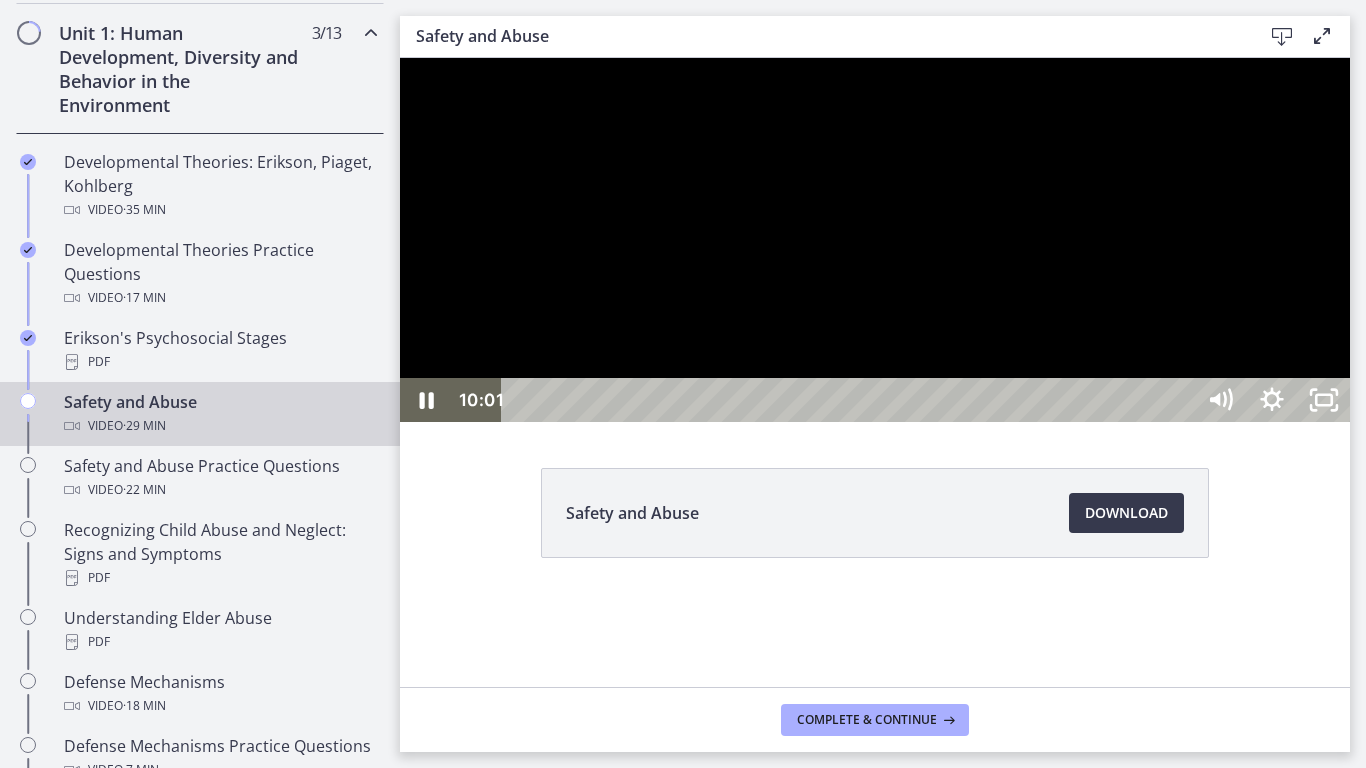 click at bounding box center [875, 240] 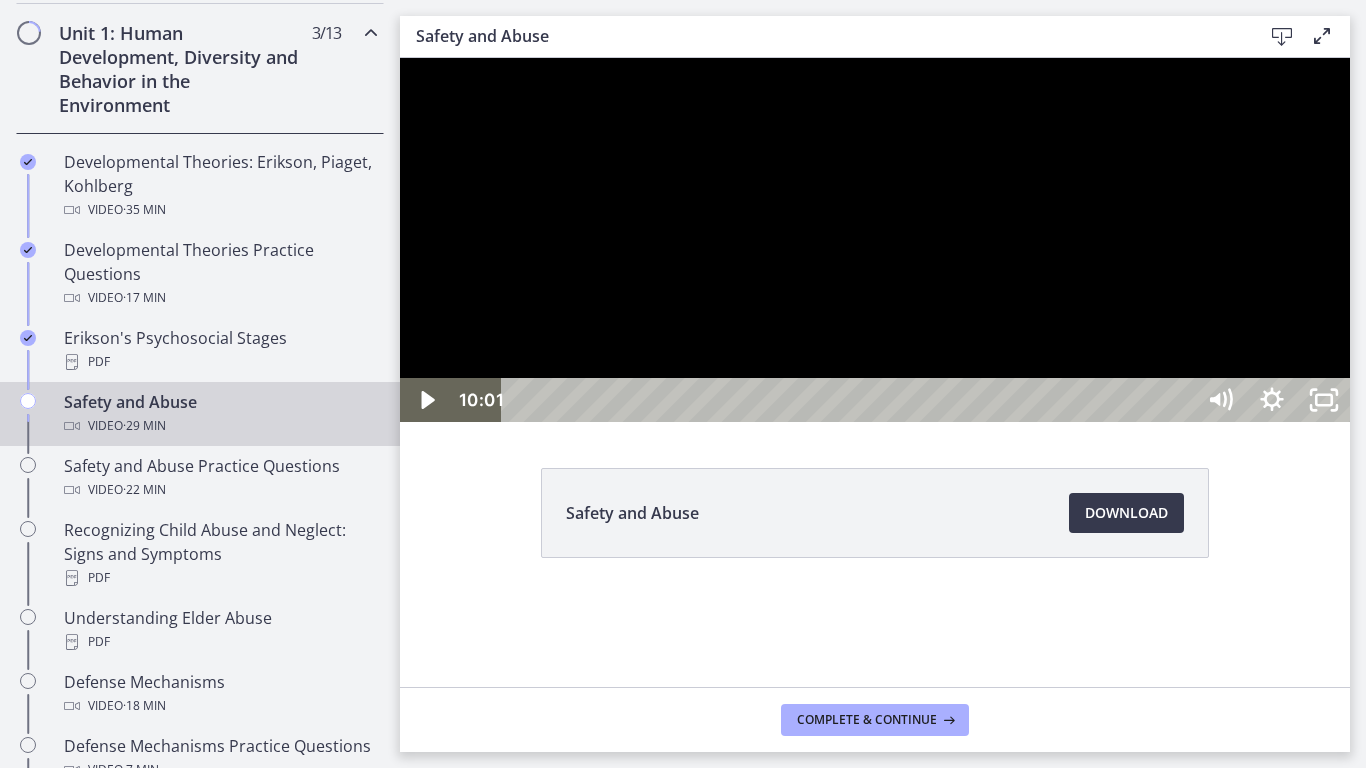 click at bounding box center (875, 240) 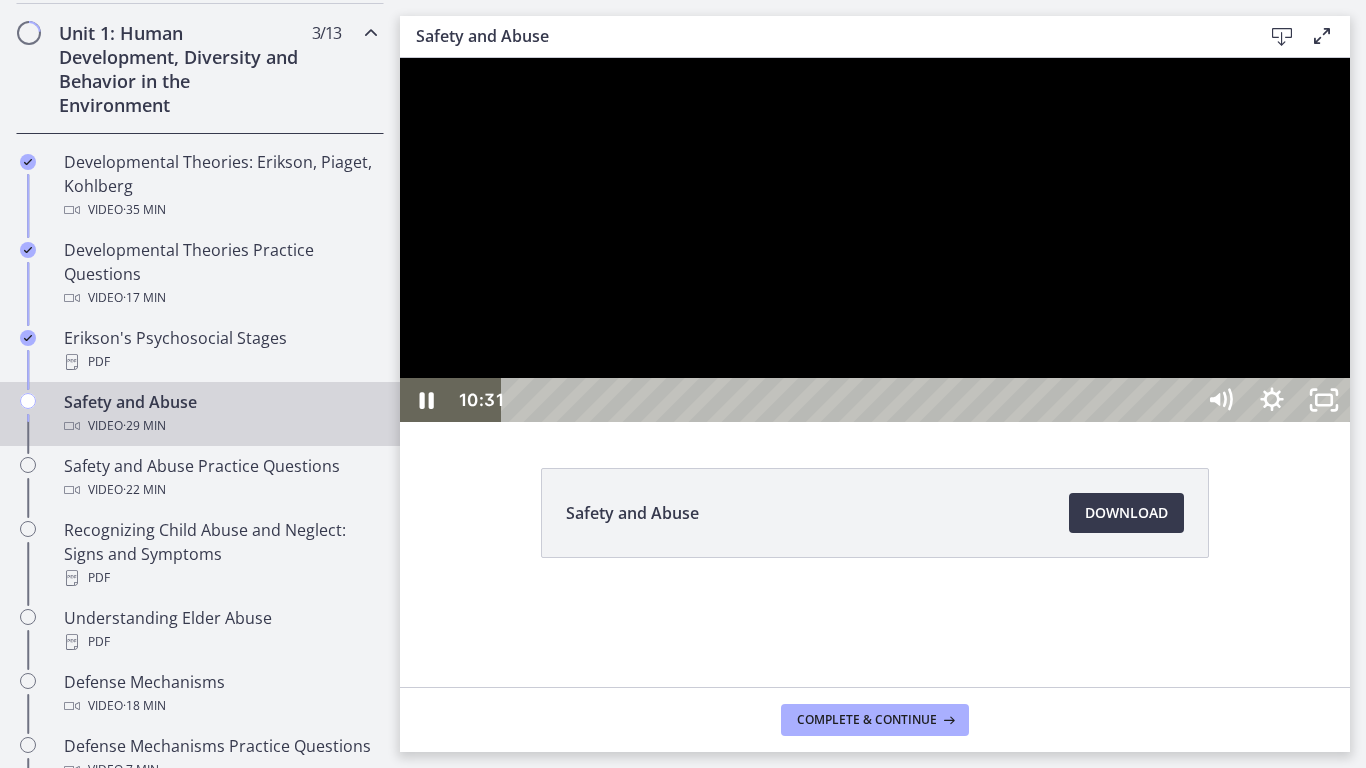 click at bounding box center (875, 240) 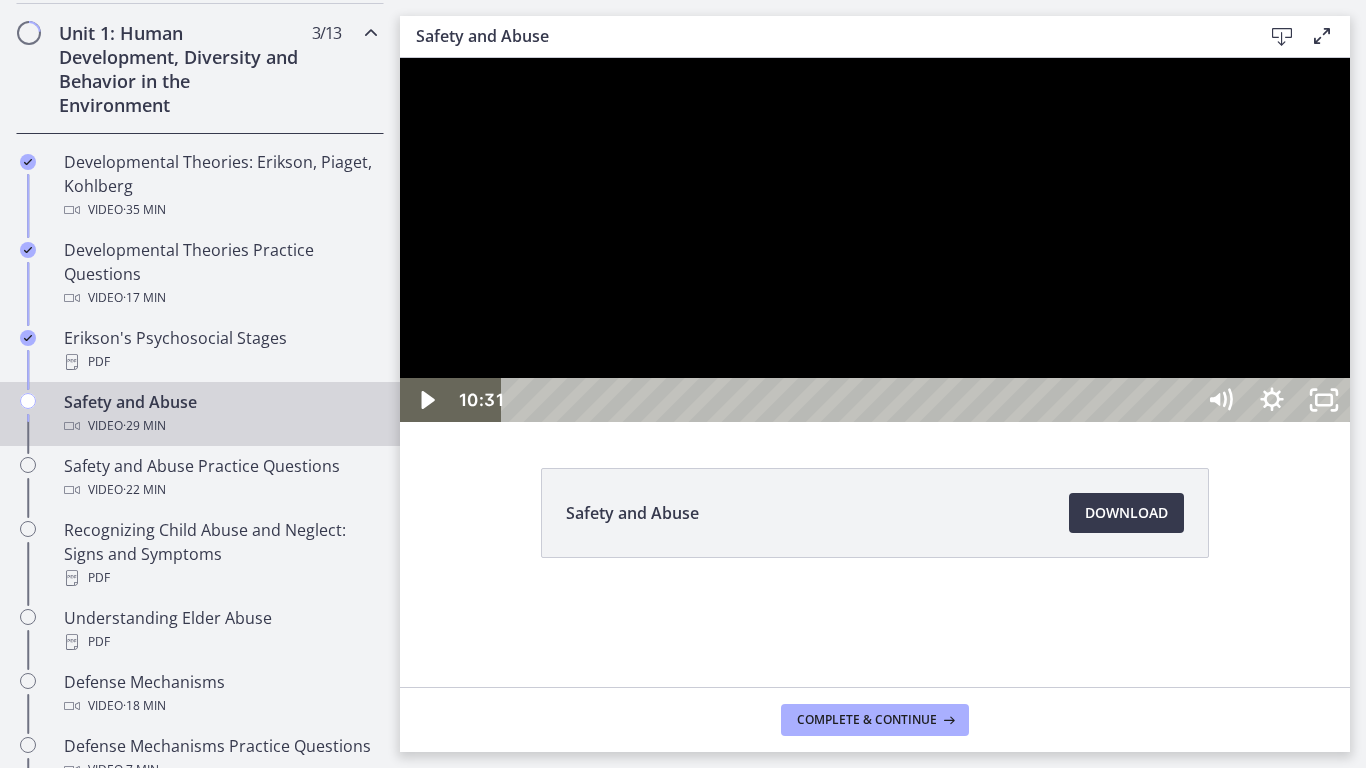 click at bounding box center (875, 240) 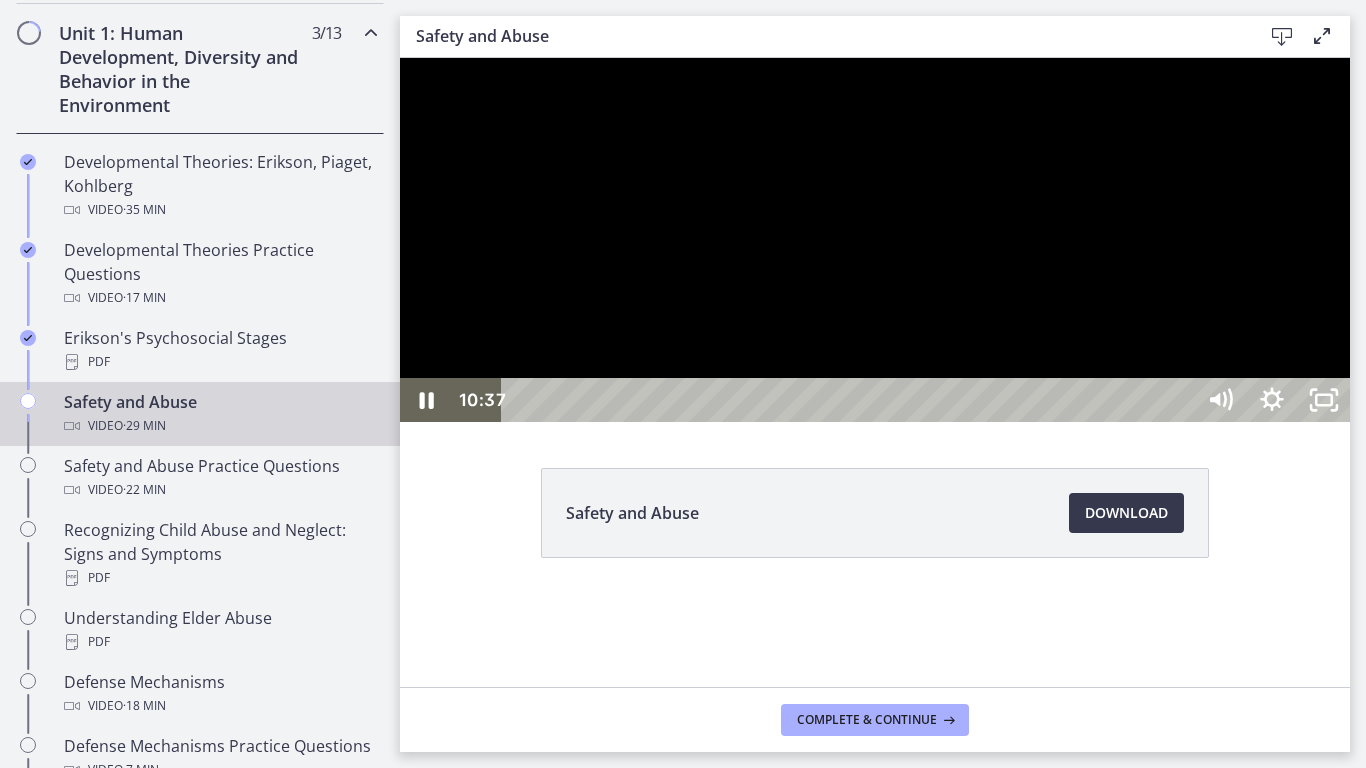 click at bounding box center [875, 240] 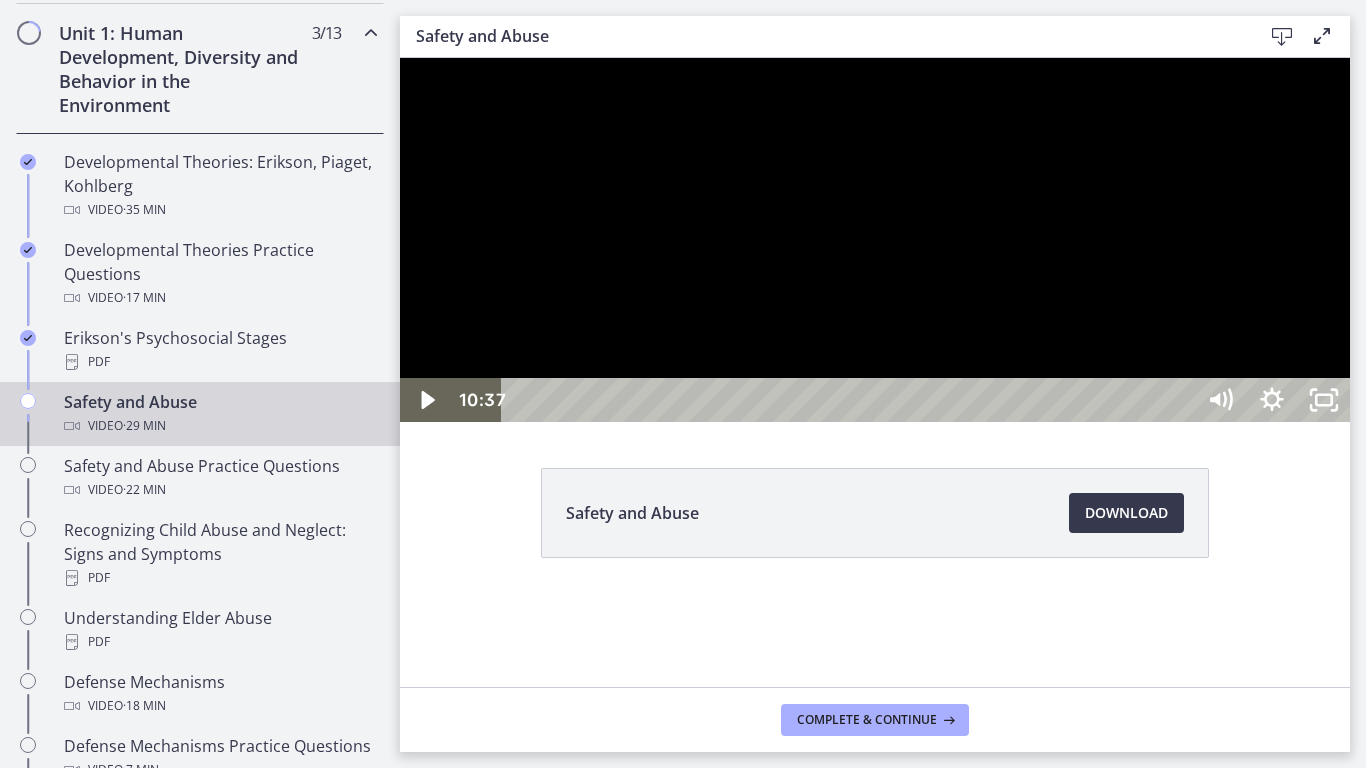 click at bounding box center [875, 240] 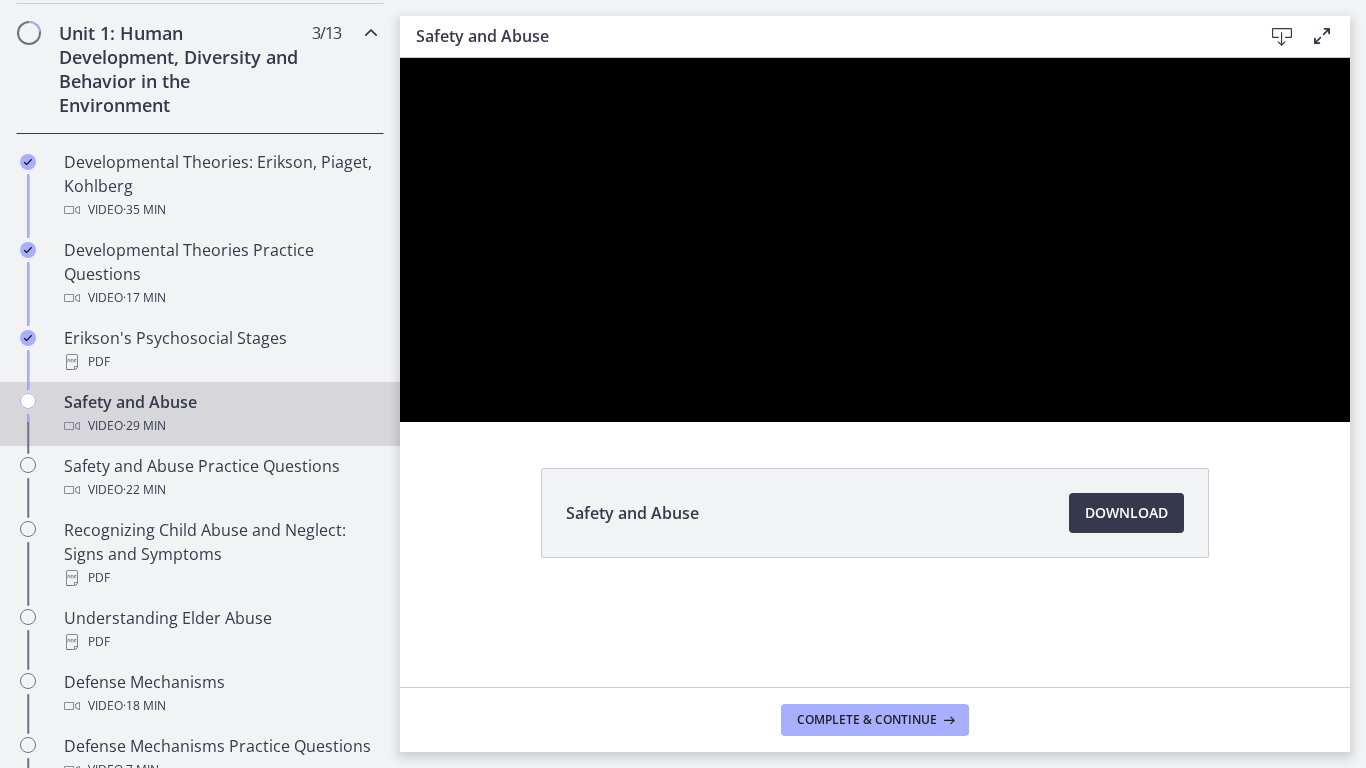 click at bounding box center [875, 240] 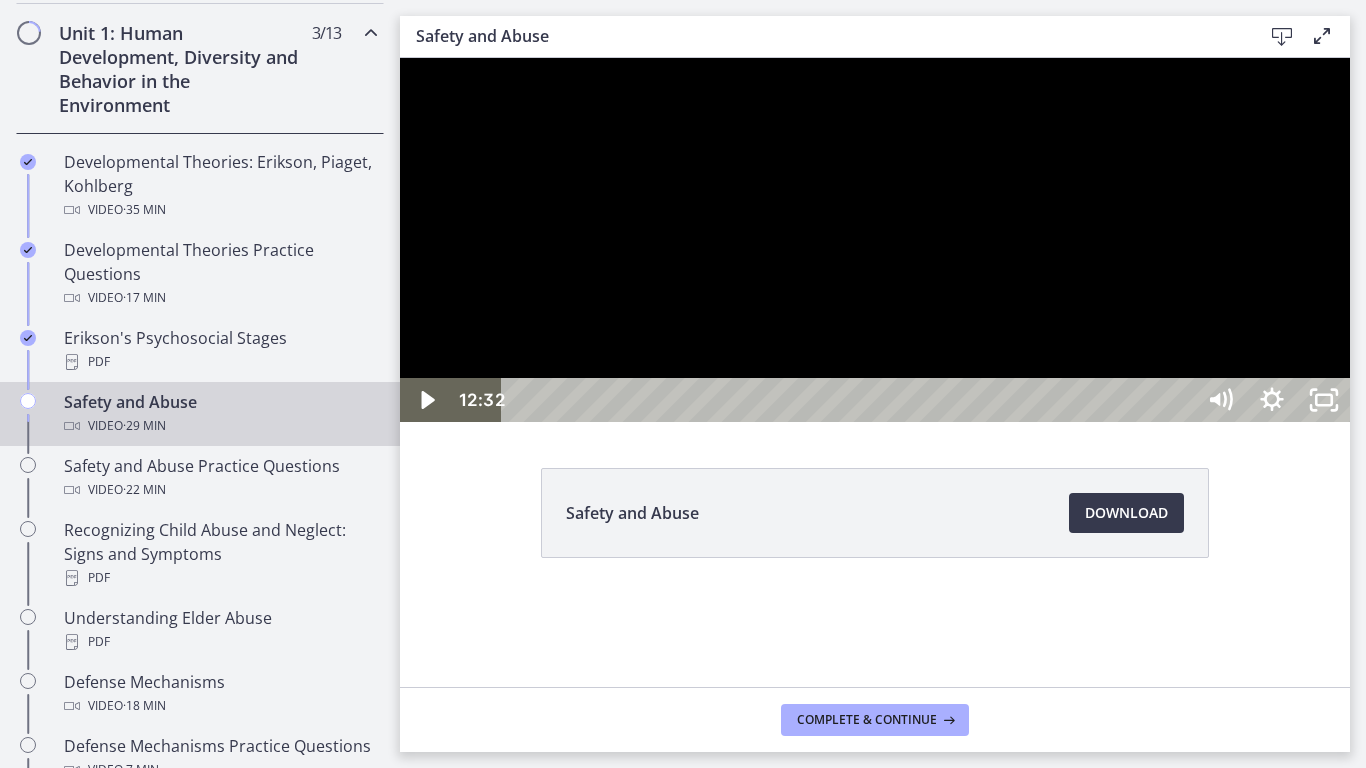 drag, startPoint x: 1095, startPoint y: 678, endPoint x: 1095, endPoint y: 632, distance: 46 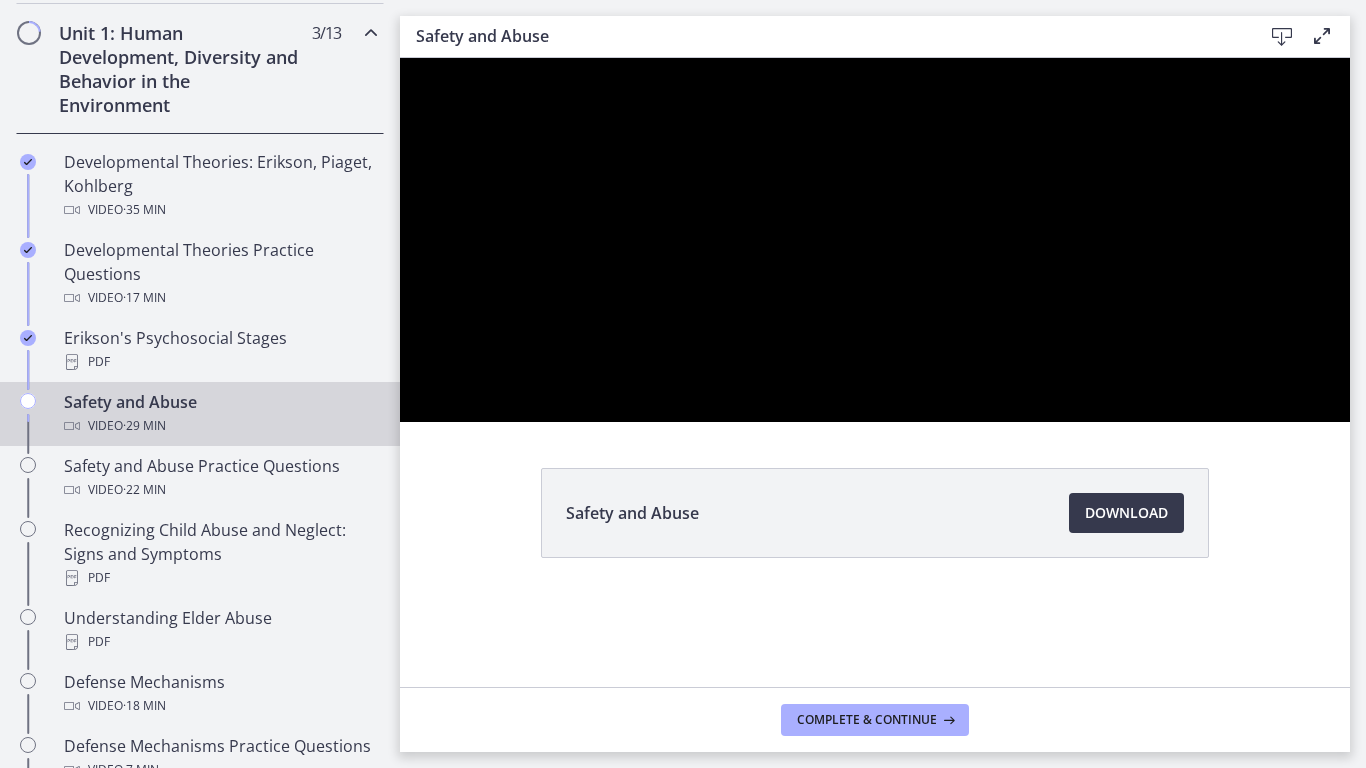 click at bounding box center (875, 240) 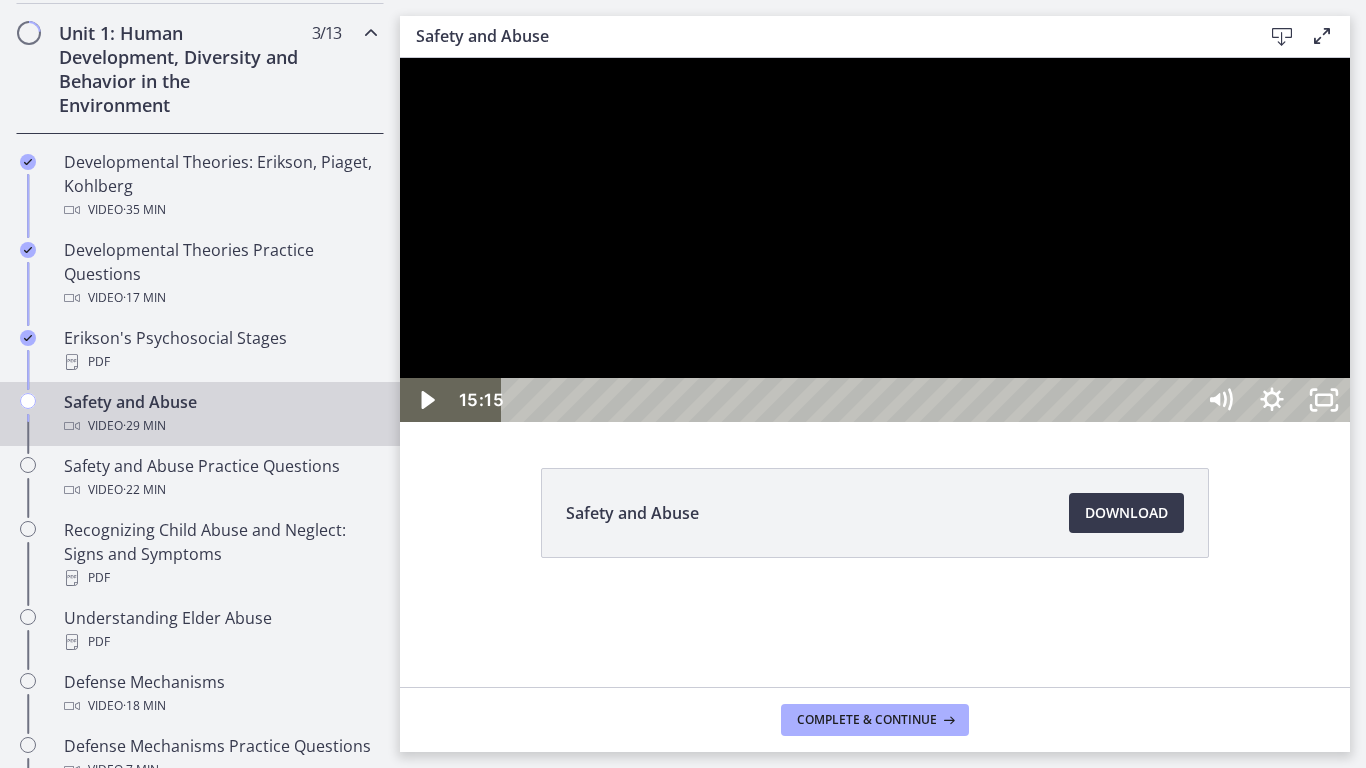 click at bounding box center [875, 240] 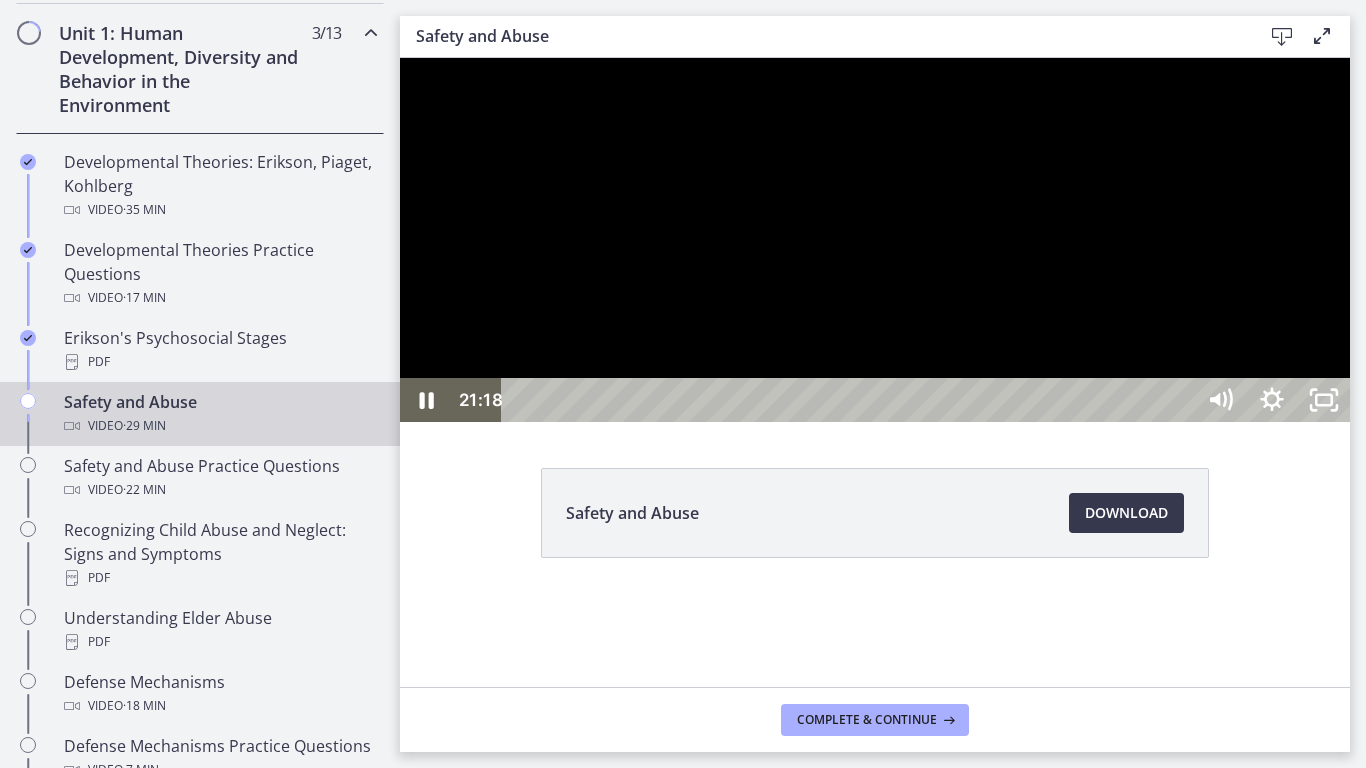 click at bounding box center (875, 240) 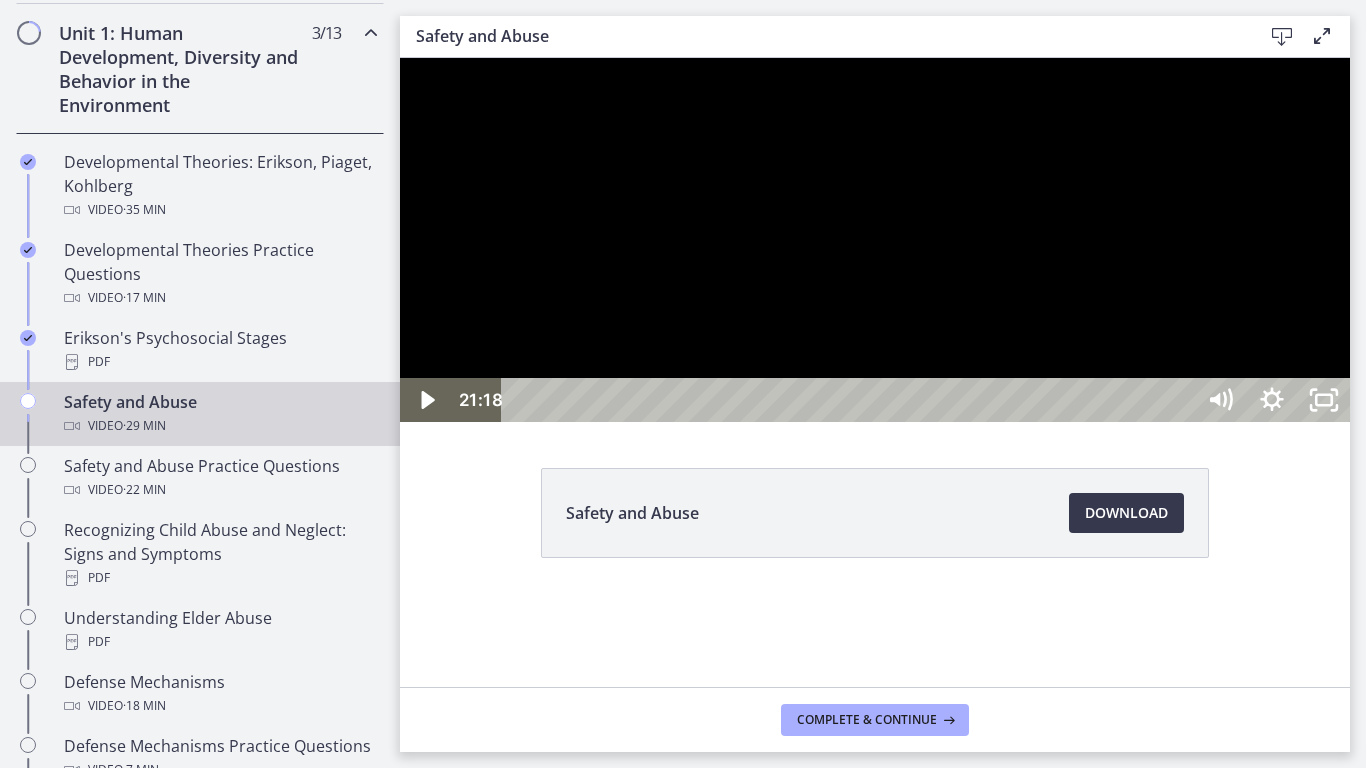 click at bounding box center (875, 240) 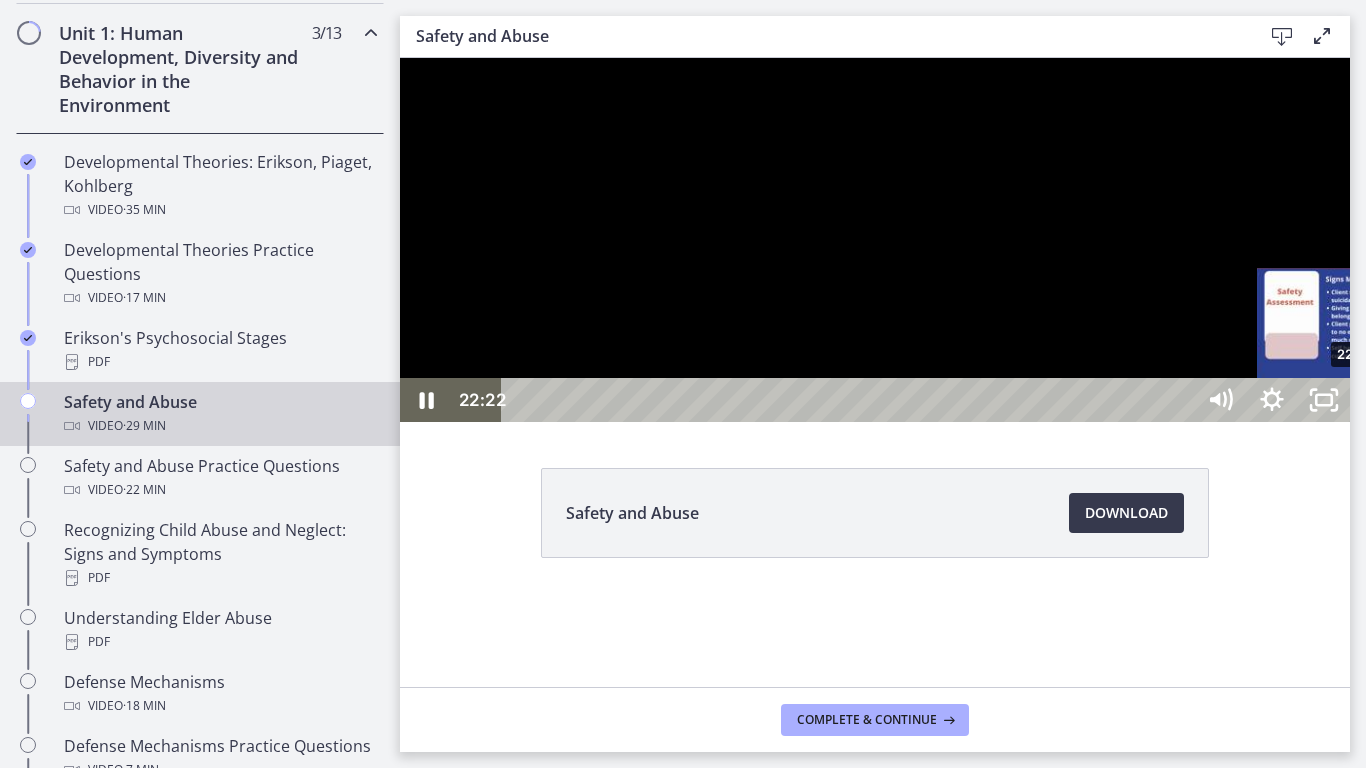 click on "22:31" at bounding box center [851, 400] 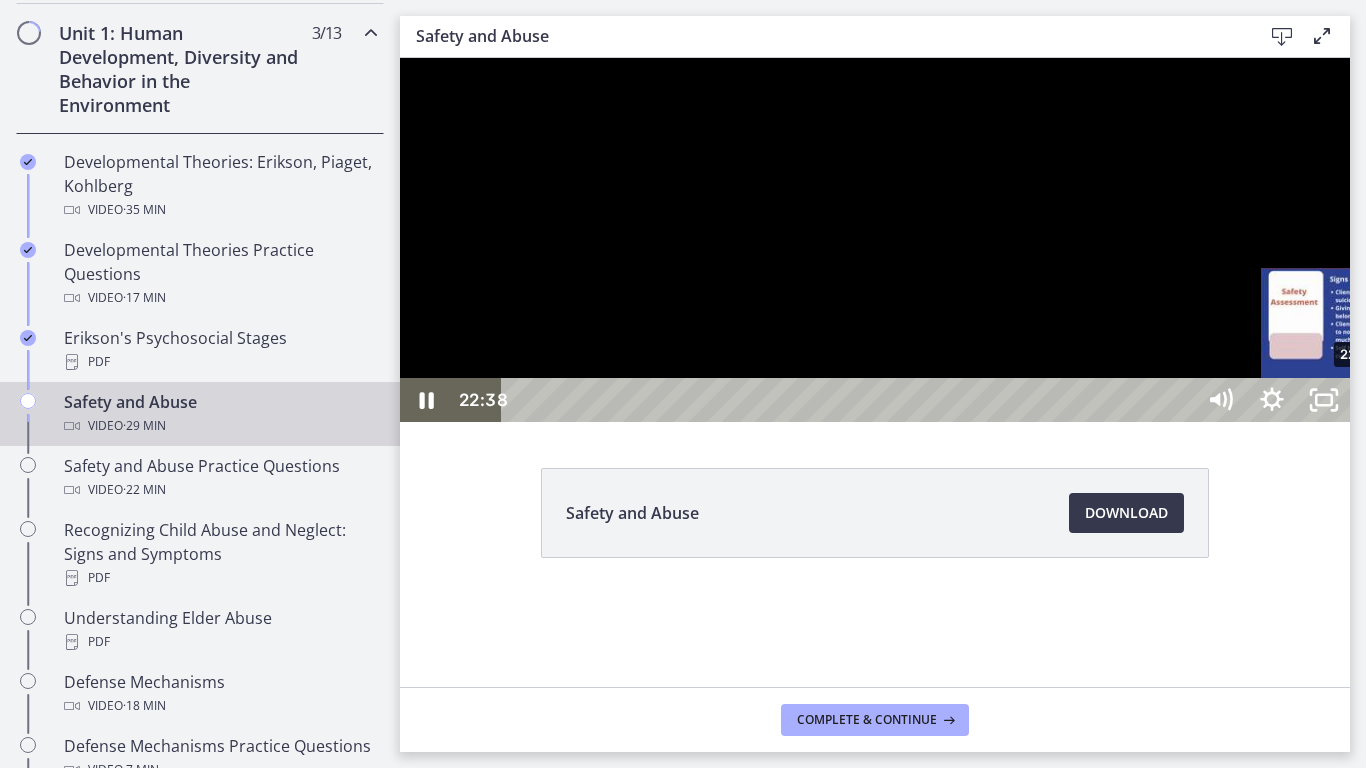 click at bounding box center (1358, 400) 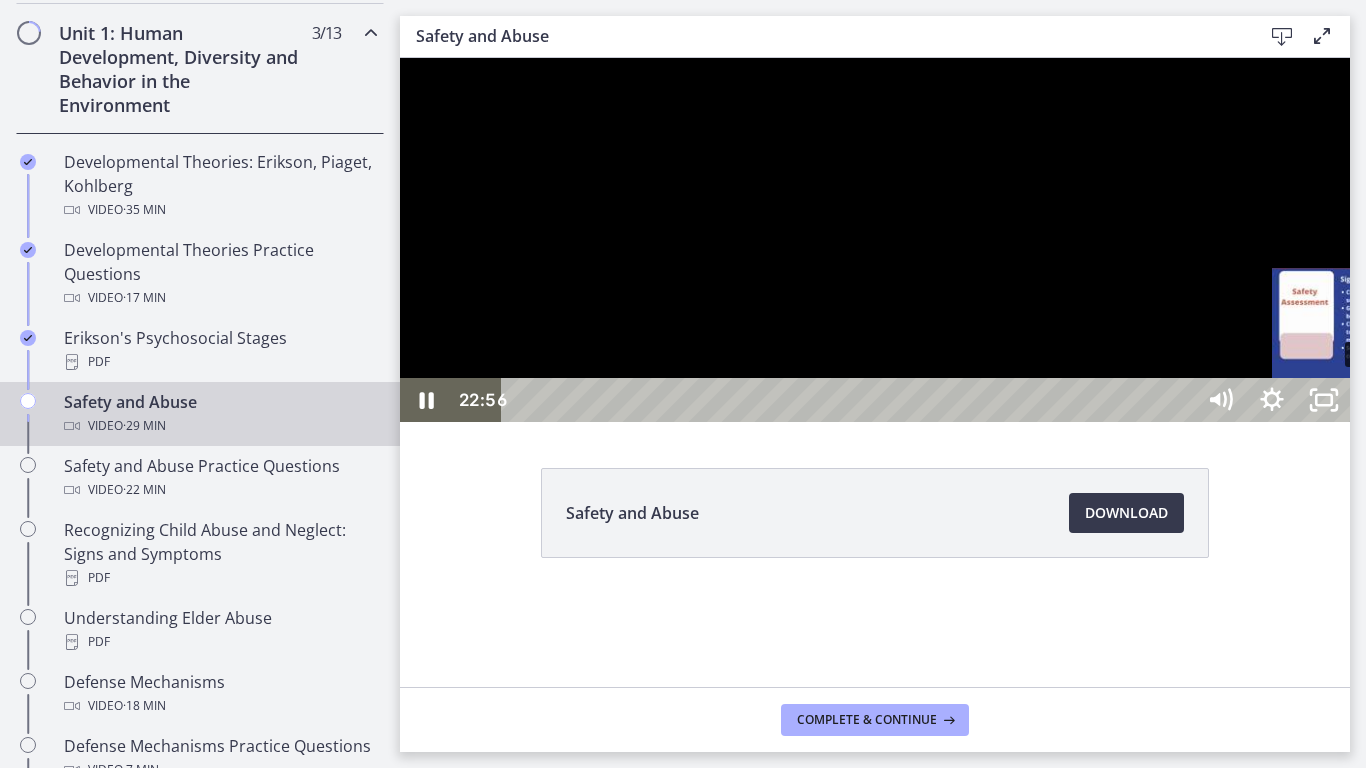 click on "22:56" at bounding box center [851, 400] 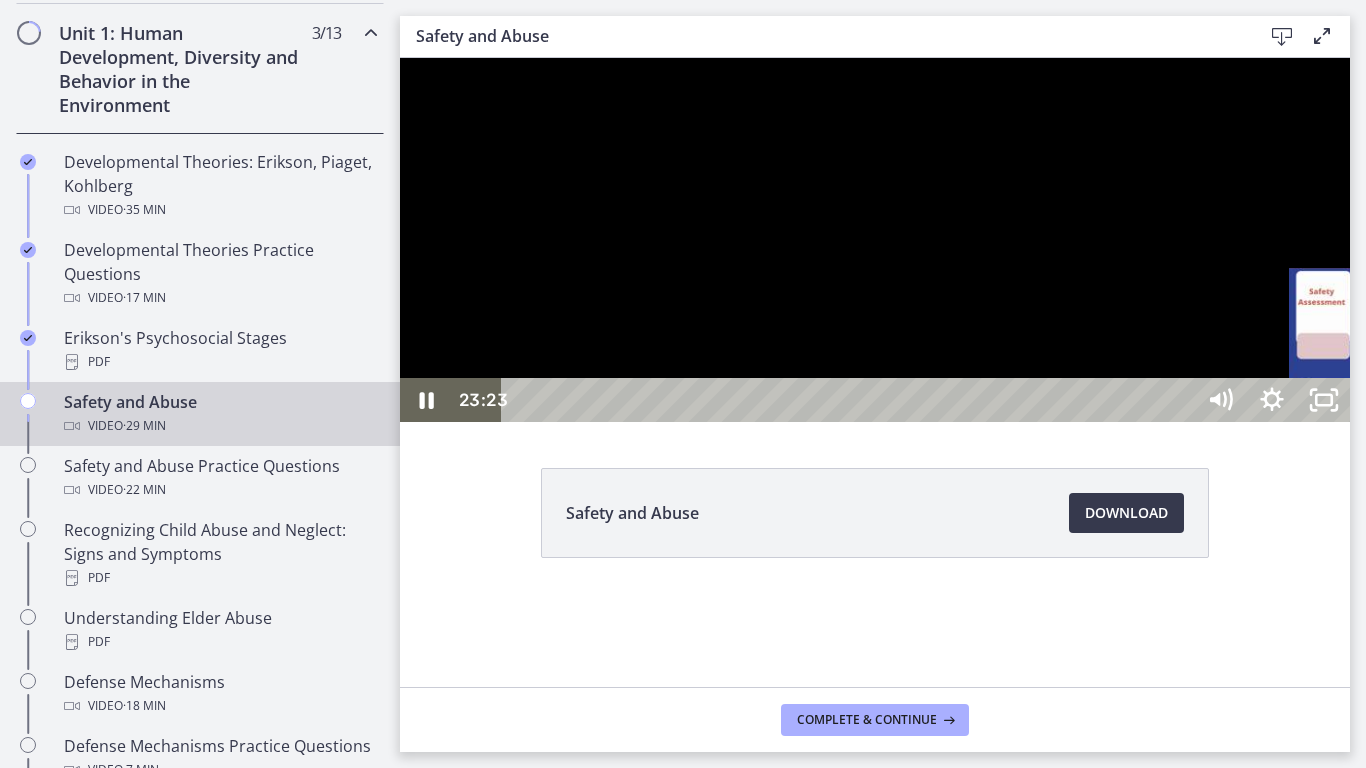 click on "23:23" at bounding box center (851, 400) 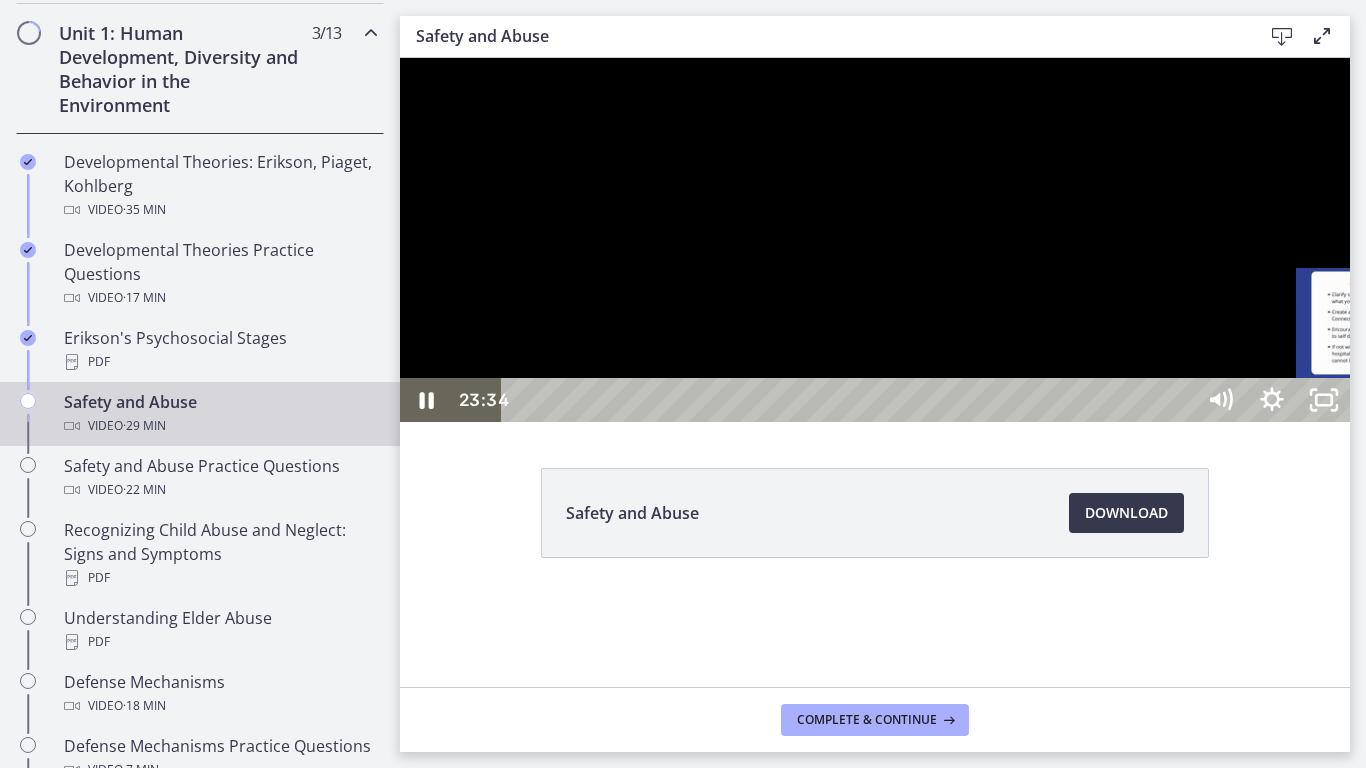 click on "23:34" at bounding box center [851, 400] 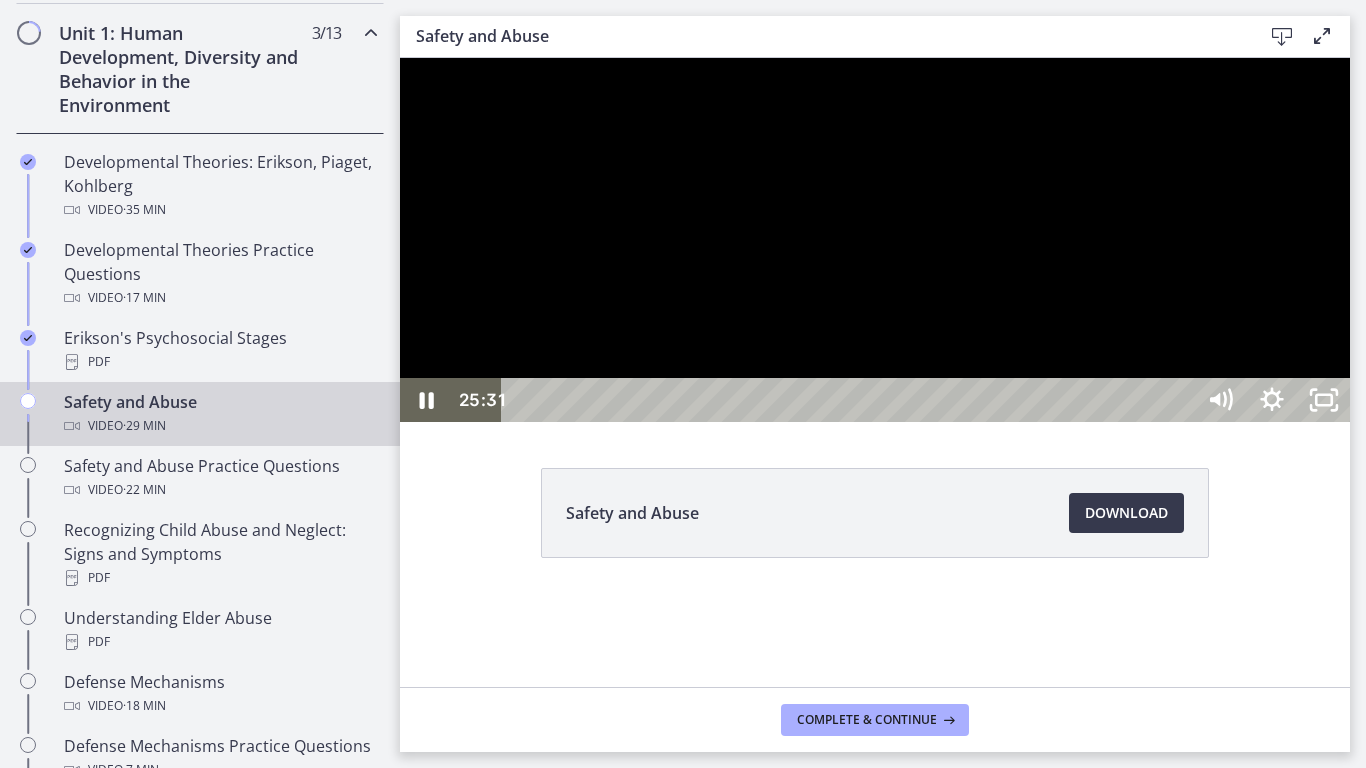 click at bounding box center (875, 240) 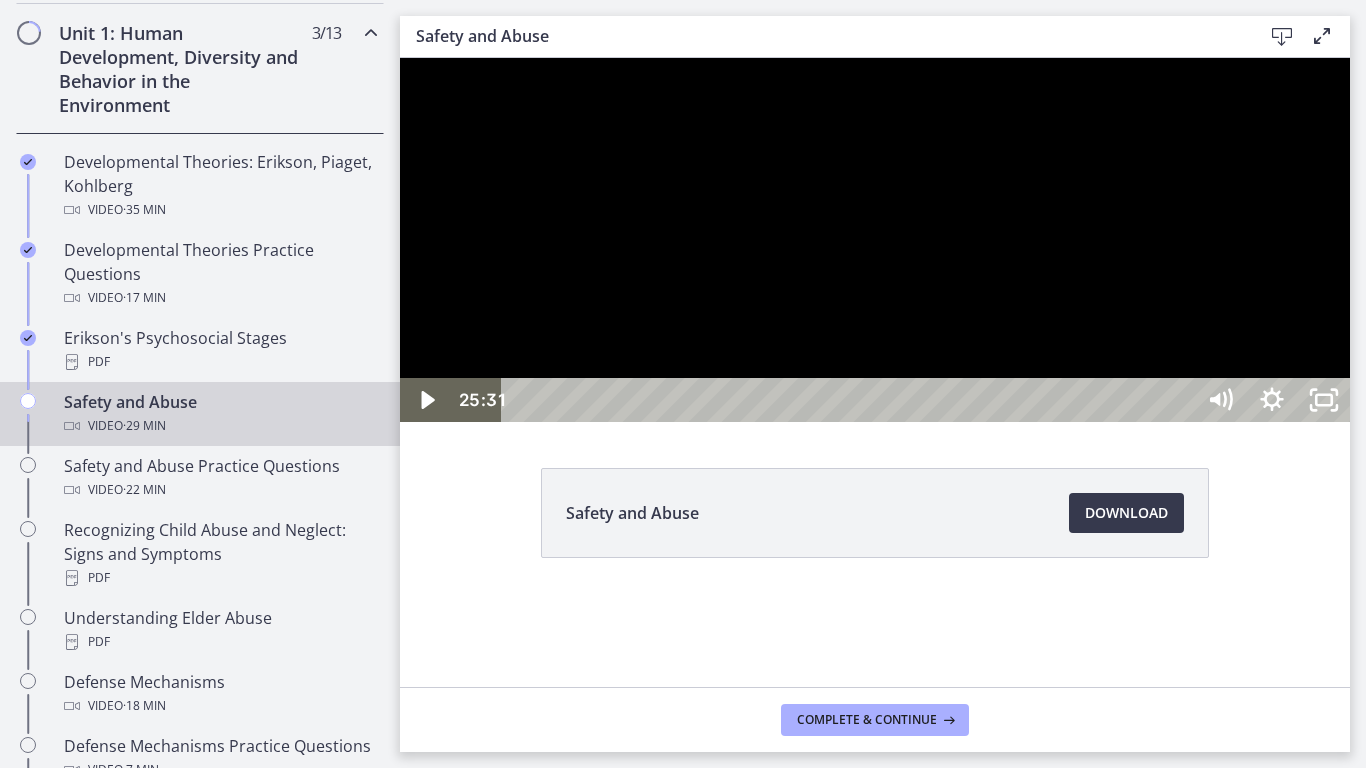 click at bounding box center [875, 240] 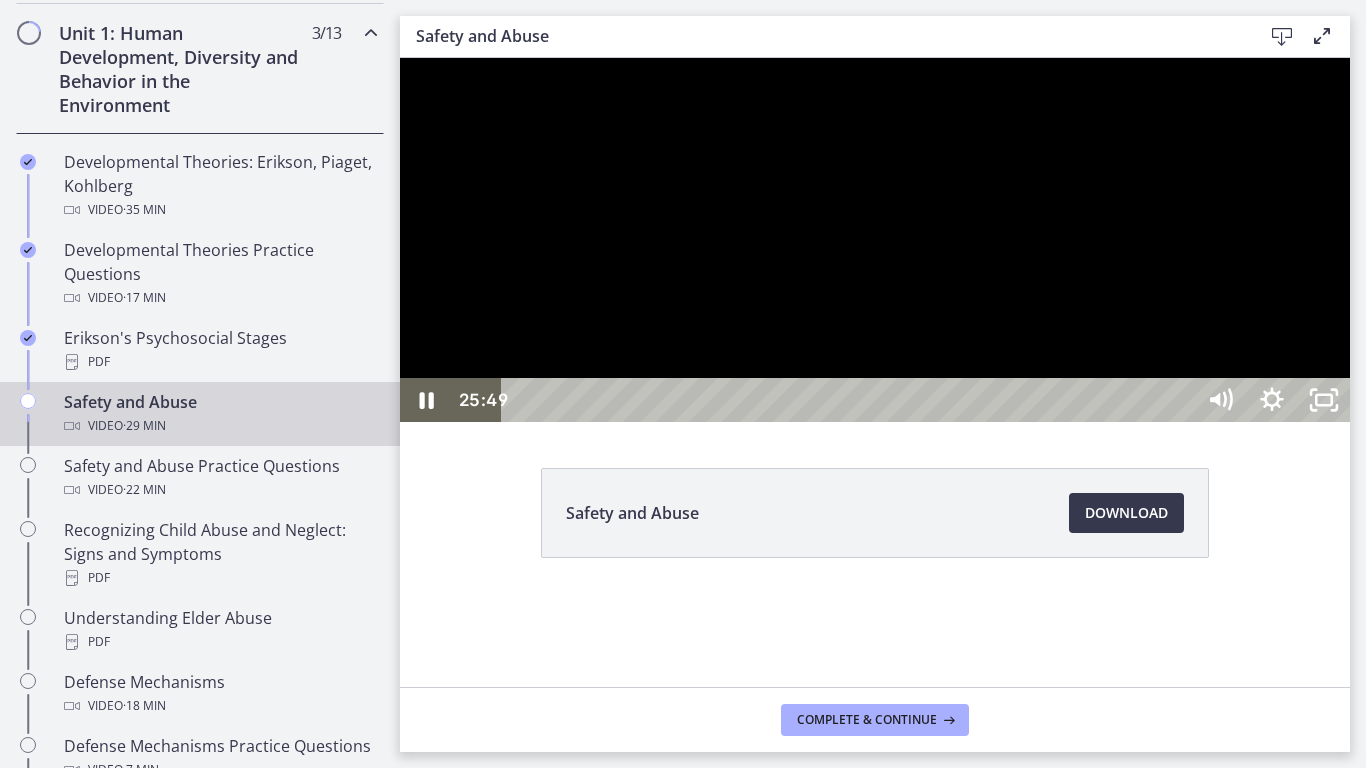 click on "25:49" at bounding box center (851, 400) 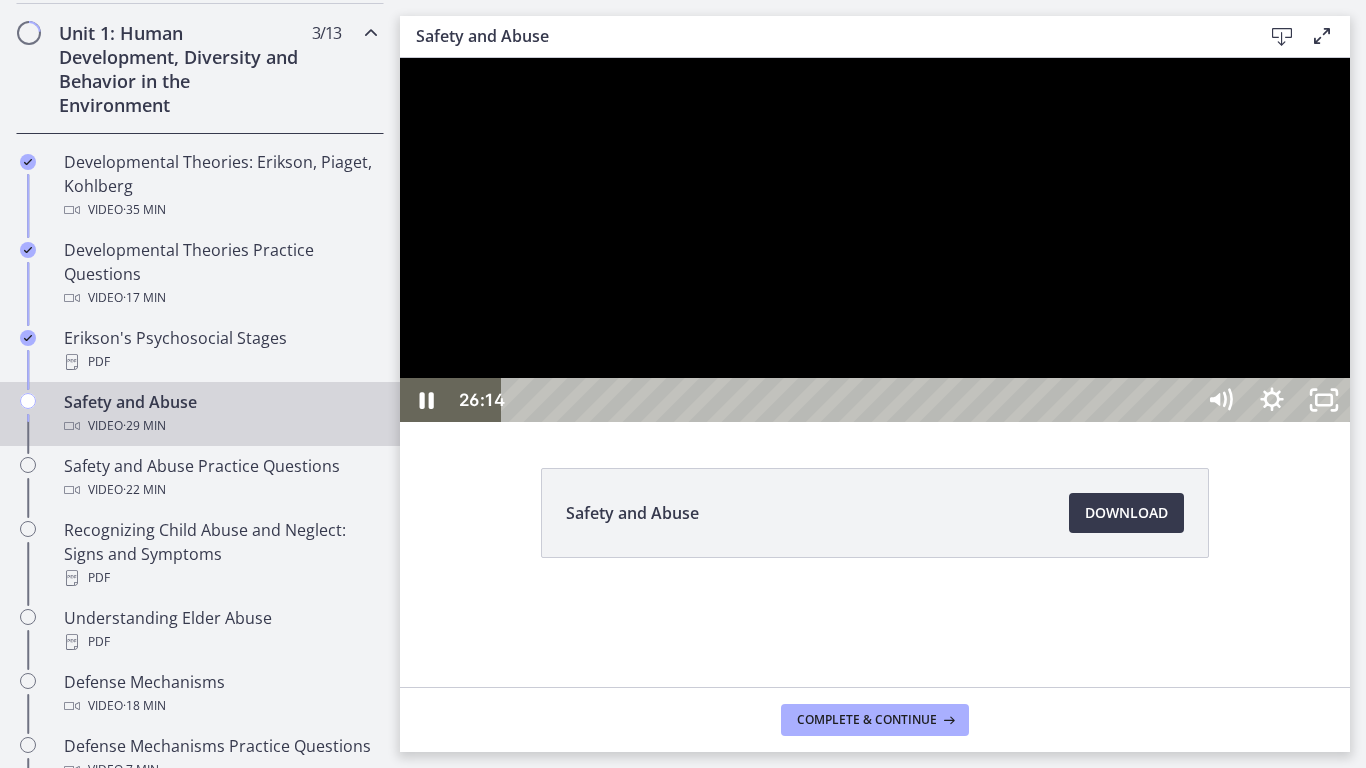 click on "26:27" at bounding box center (851, 400) 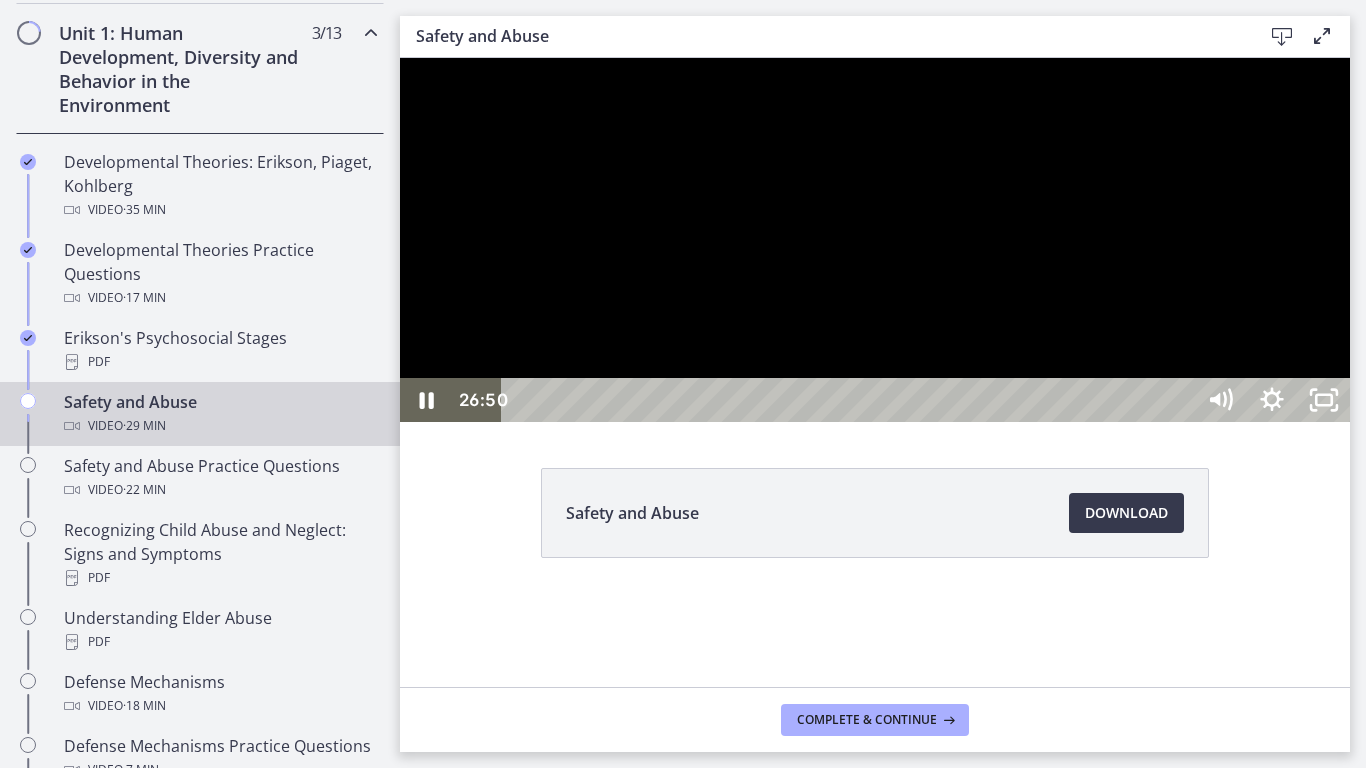 click on "26:50" at bounding box center (851, 400) 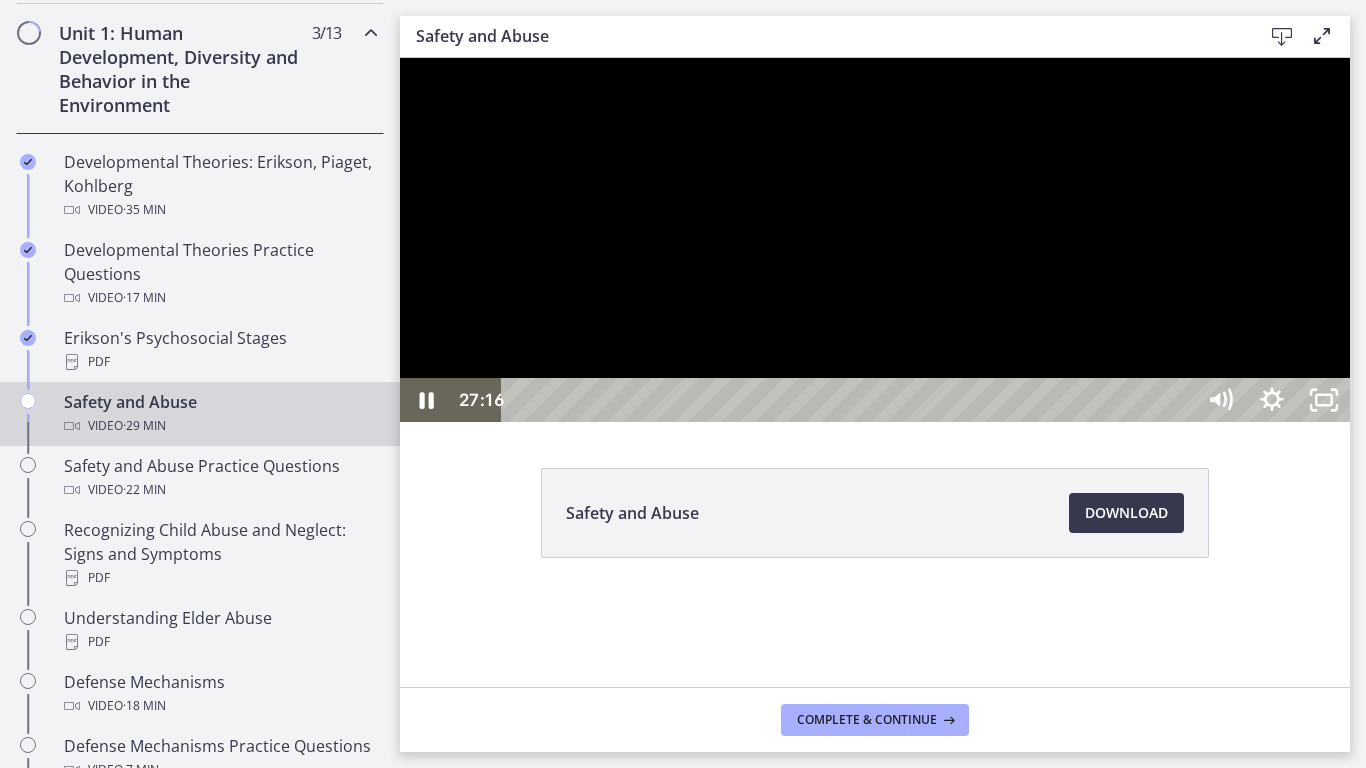 click on "27:16" at bounding box center [851, 400] 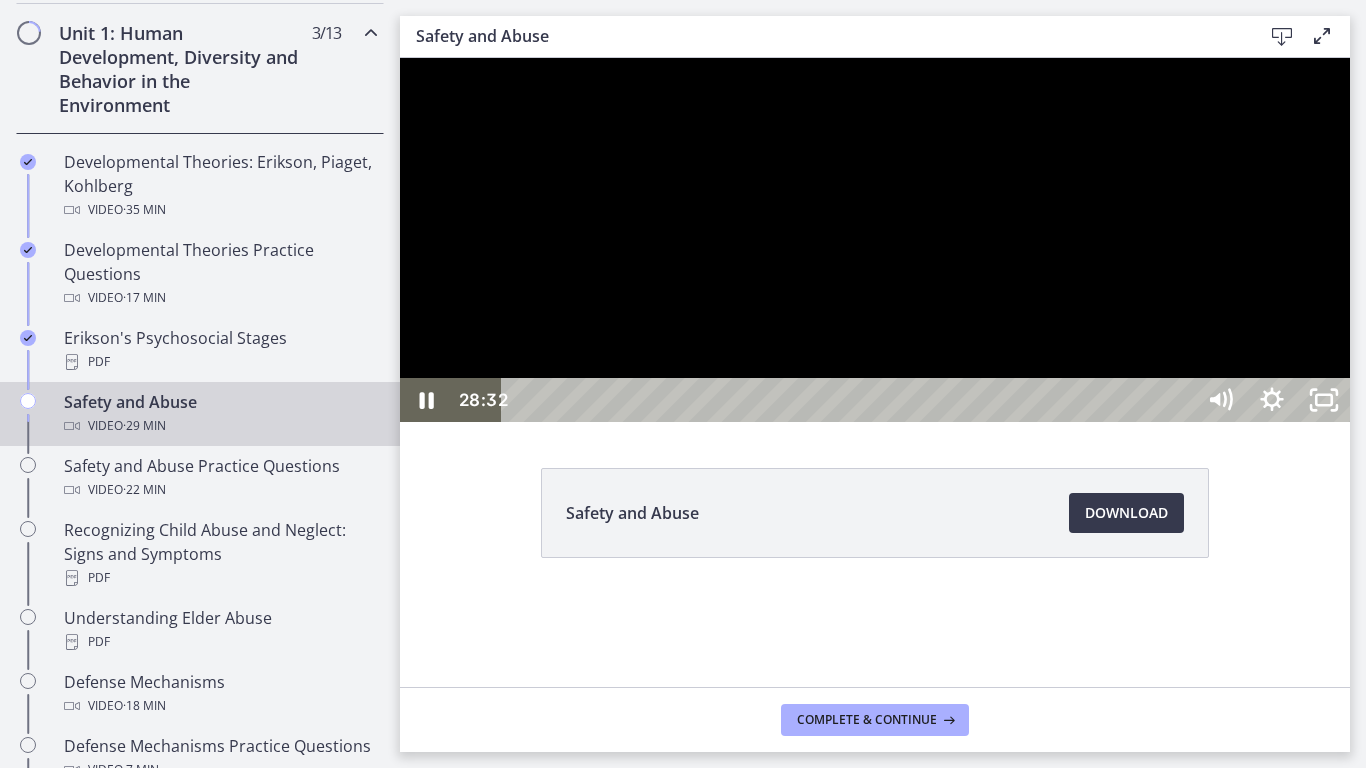 click on "28:32" at bounding box center (851, 400) 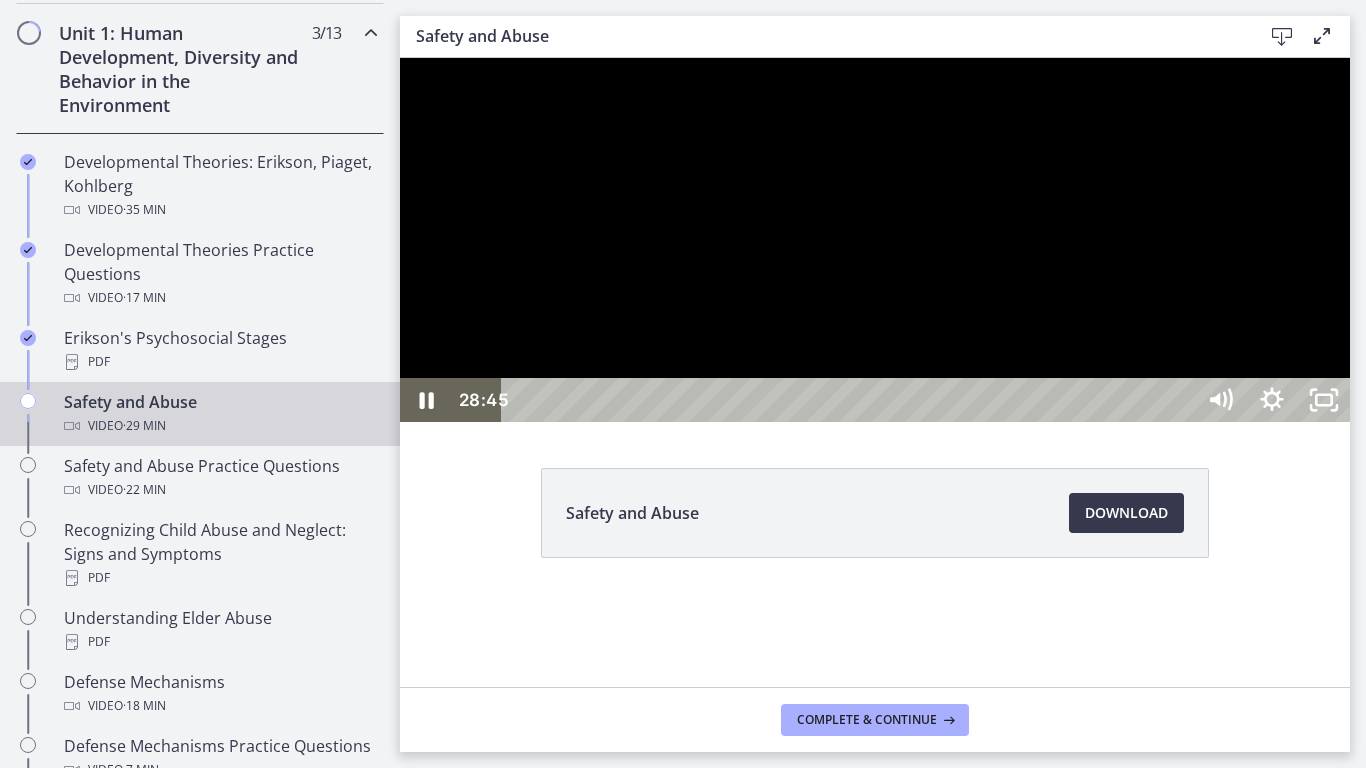click on "28:45" at bounding box center [851, 400] 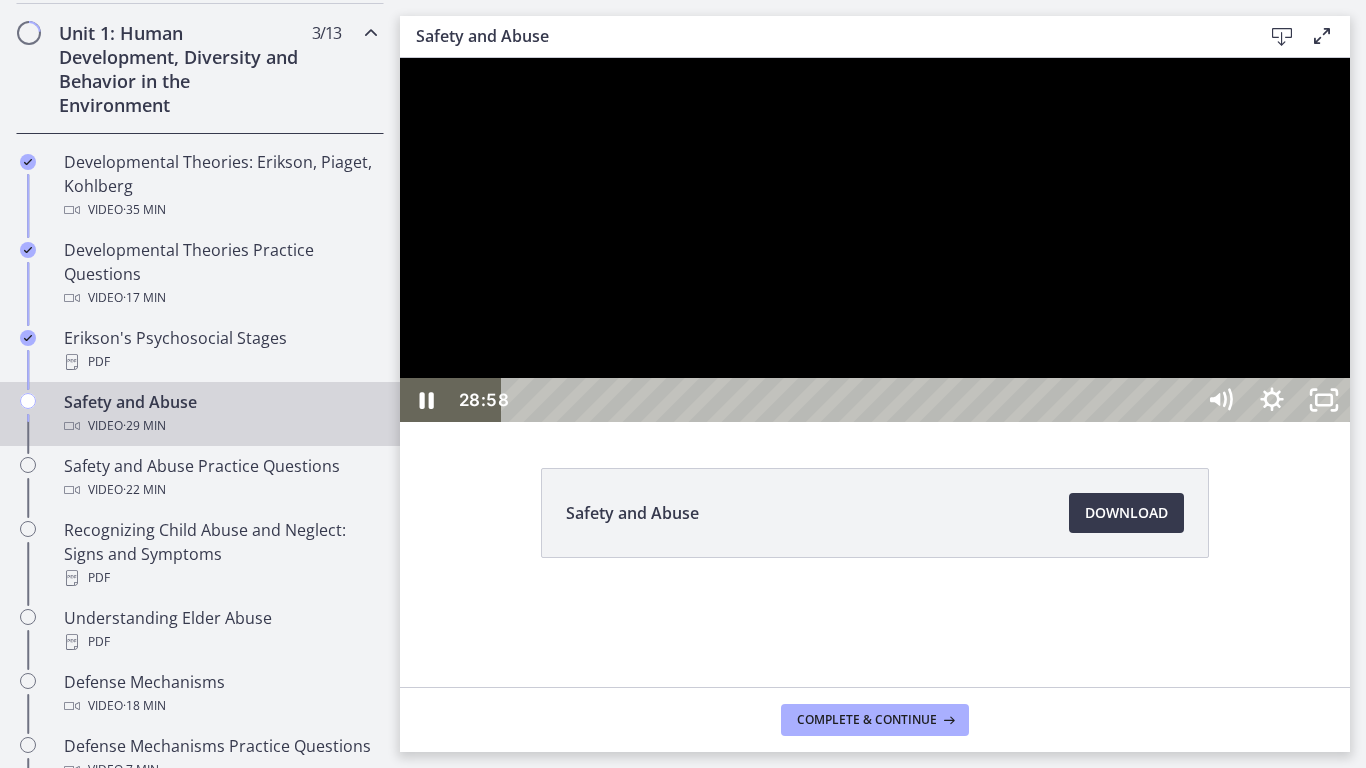 click on "28:58" at bounding box center [851, 400] 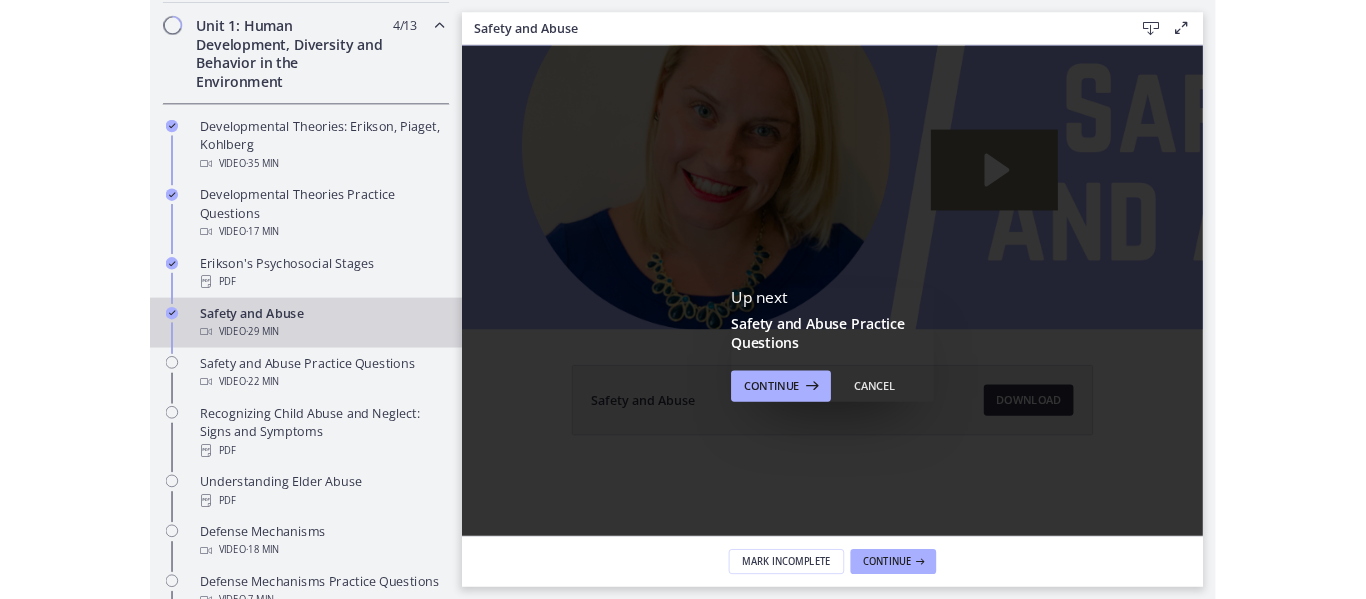 scroll, scrollTop: 0, scrollLeft: 0, axis: both 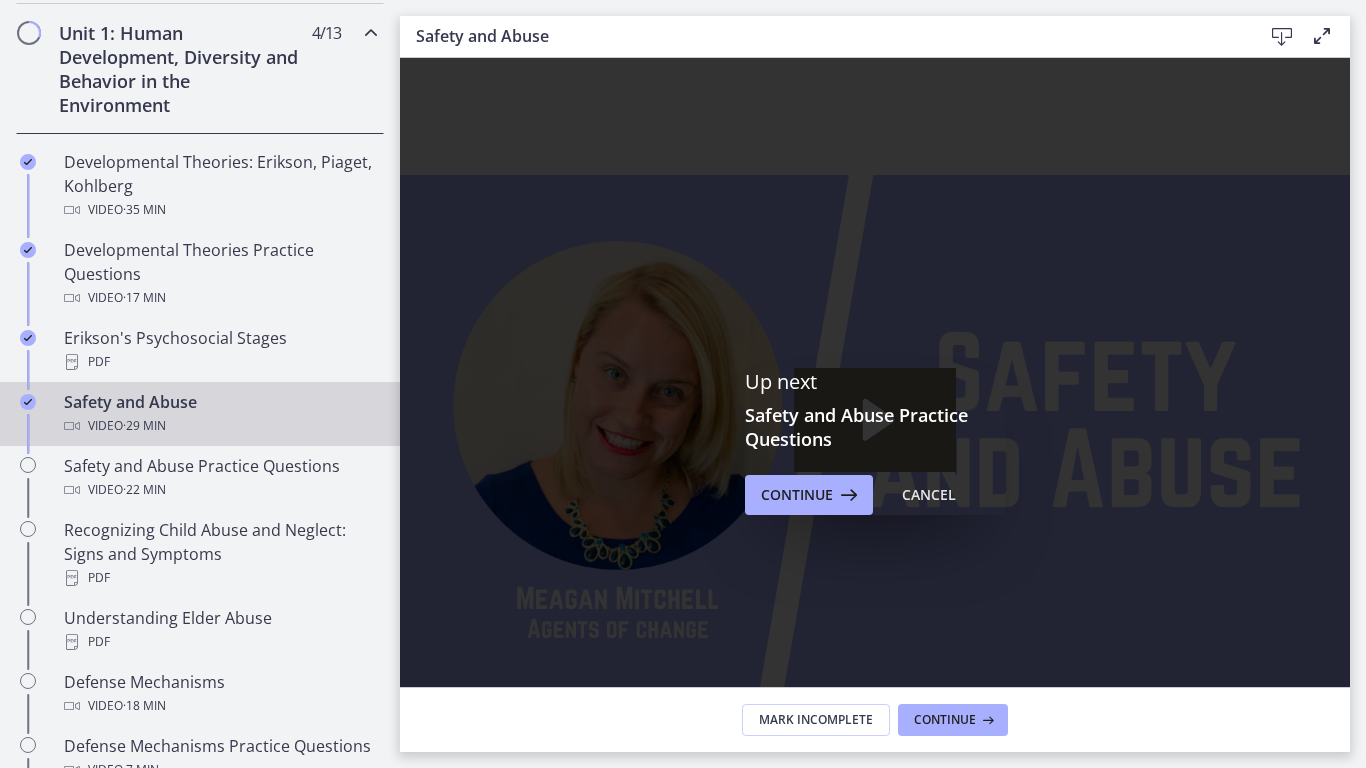 click 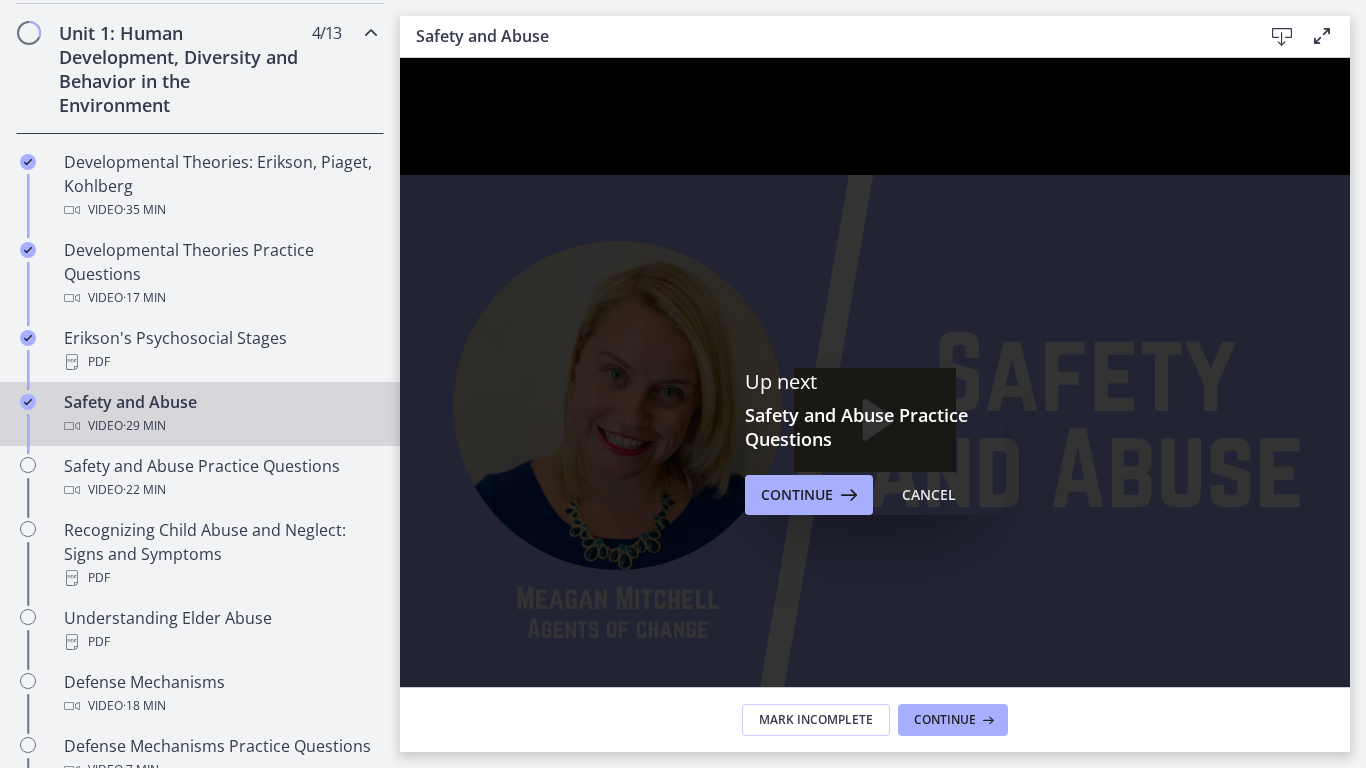 drag, startPoint x: 1747, startPoint y: 803, endPoint x: 1739, endPoint y: 794, distance: 12.0415945 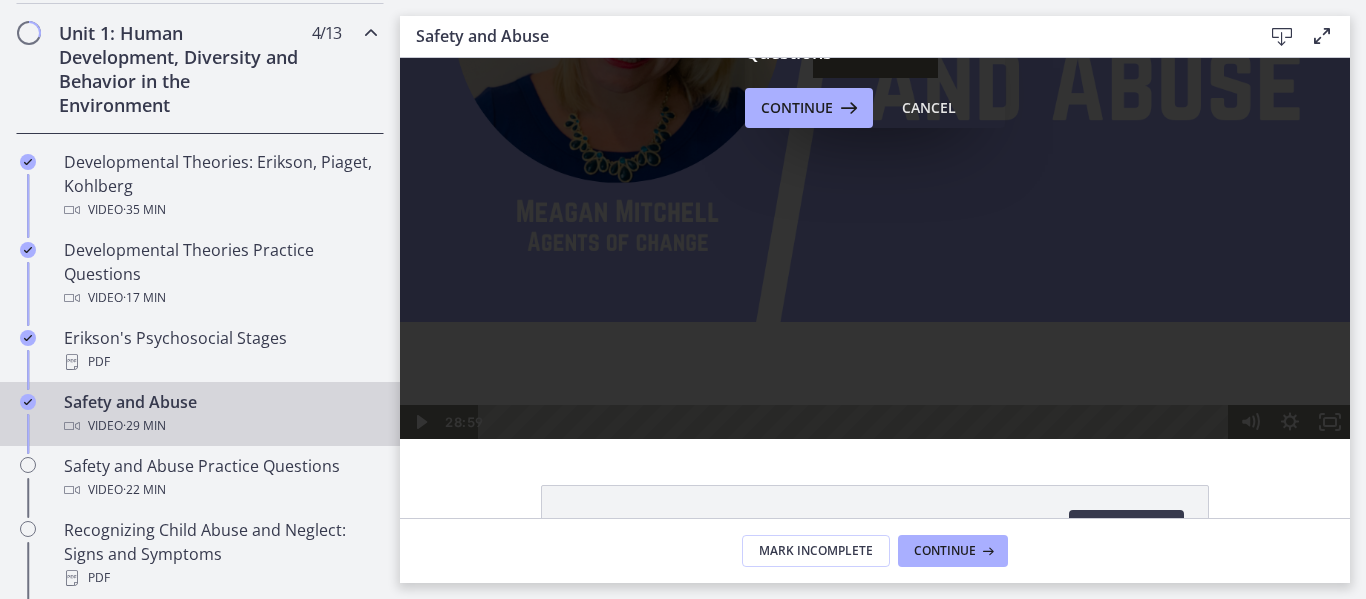 scroll, scrollTop: 540, scrollLeft: 0, axis: vertical 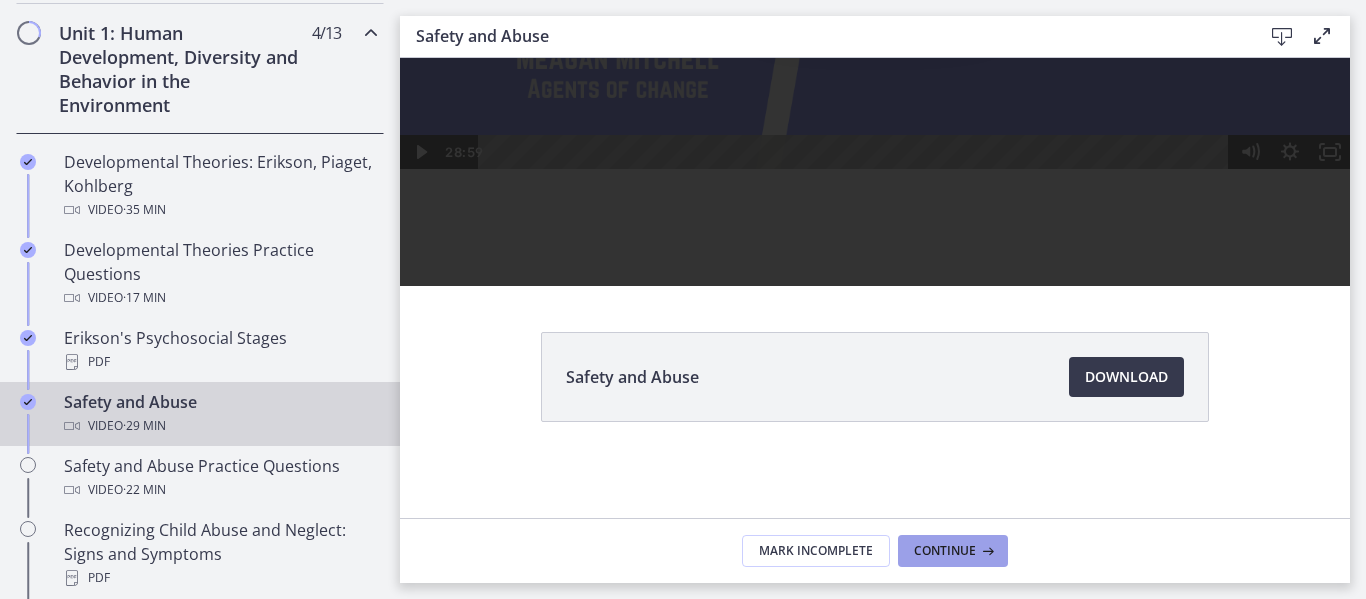 click on "Continue" at bounding box center [953, 551] 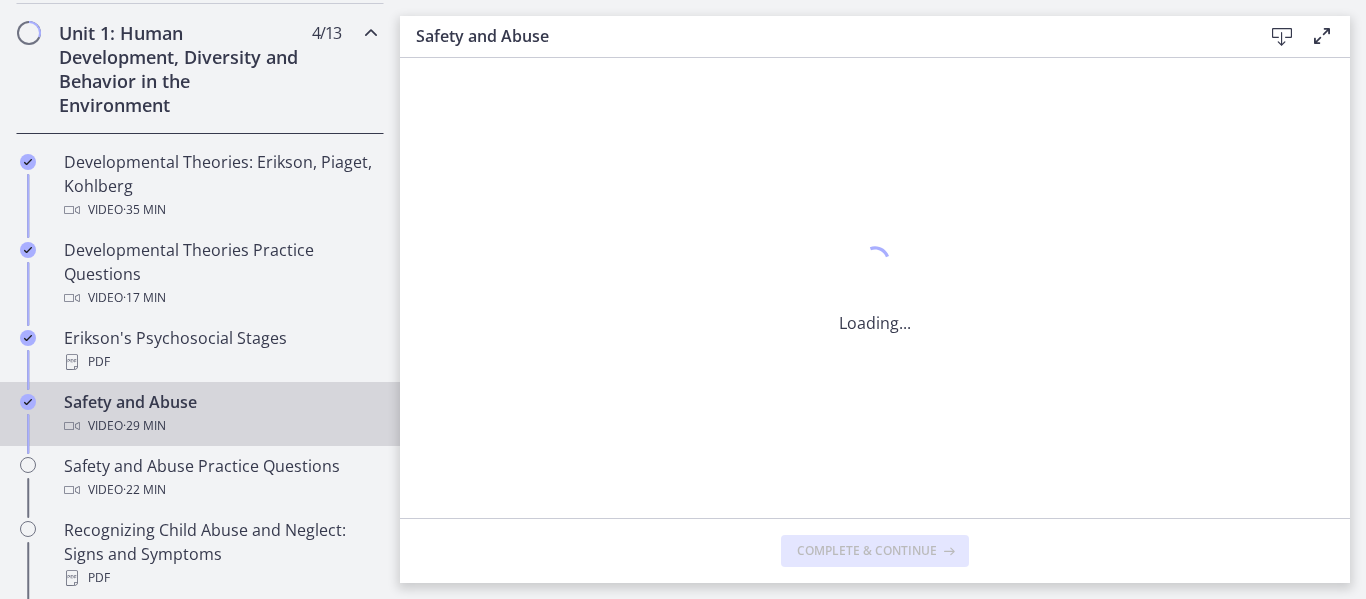scroll, scrollTop: 0, scrollLeft: 0, axis: both 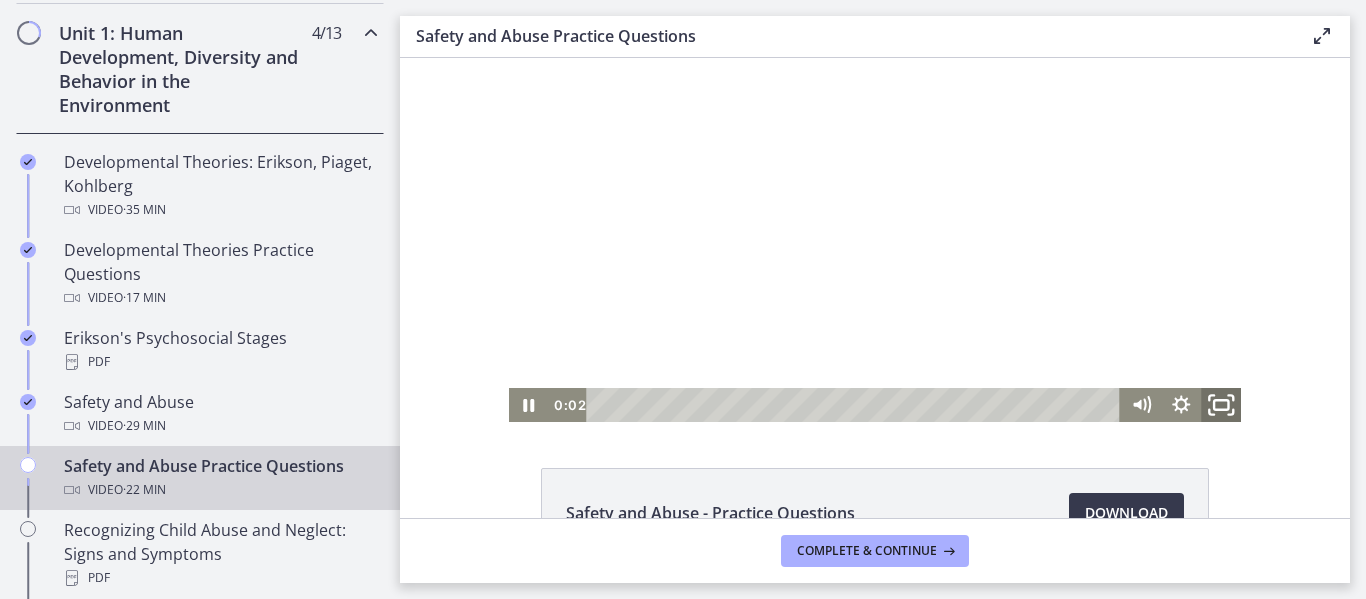 click 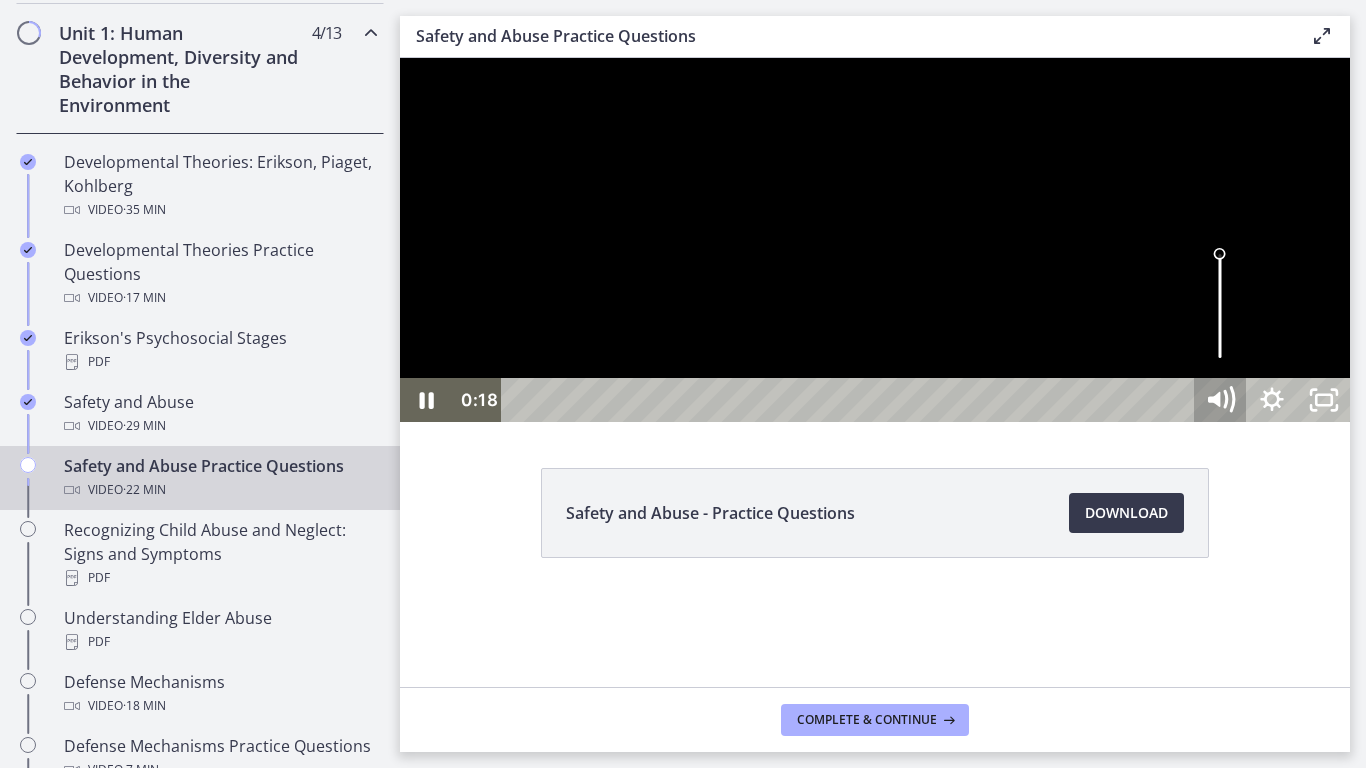 click 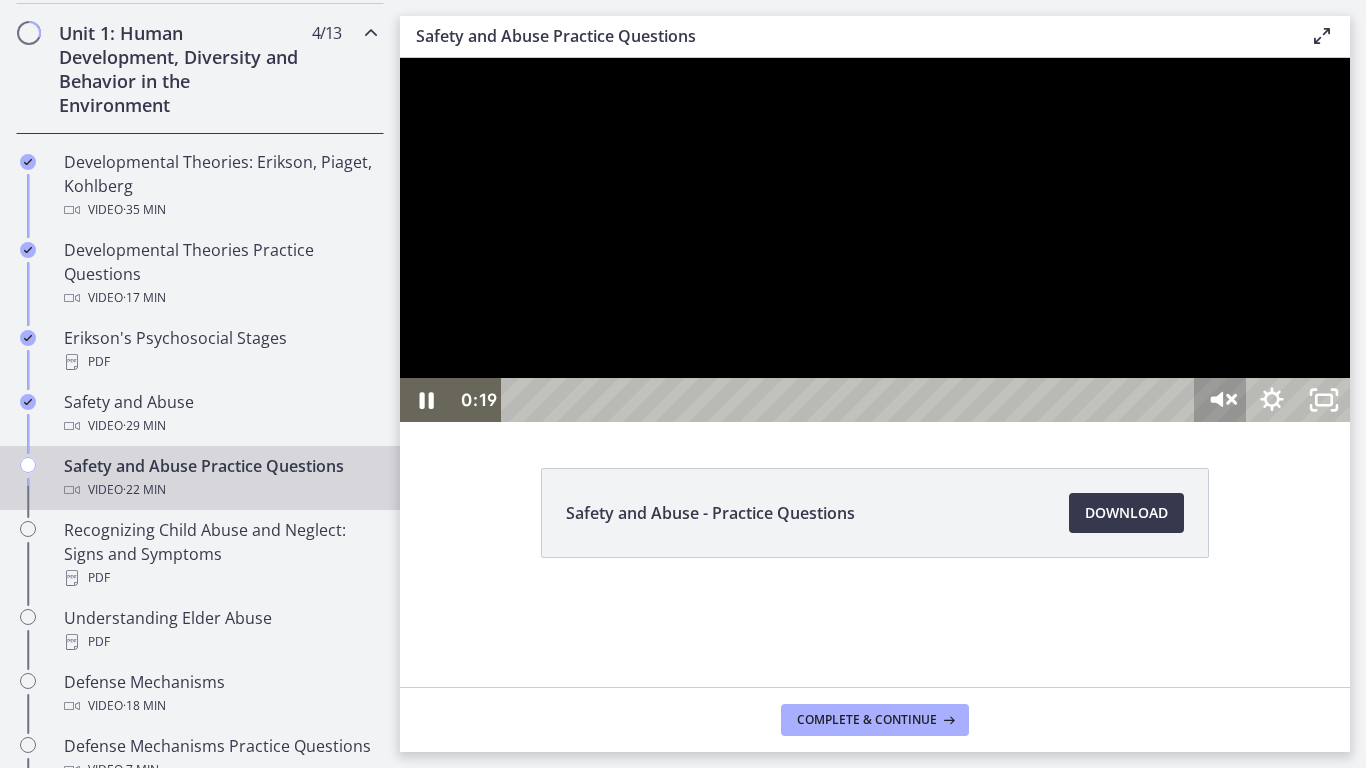 click 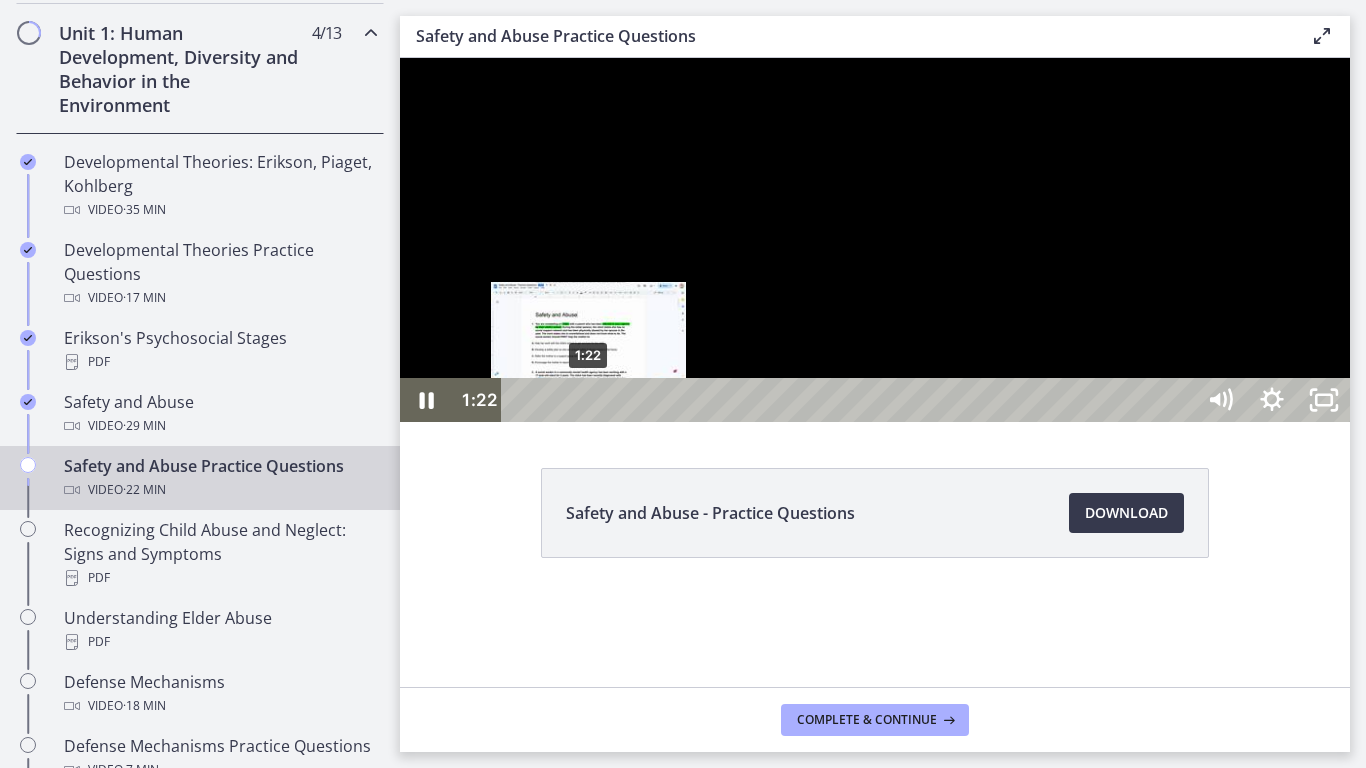 click on "1:22" at bounding box center [851, 400] 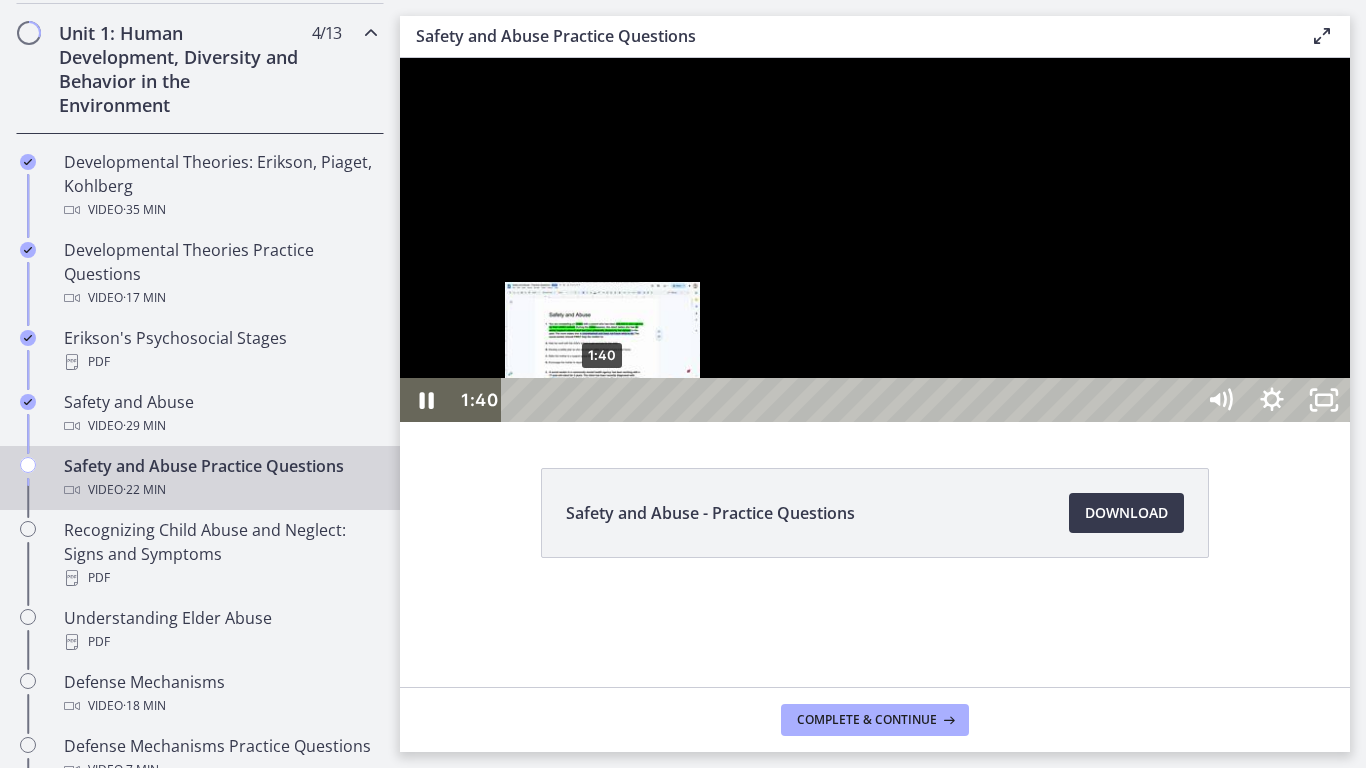 click on "1:40" at bounding box center (851, 400) 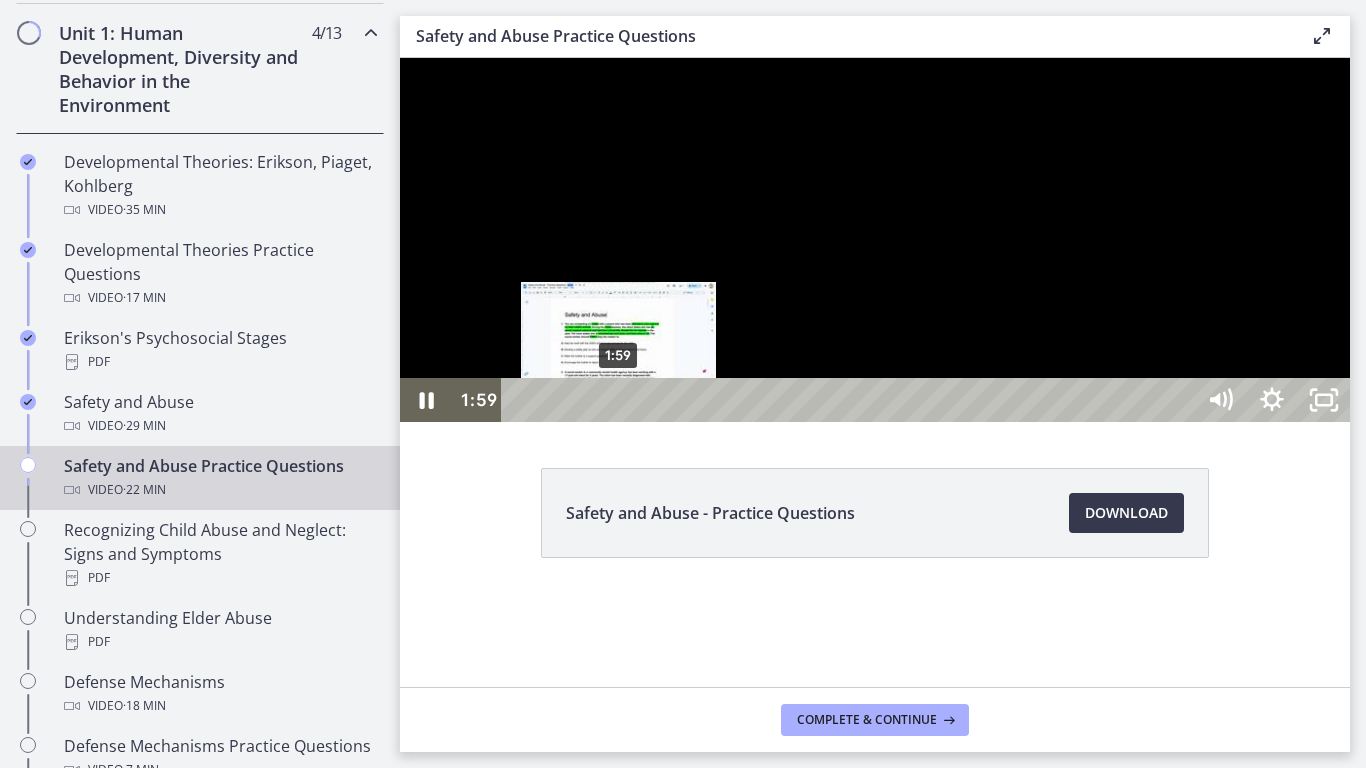 click on "1:59" at bounding box center [851, 400] 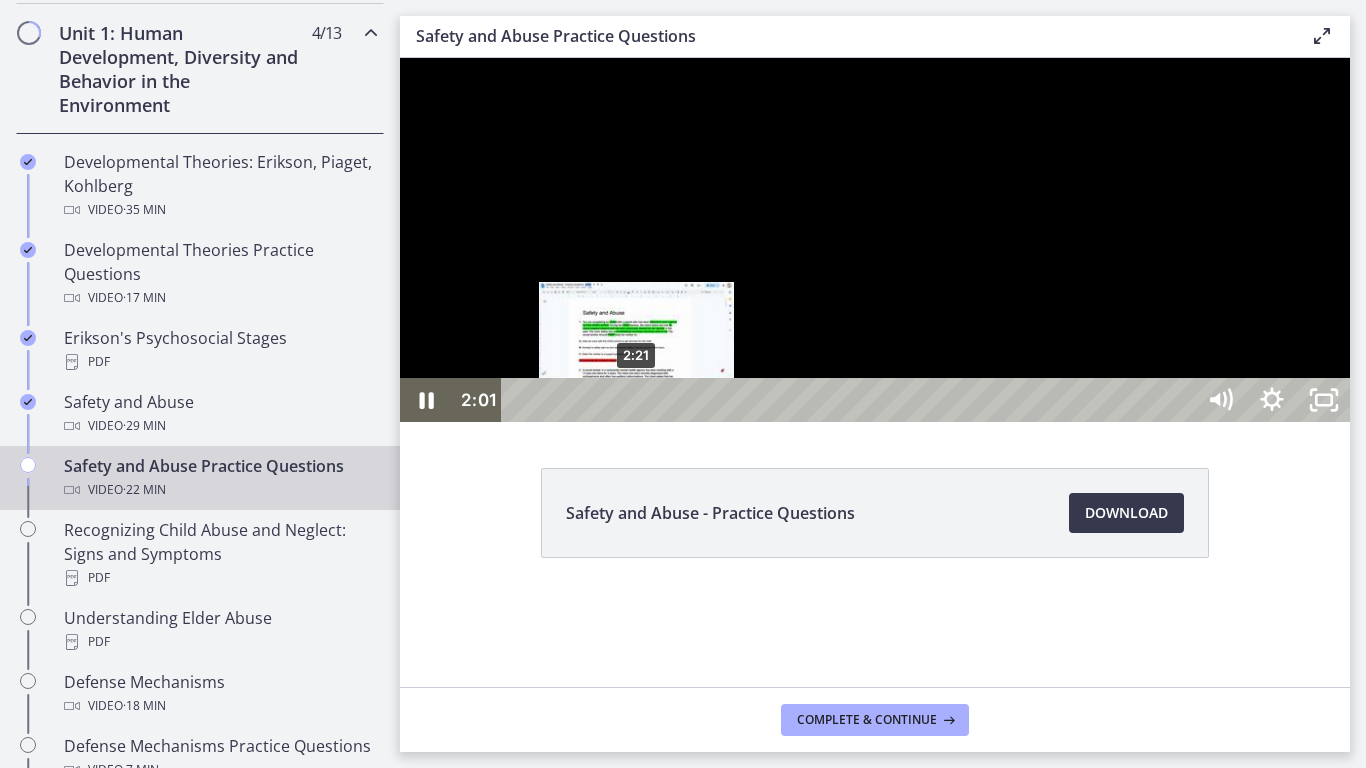 click on "2:21" at bounding box center [851, 400] 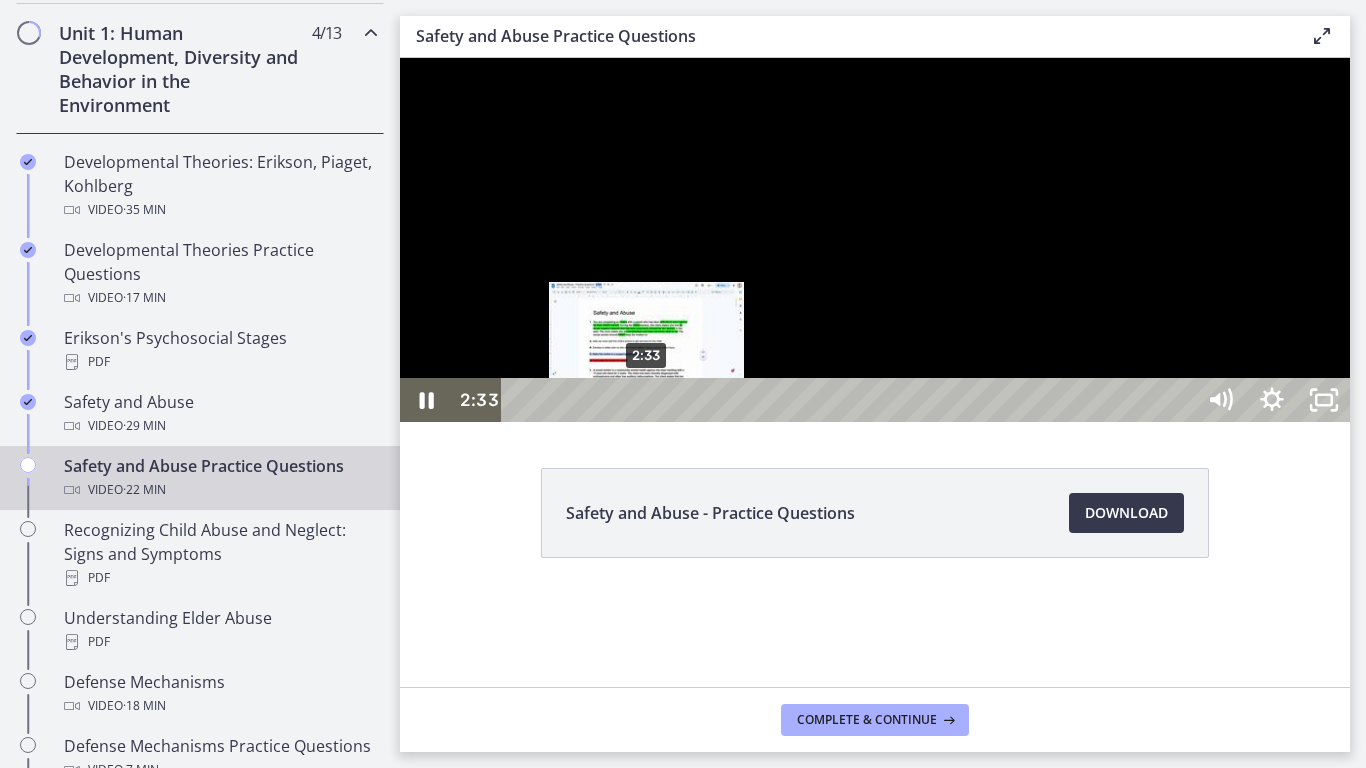 click on "2:33" at bounding box center [851, 400] 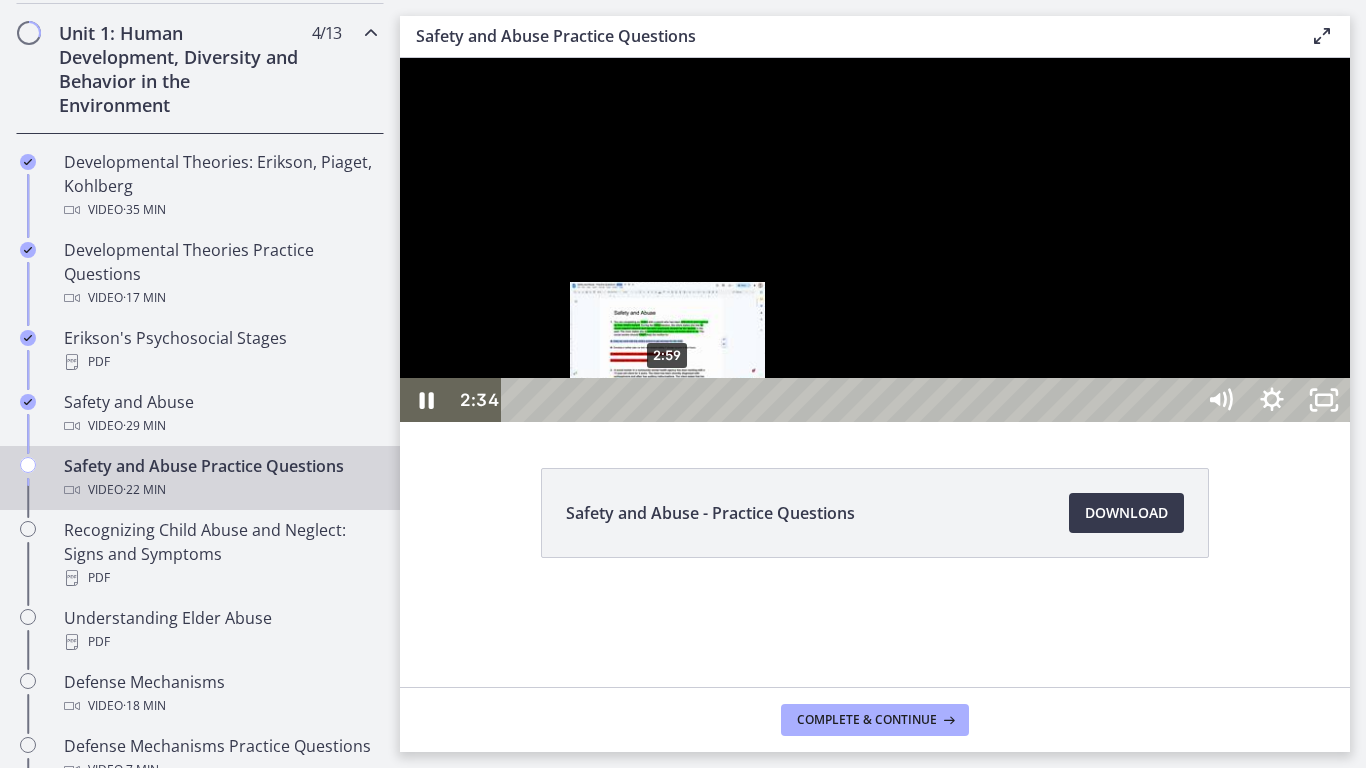 click on "2:59" at bounding box center [851, 400] 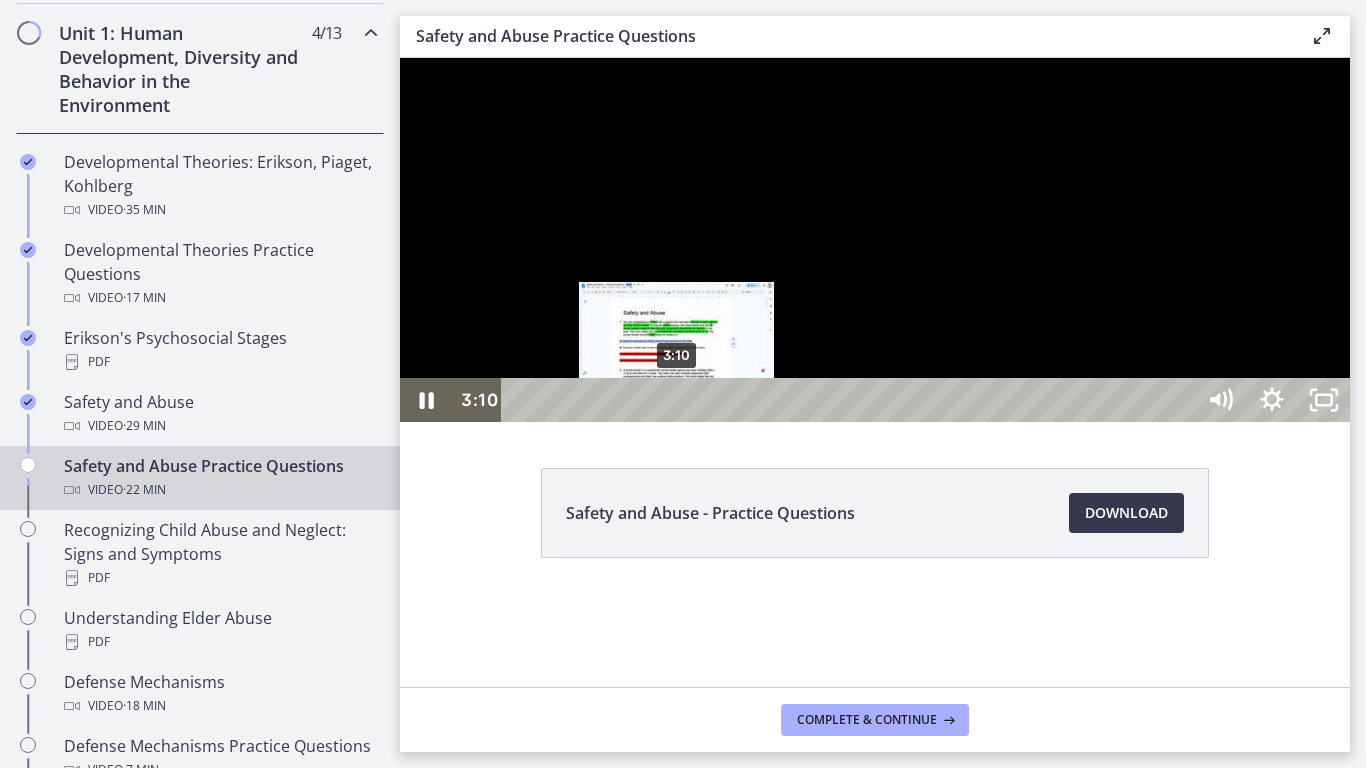 click on "3:10" at bounding box center [851, 400] 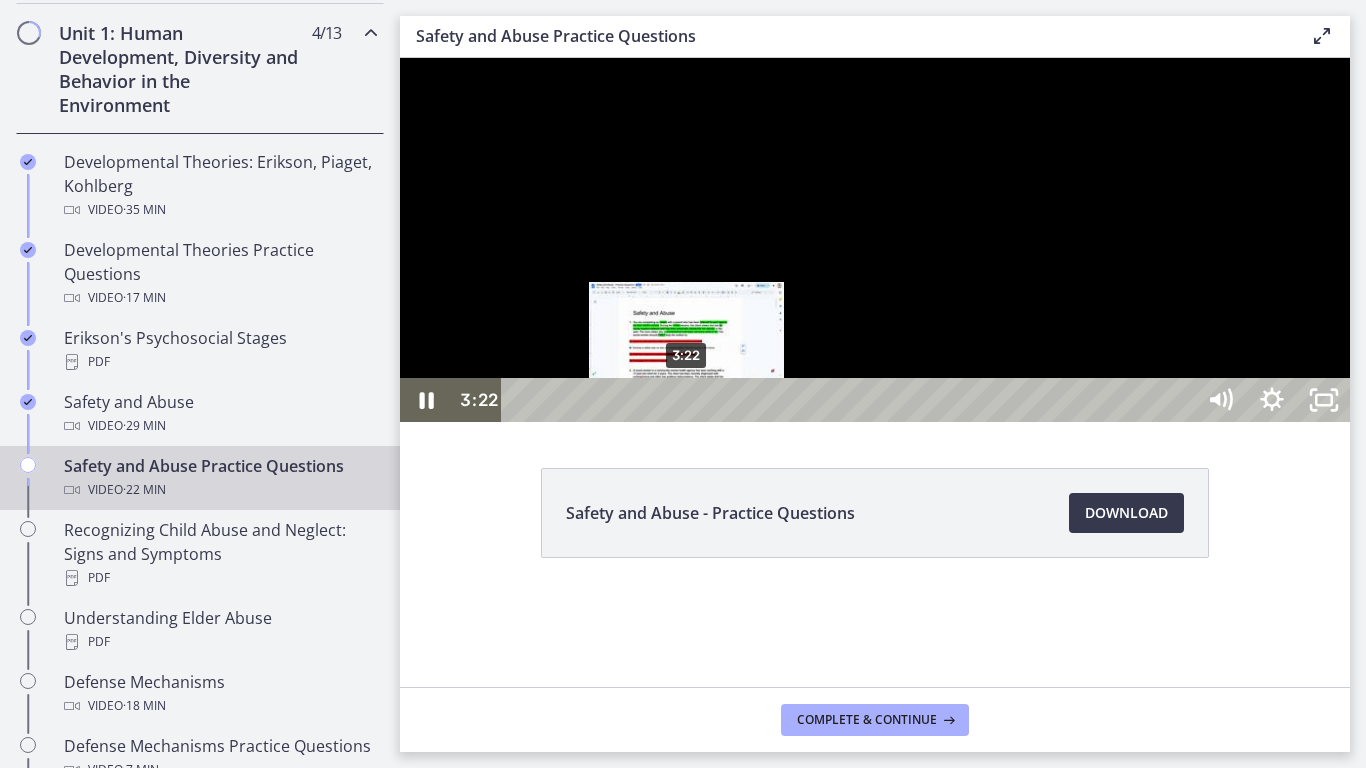 click on "3:22" at bounding box center [851, 400] 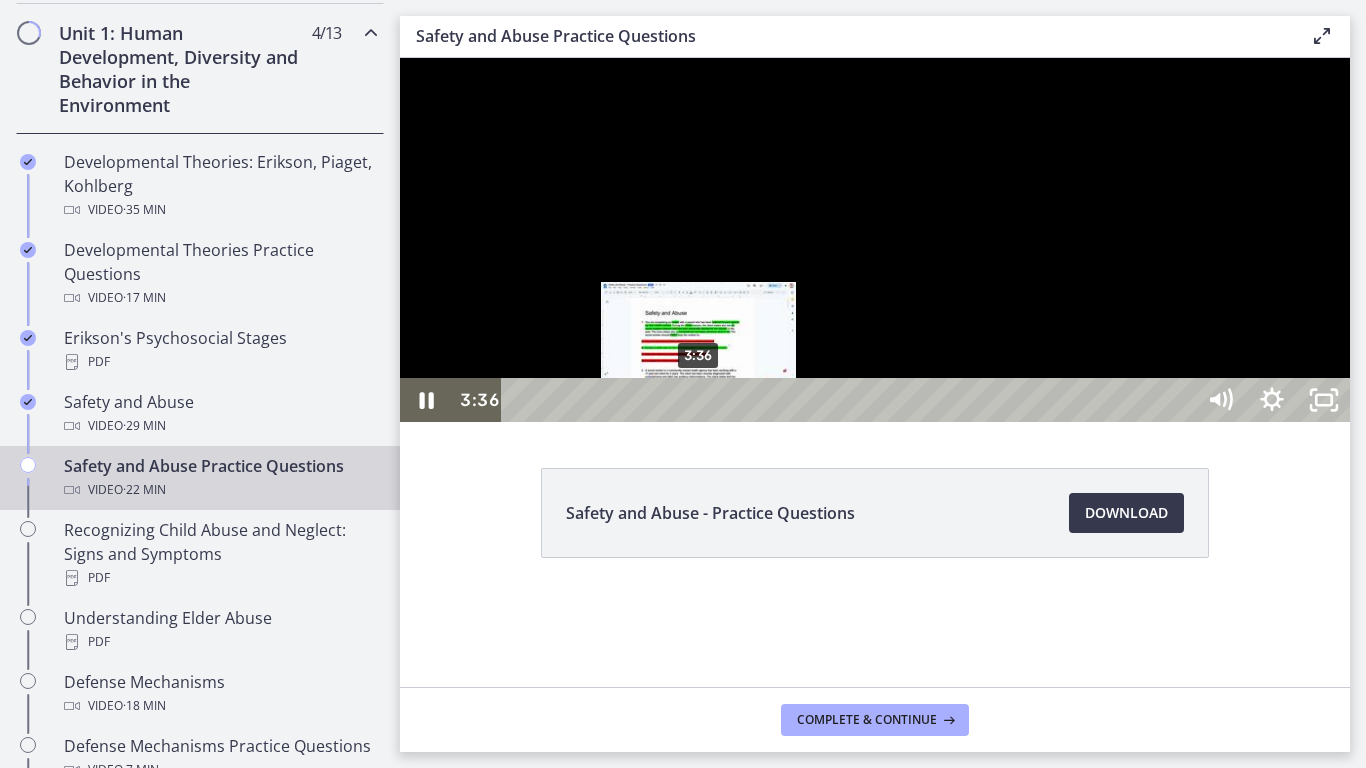 click on "3:36" at bounding box center (851, 400) 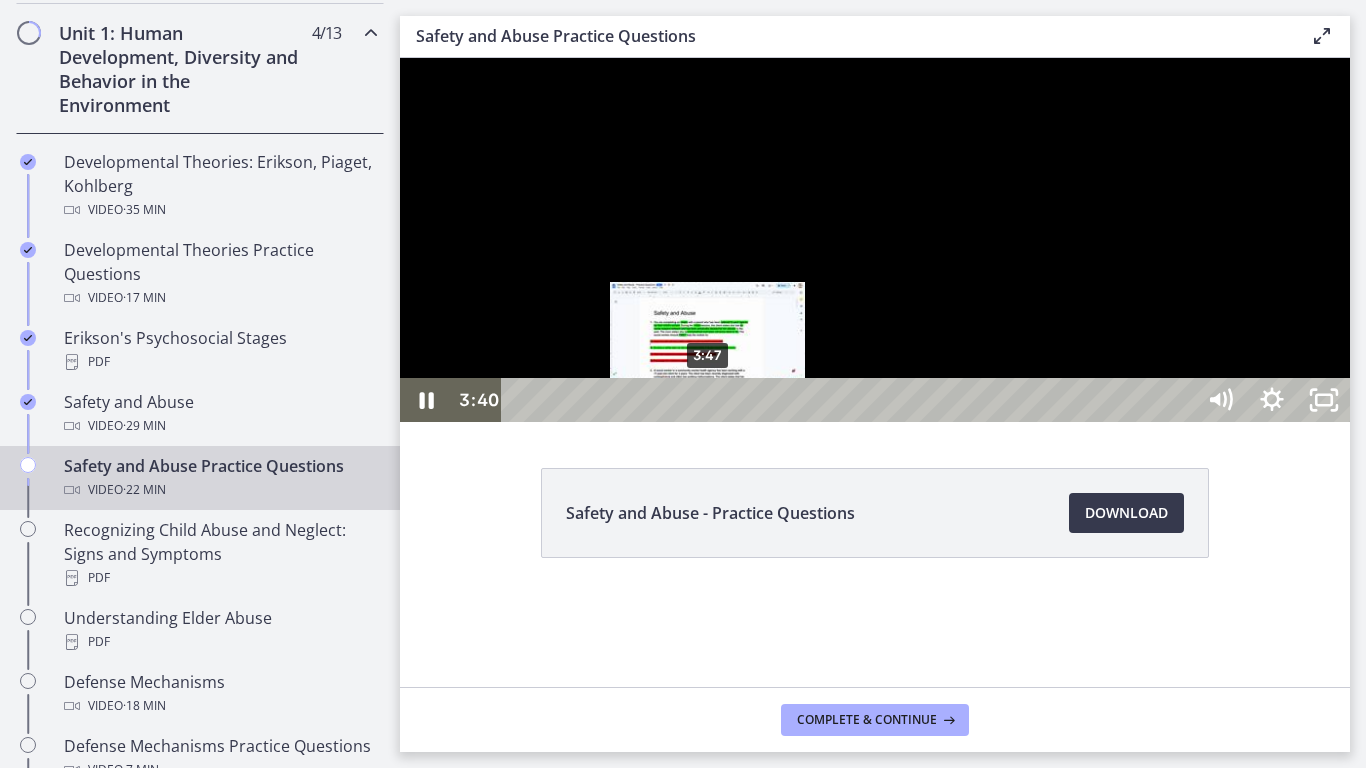 click at bounding box center (701, 400) 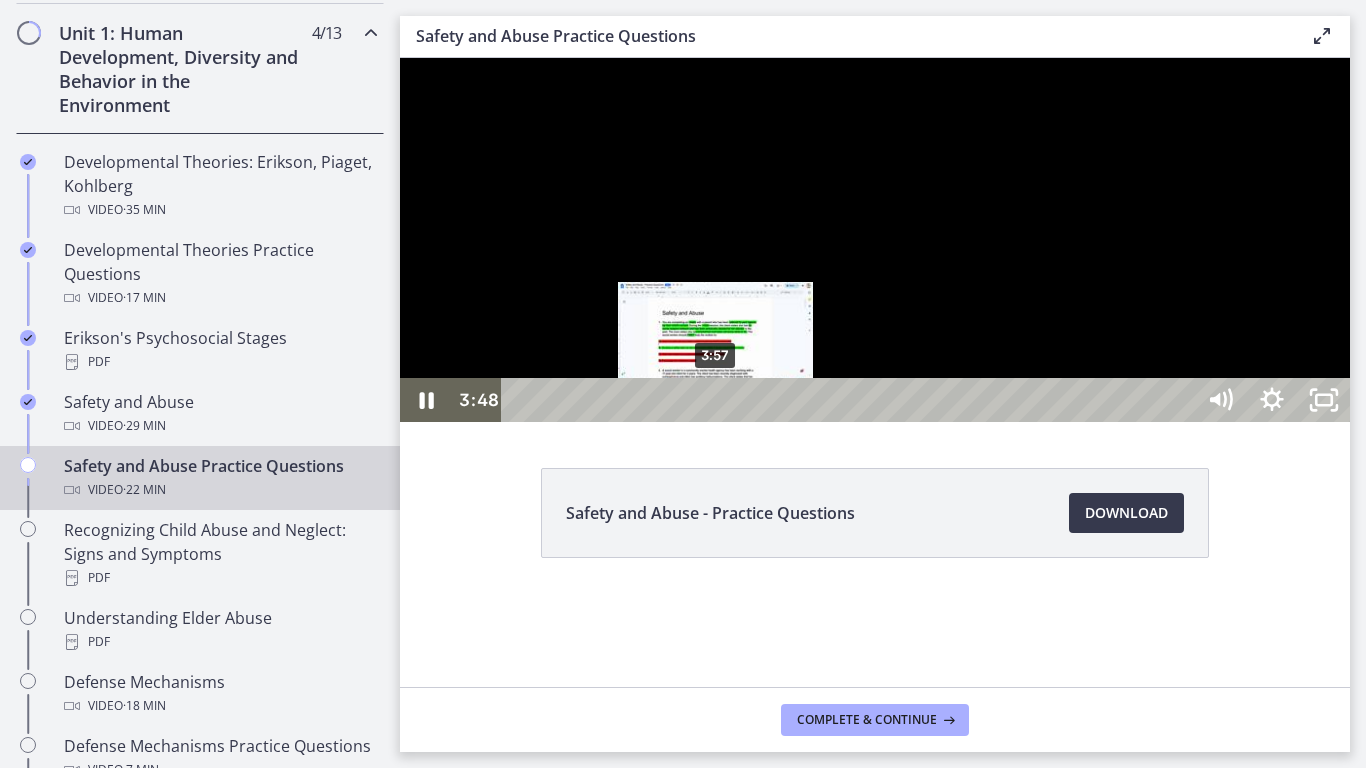 click on "3:57" at bounding box center [851, 400] 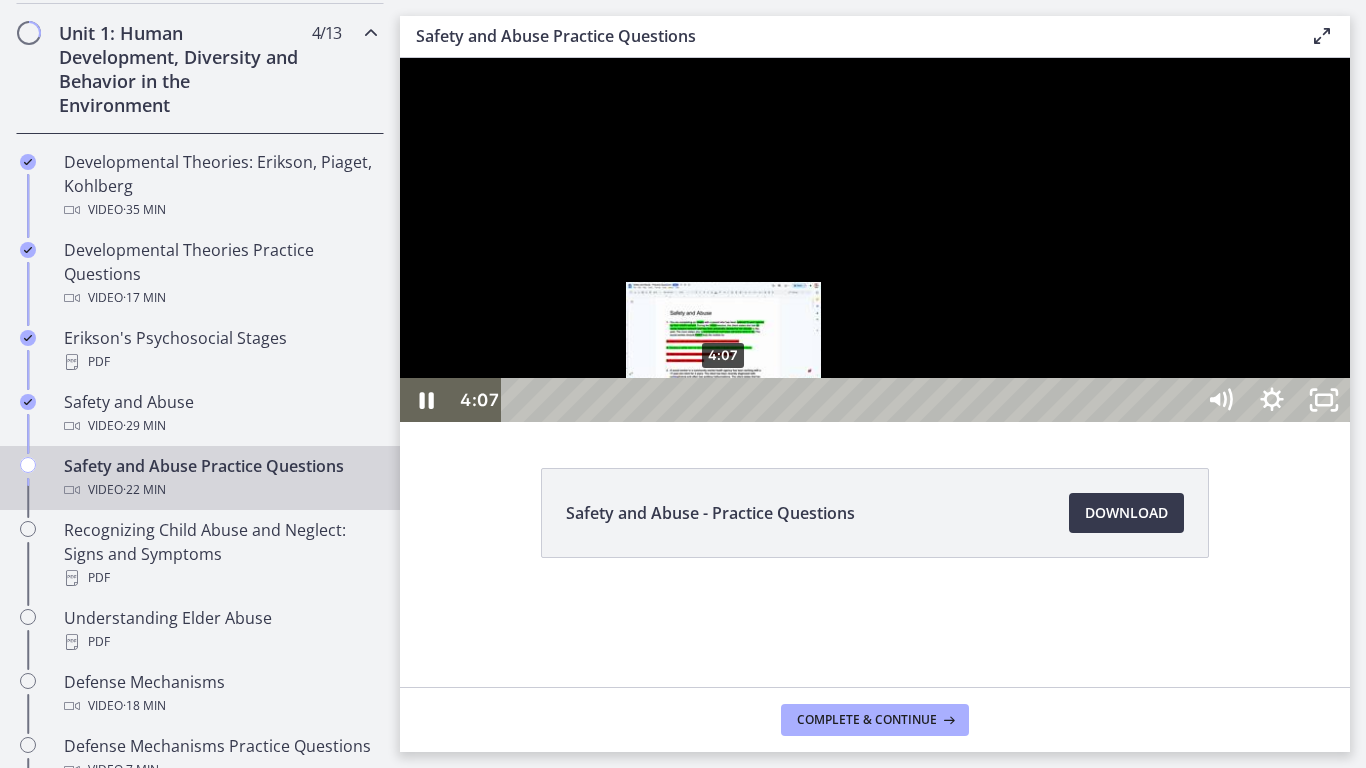 click on "4:07" at bounding box center [851, 400] 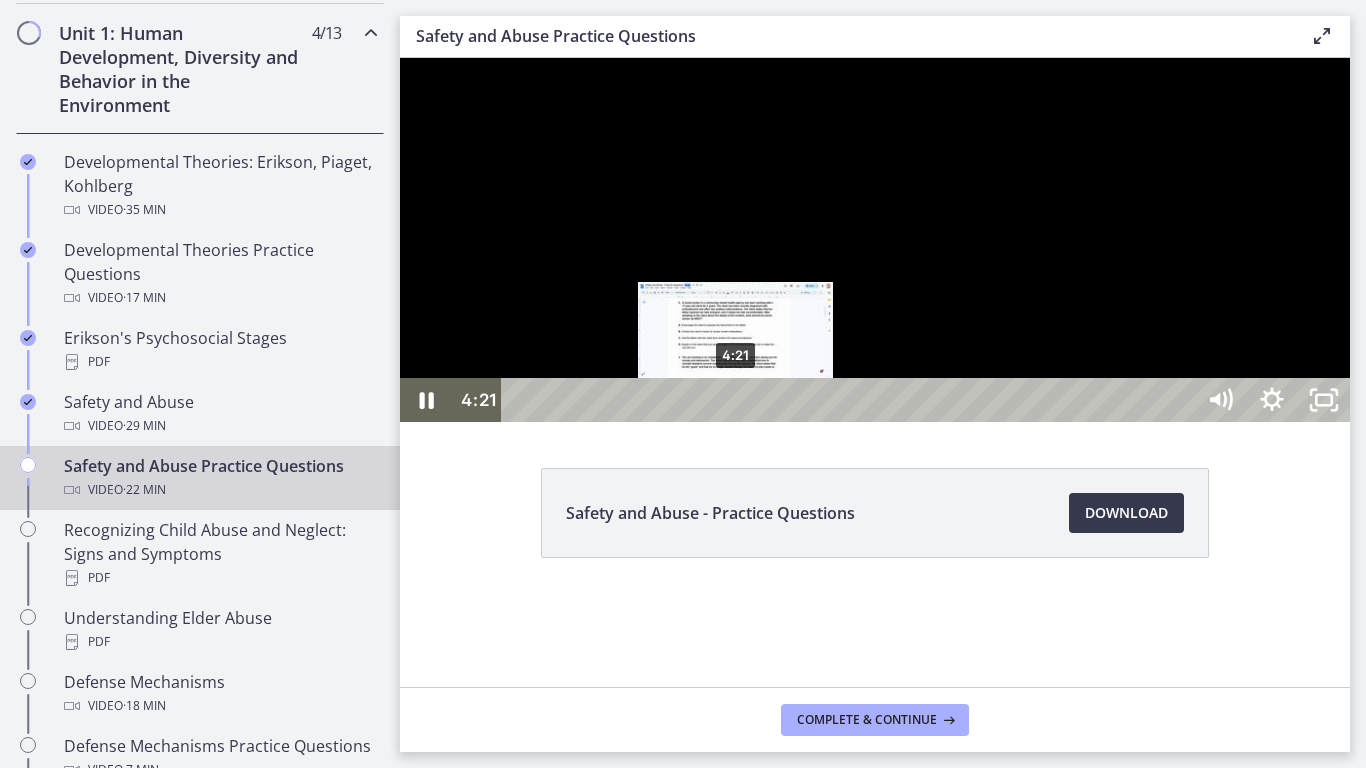 click on "4:21" at bounding box center (851, 400) 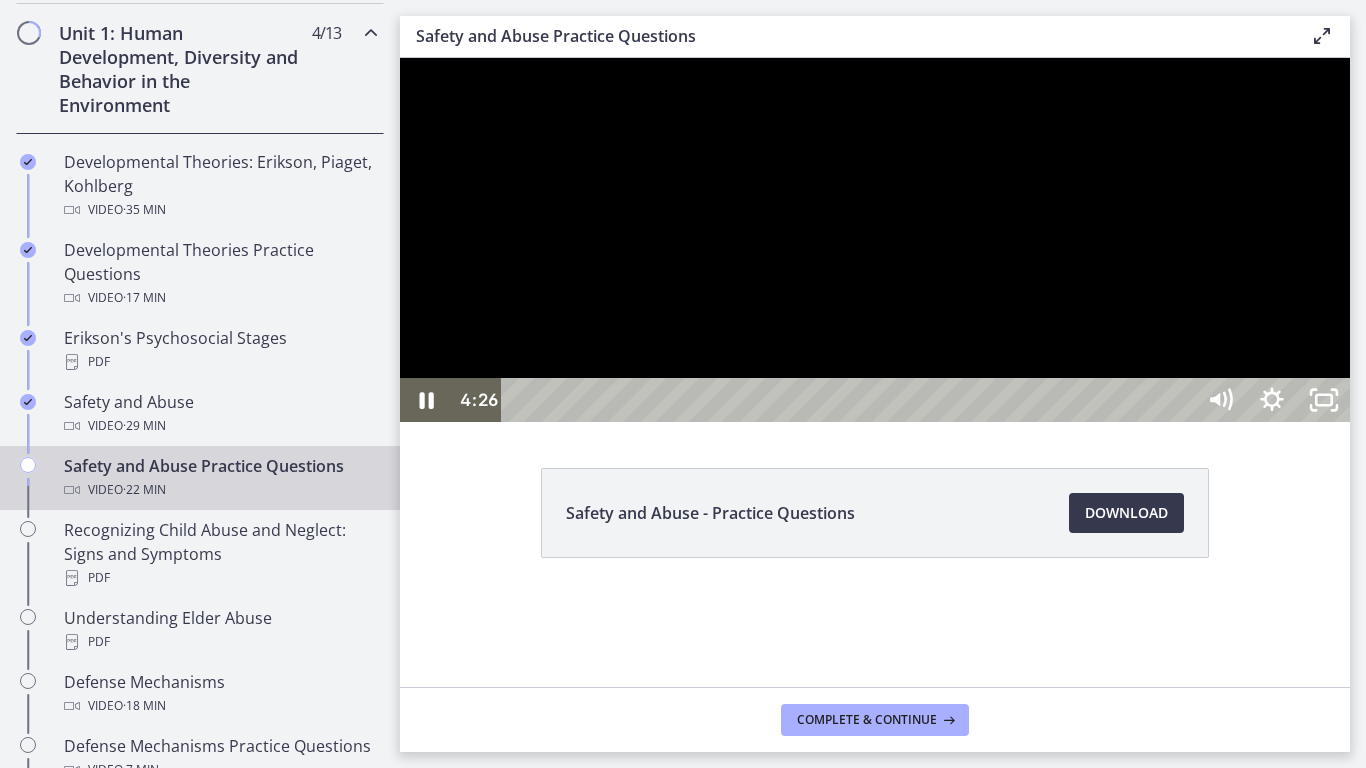 click at bounding box center (875, 240) 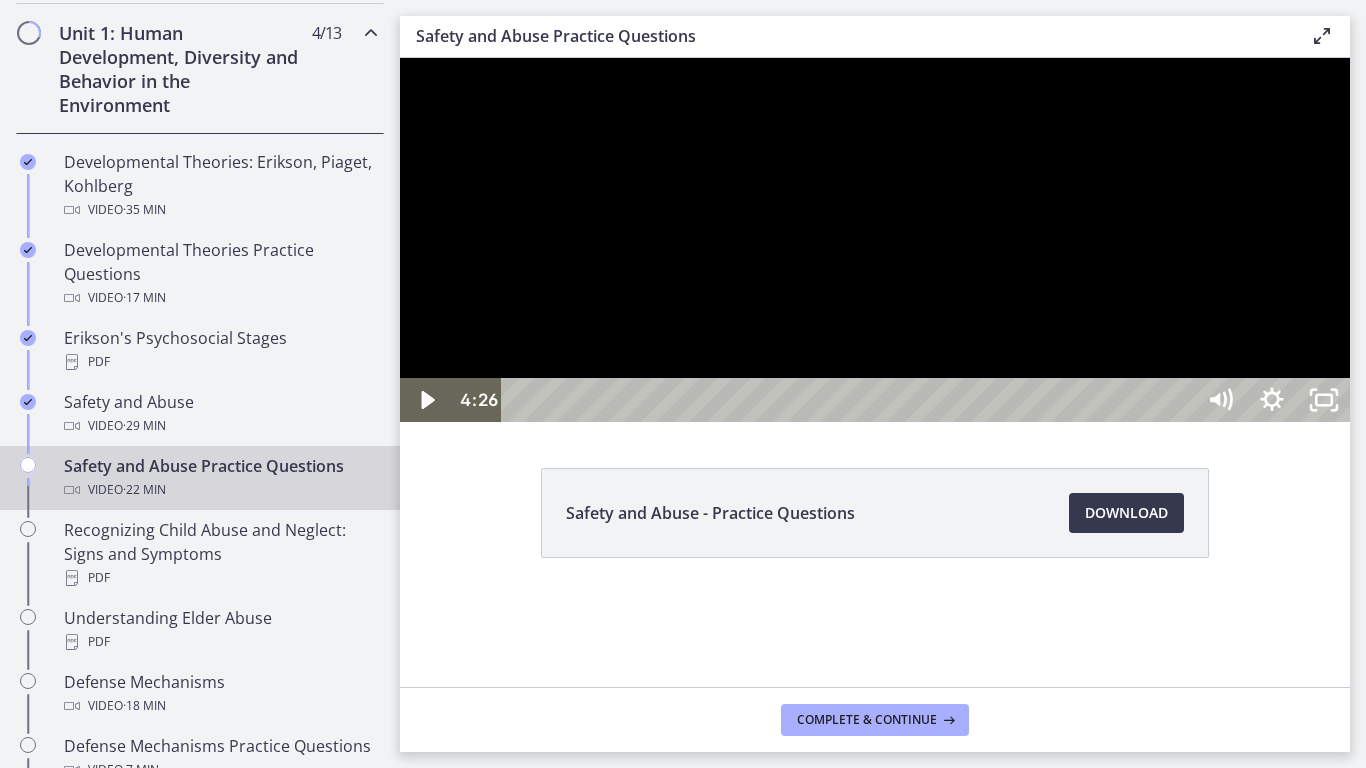 click at bounding box center [875, 240] 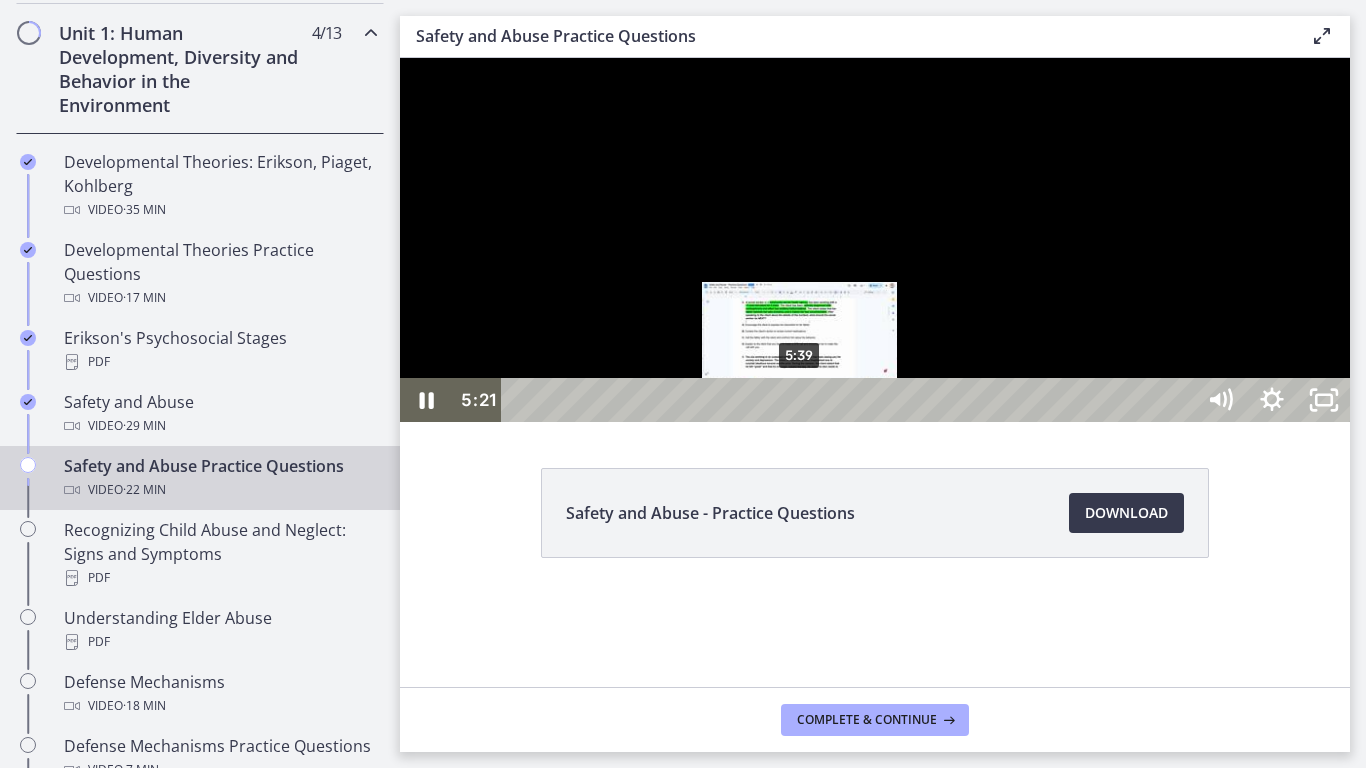 click on "5:39" at bounding box center [851, 400] 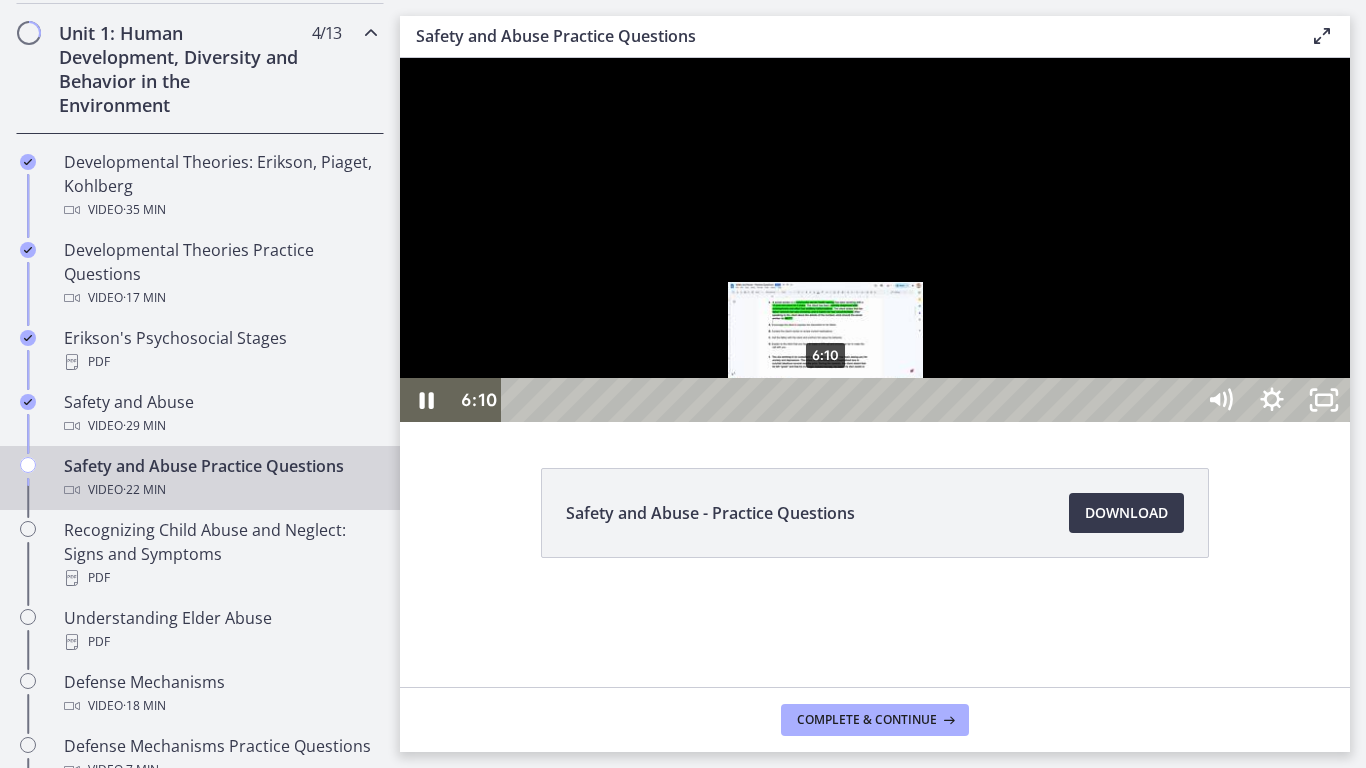 click on "6:10" at bounding box center (851, 400) 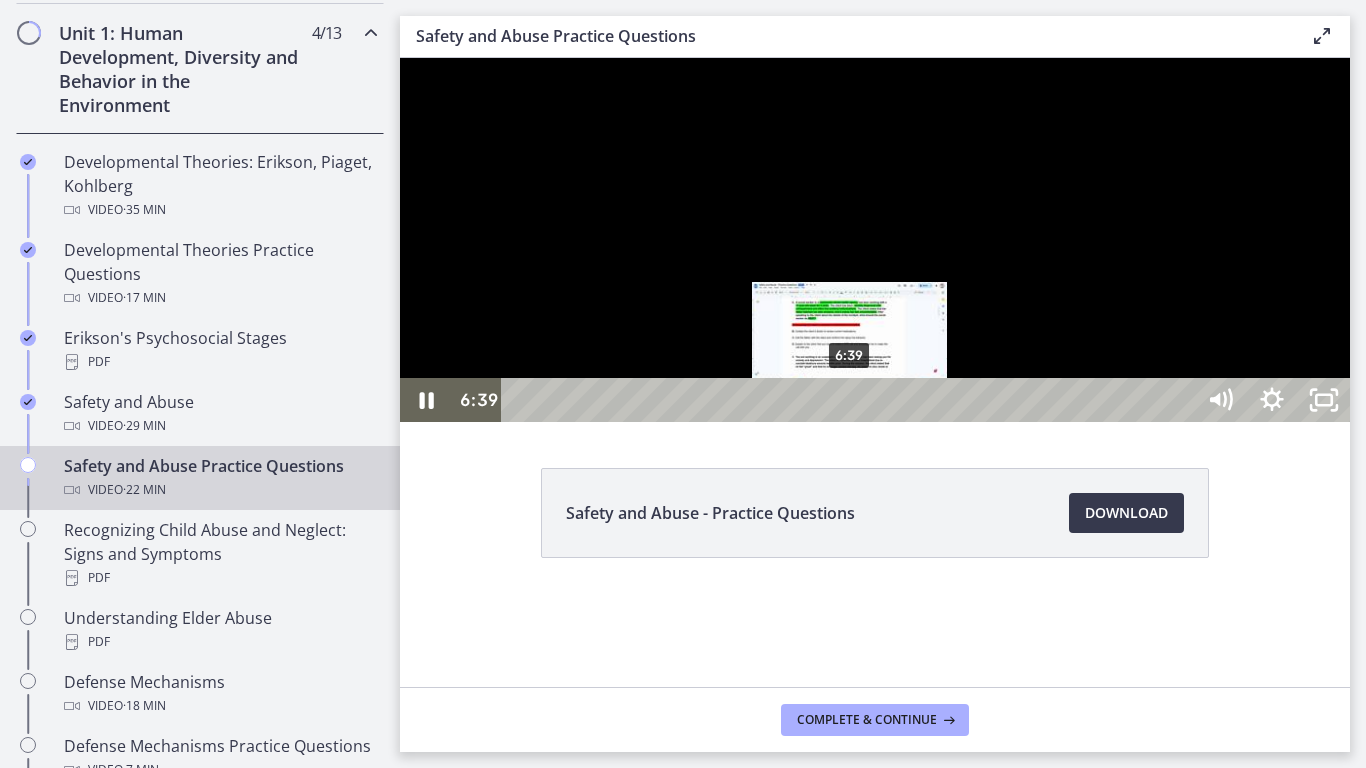 click on "6:39" at bounding box center [851, 400] 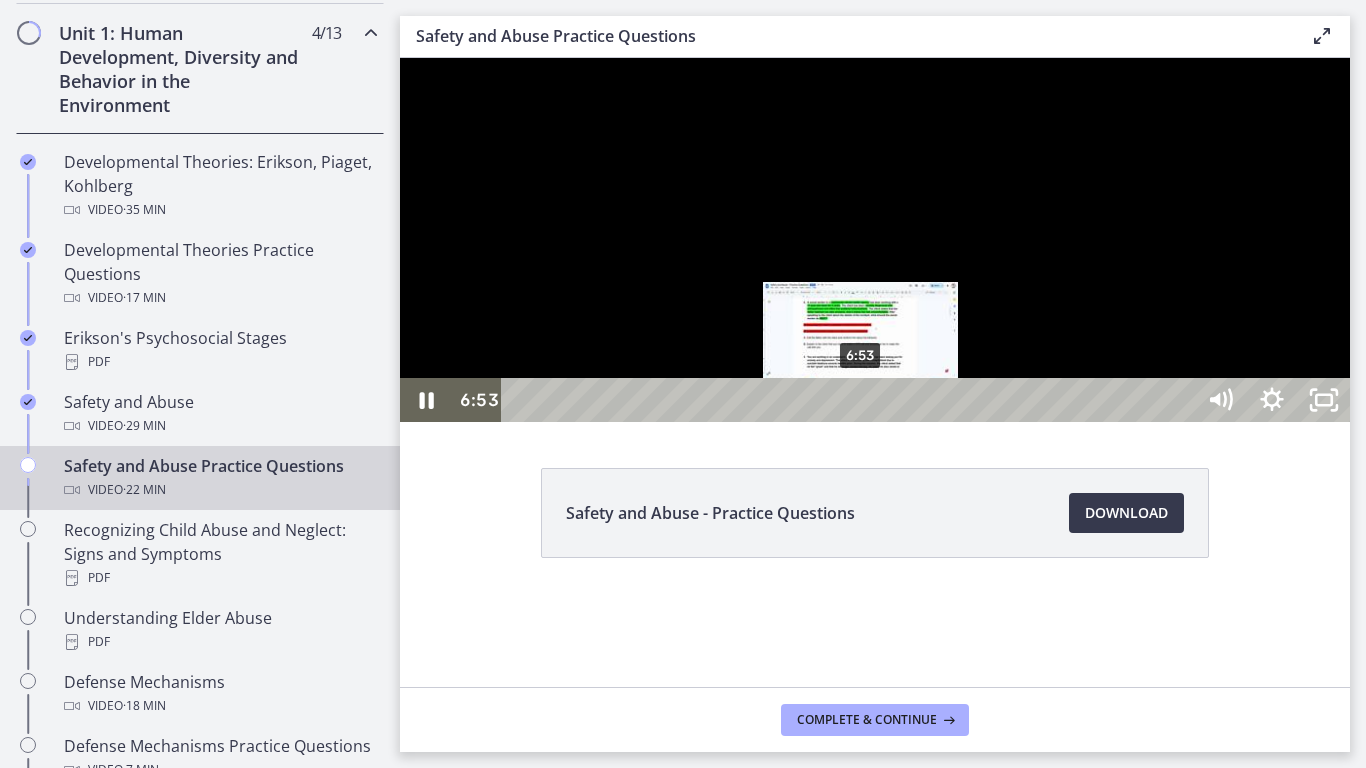 click on "6:53" at bounding box center (851, 400) 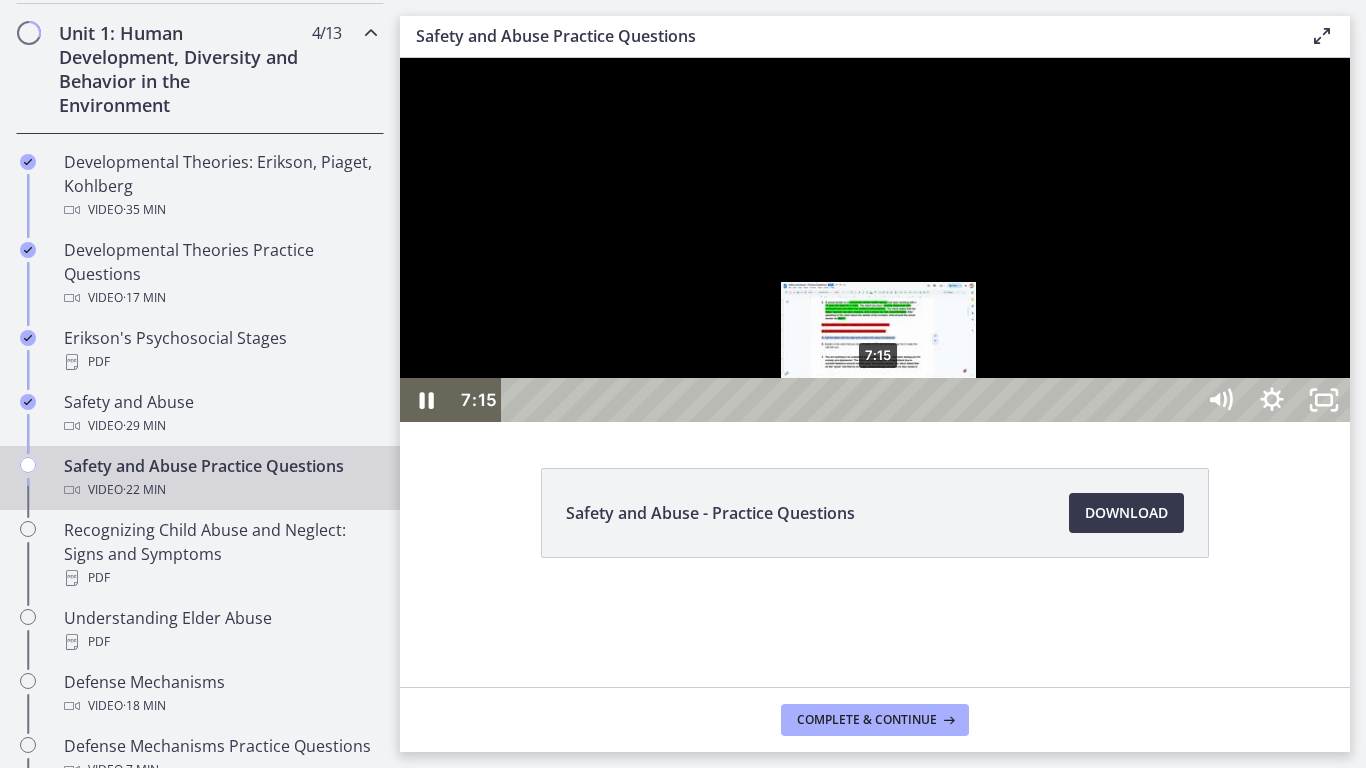 click on "7:15" at bounding box center [851, 400] 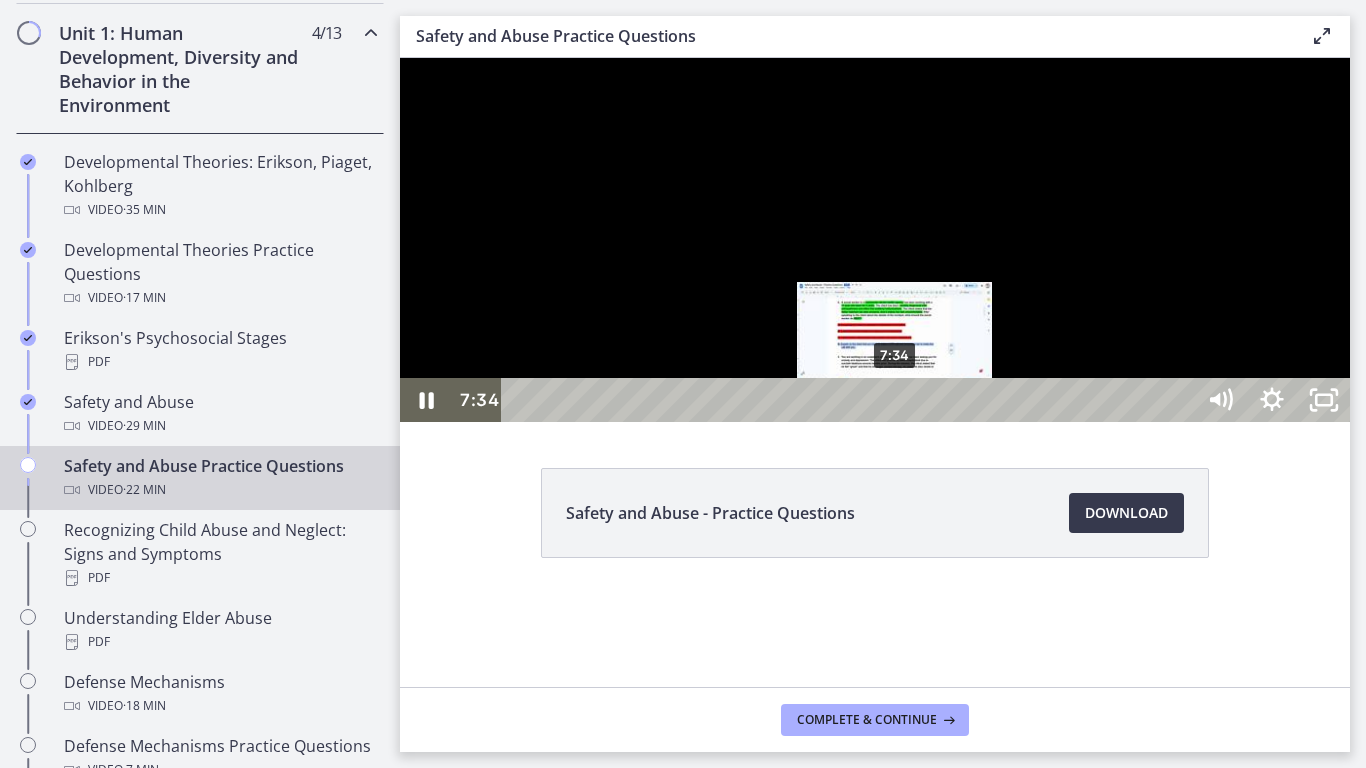 click on "7:34" at bounding box center [851, 400] 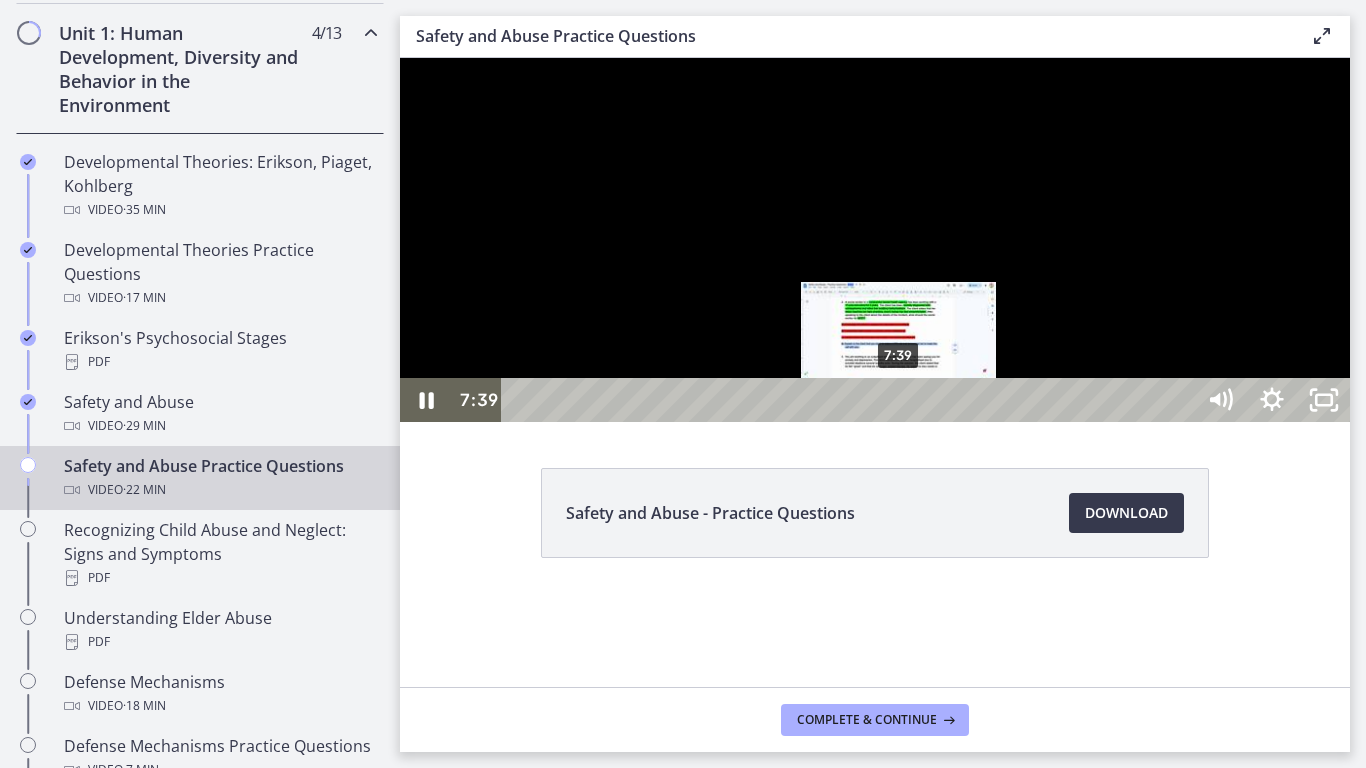 click at bounding box center [898, 400] 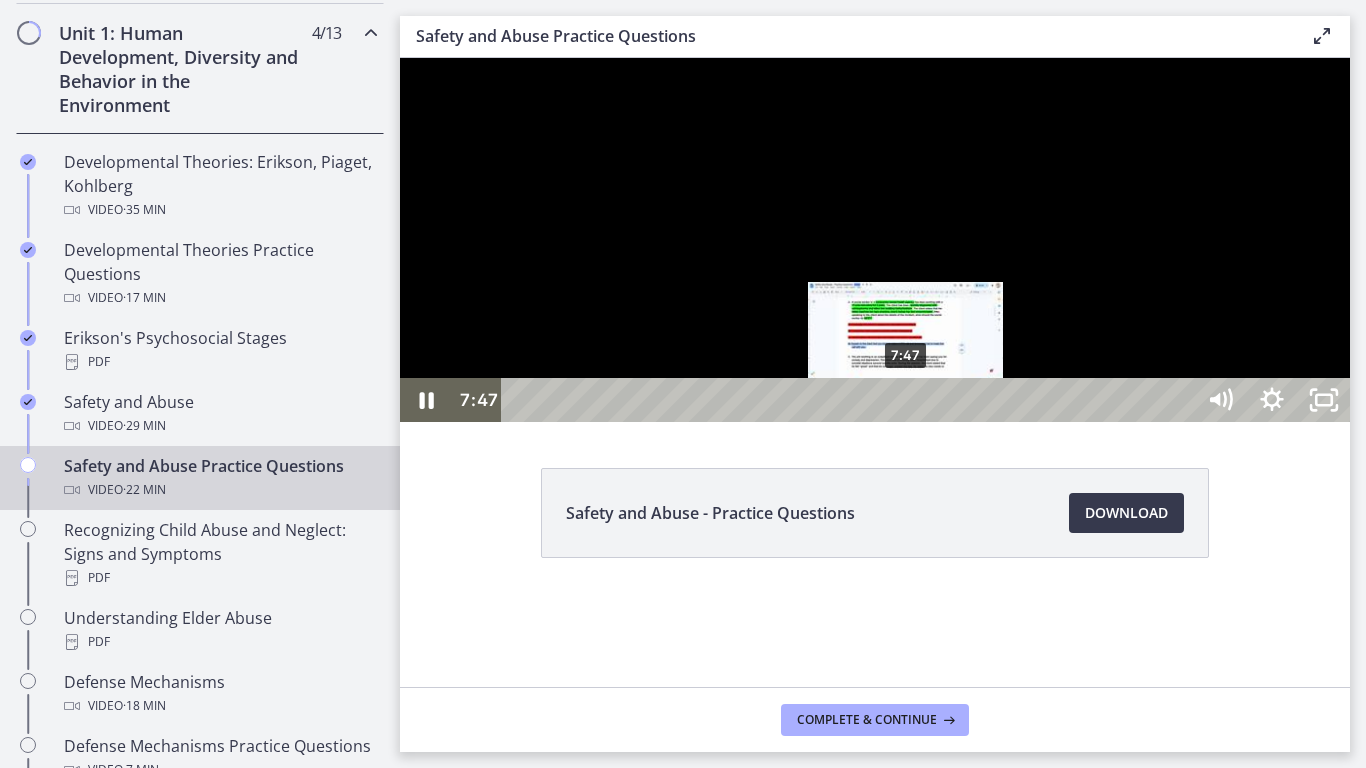 click on "7:47" at bounding box center [851, 400] 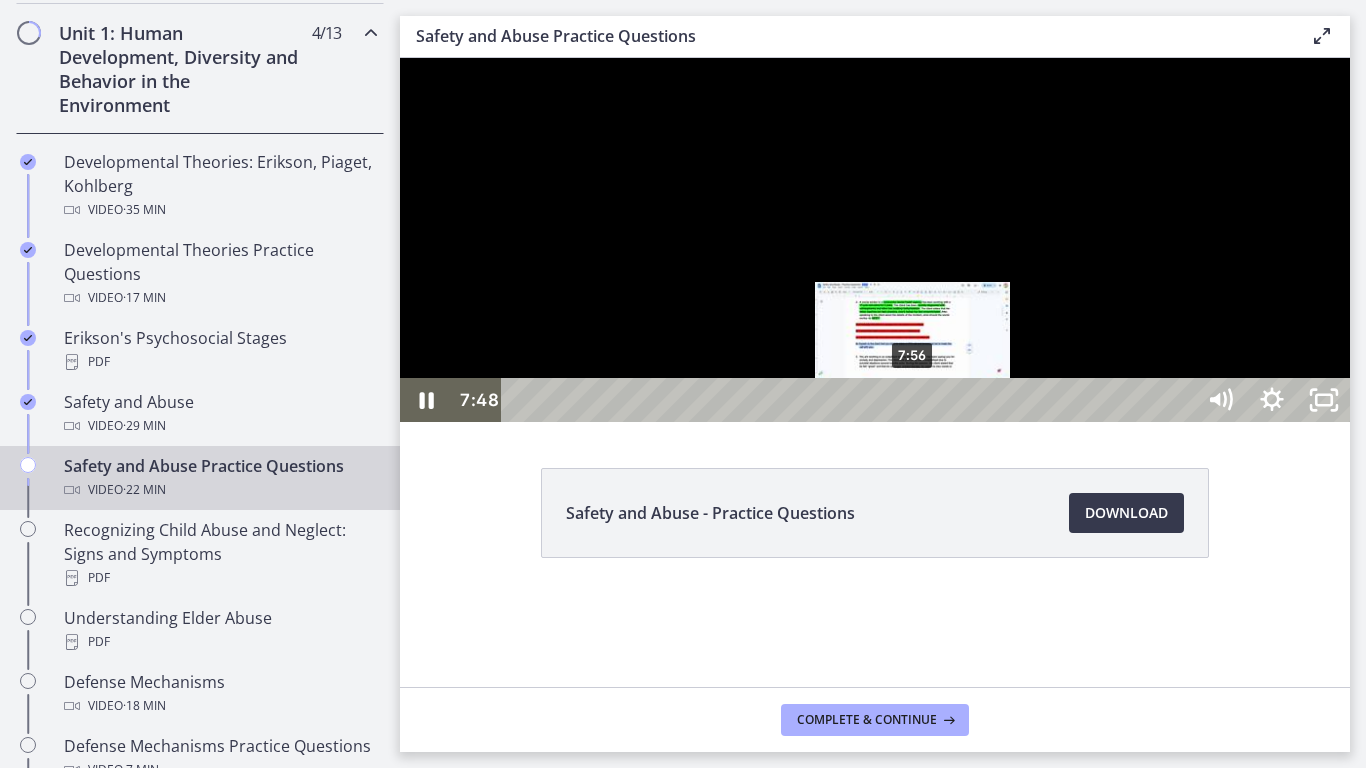 click on "7:56" at bounding box center (851, 400) 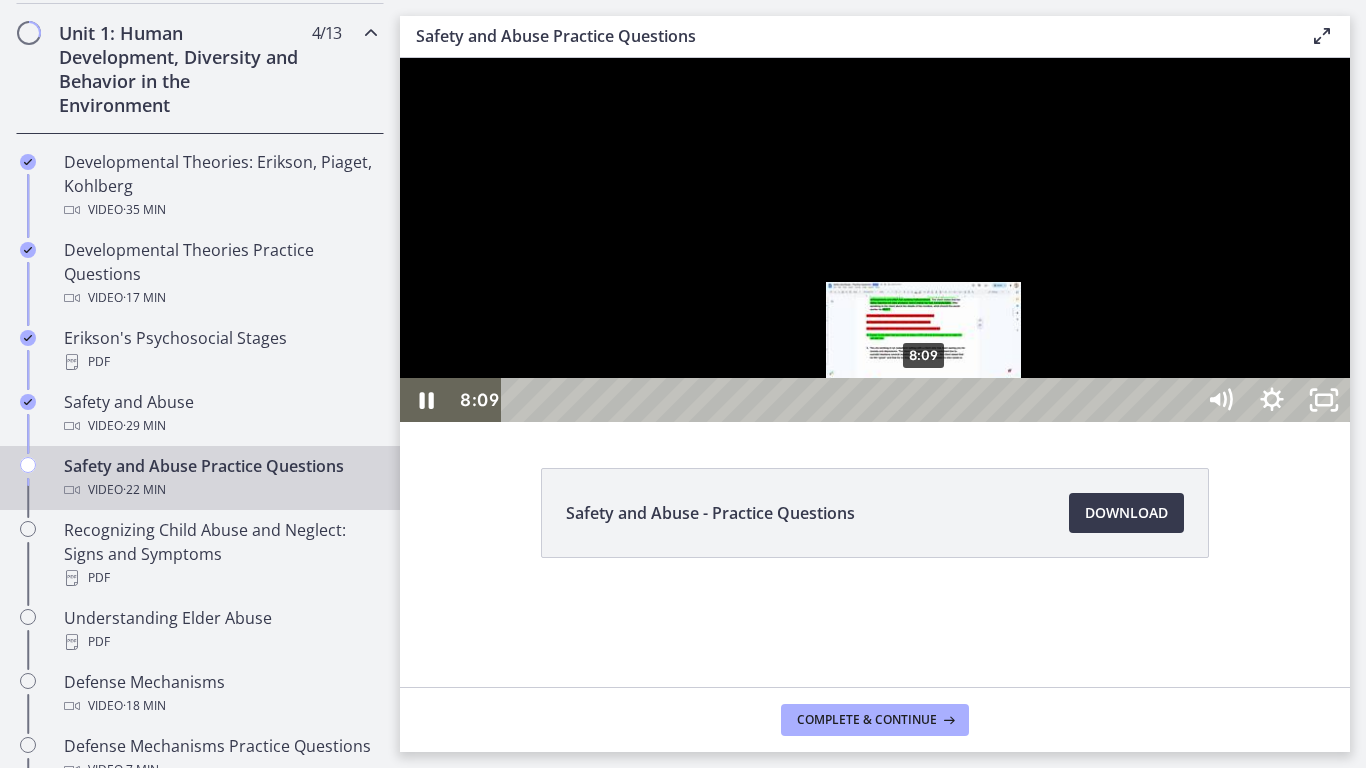 click on "8:09" at bounding box center (851, 400) 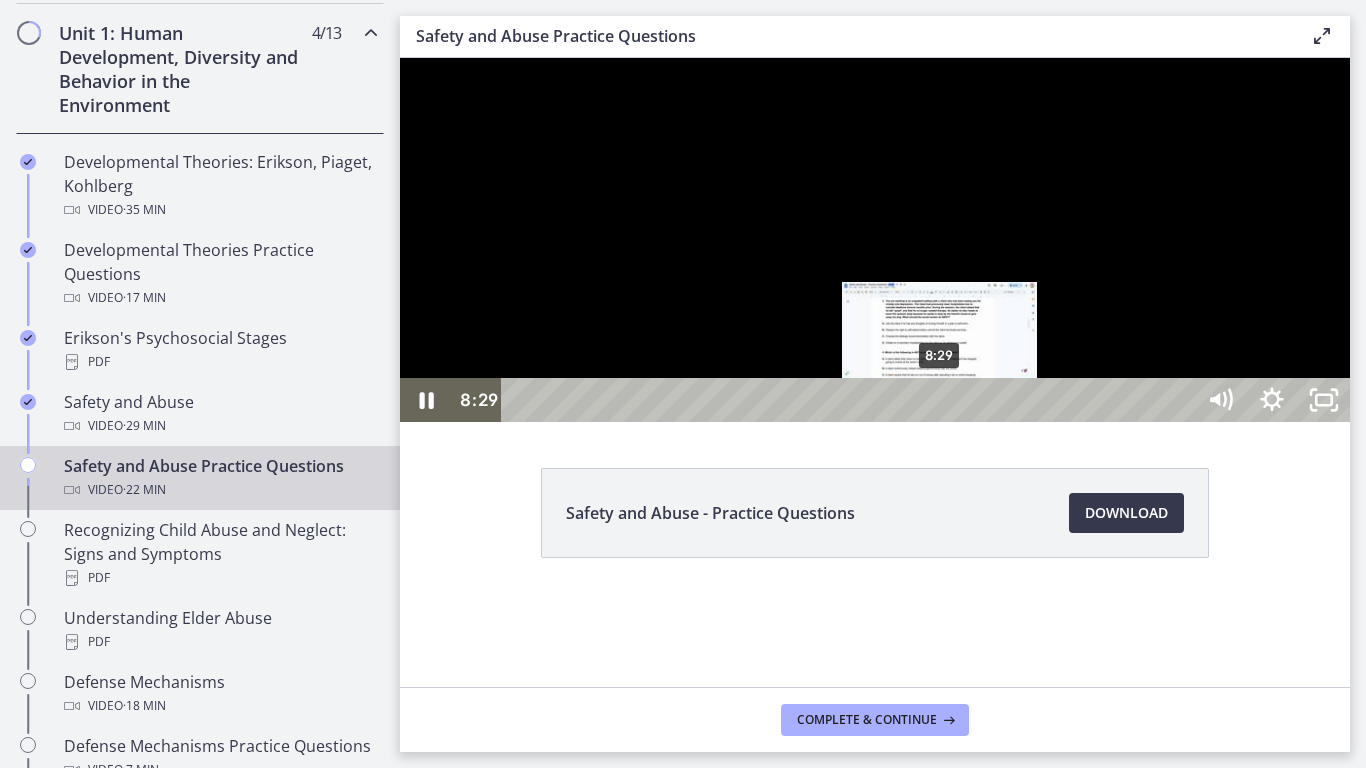 click on "8:29" at bounding box center (851, 400) 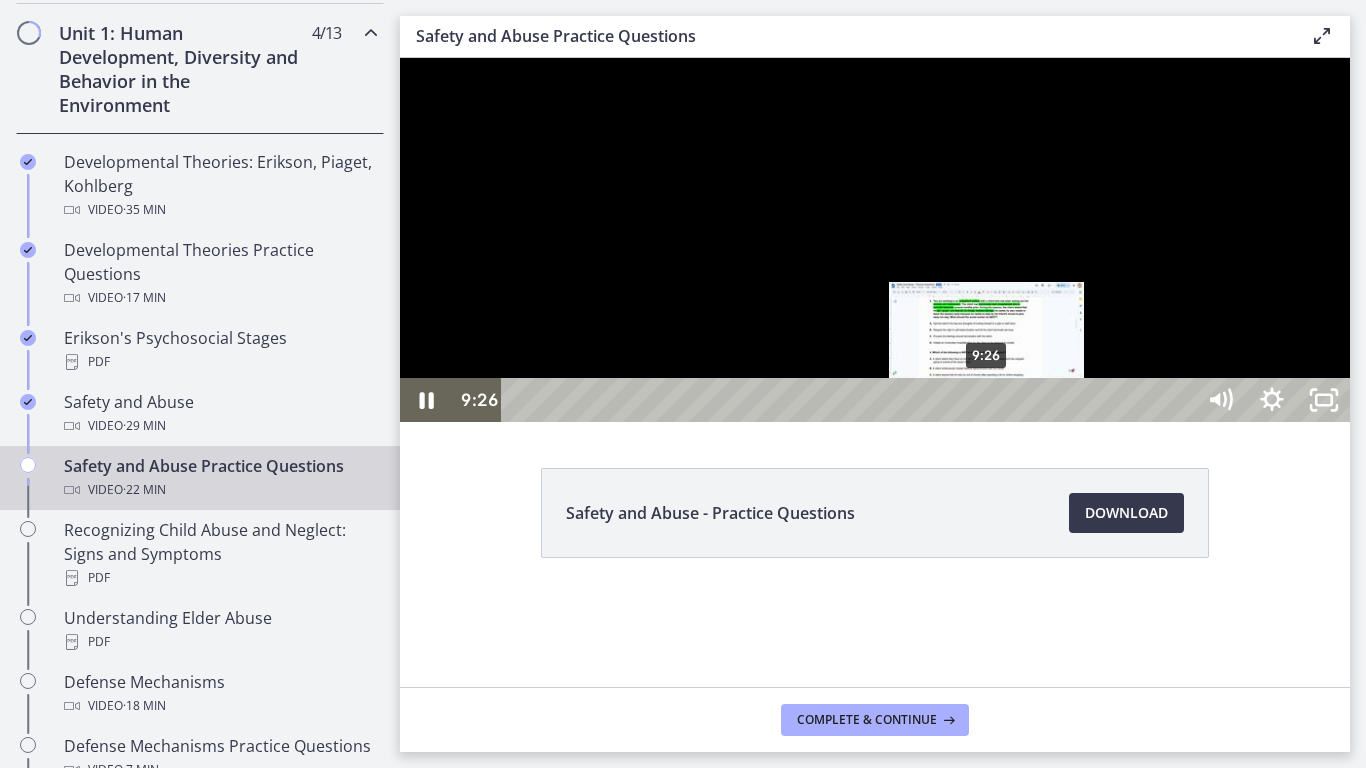 click on "9:26" at bounding box center (851, 400) 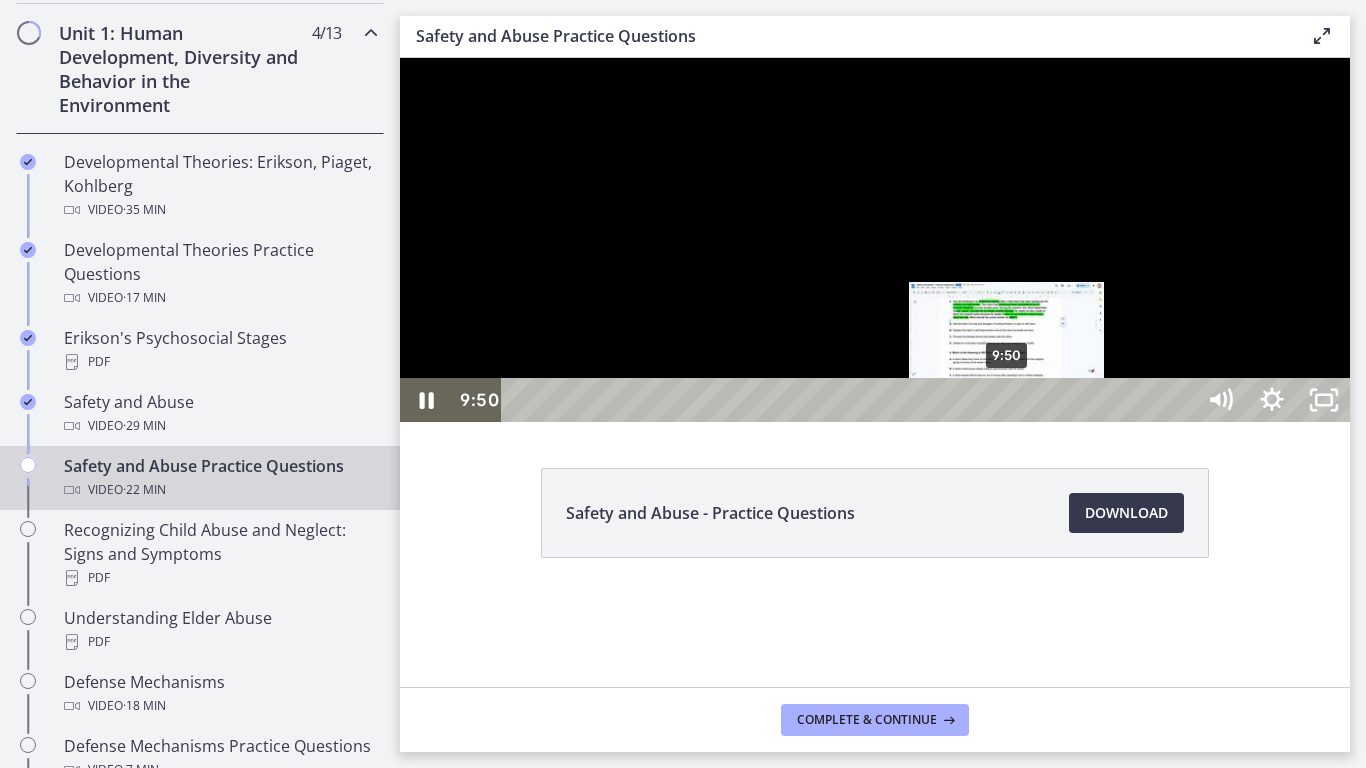 click on "9:50" at bounding box center (851, 400) 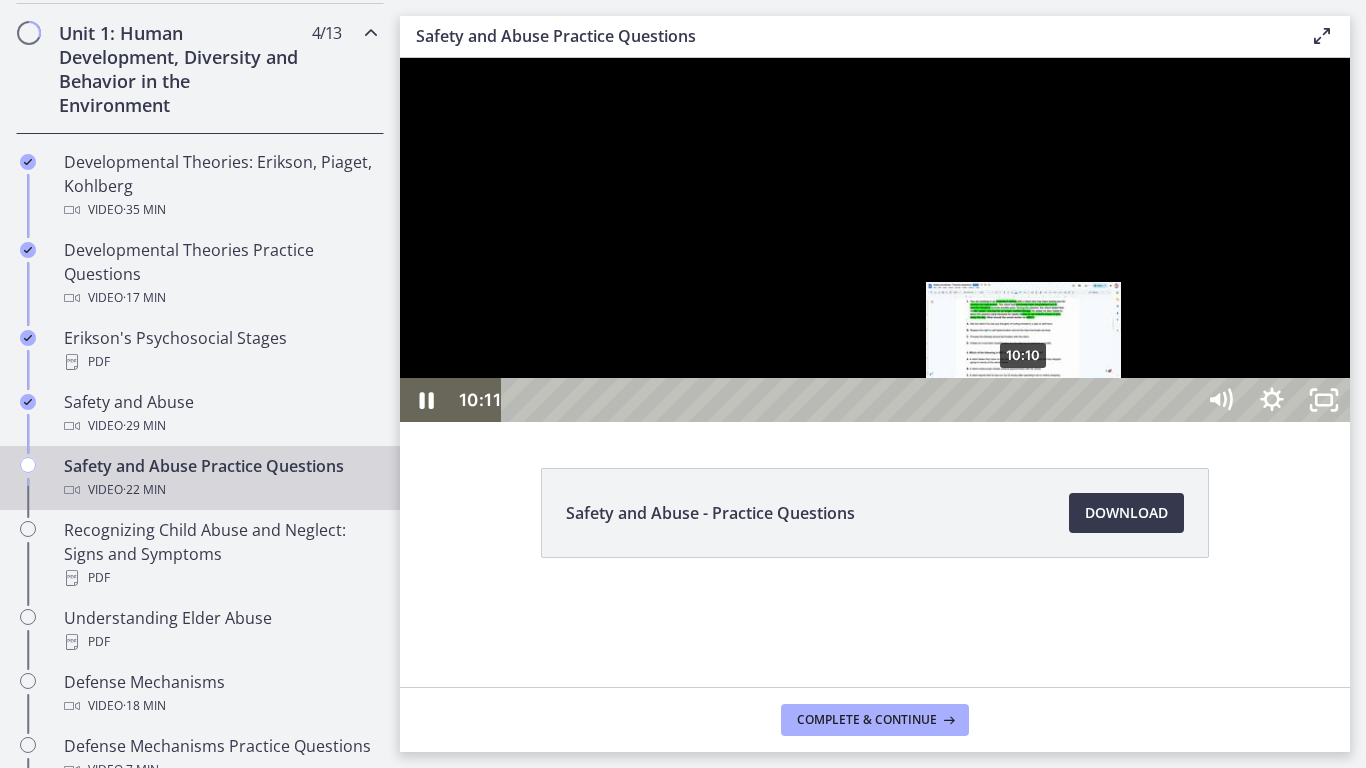 click on "10:10" at bounding box center [851, 400] 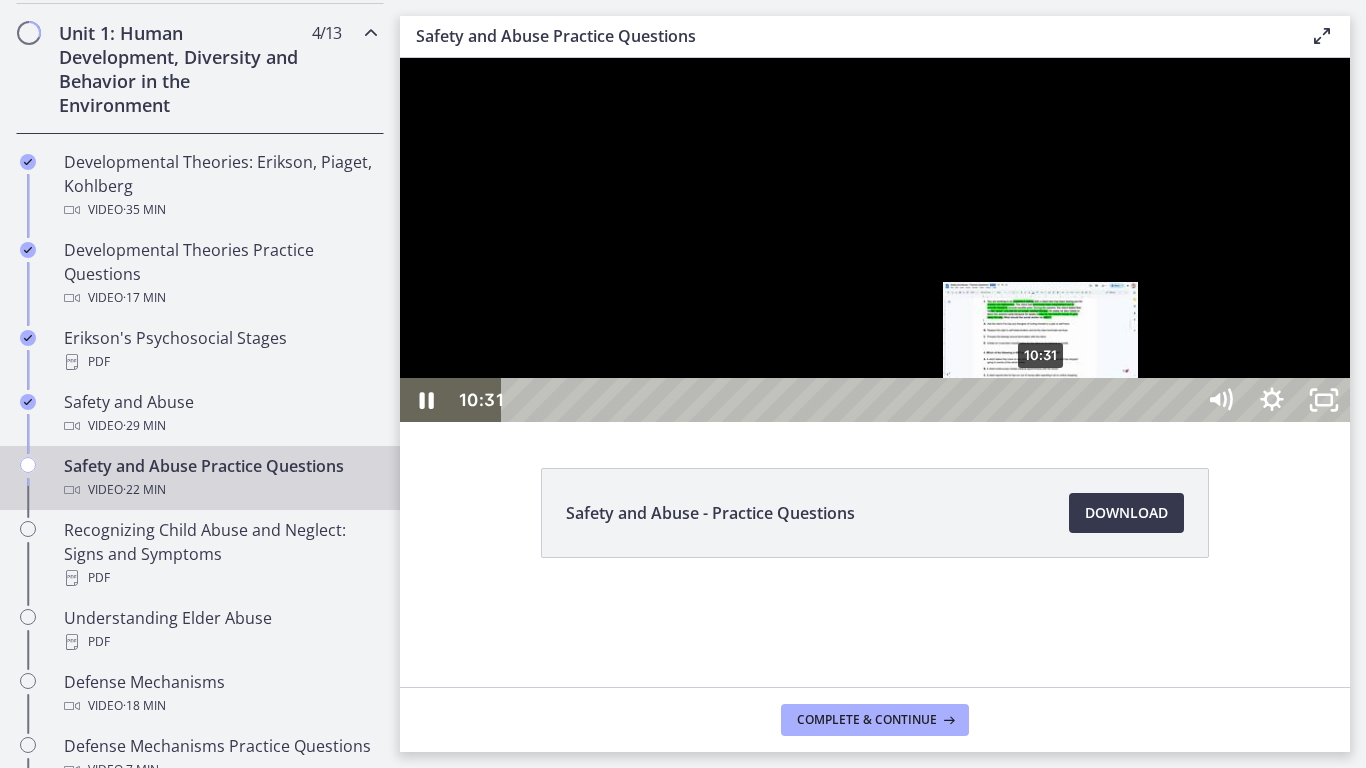click on "10:31" at bounding box center (851, 400) 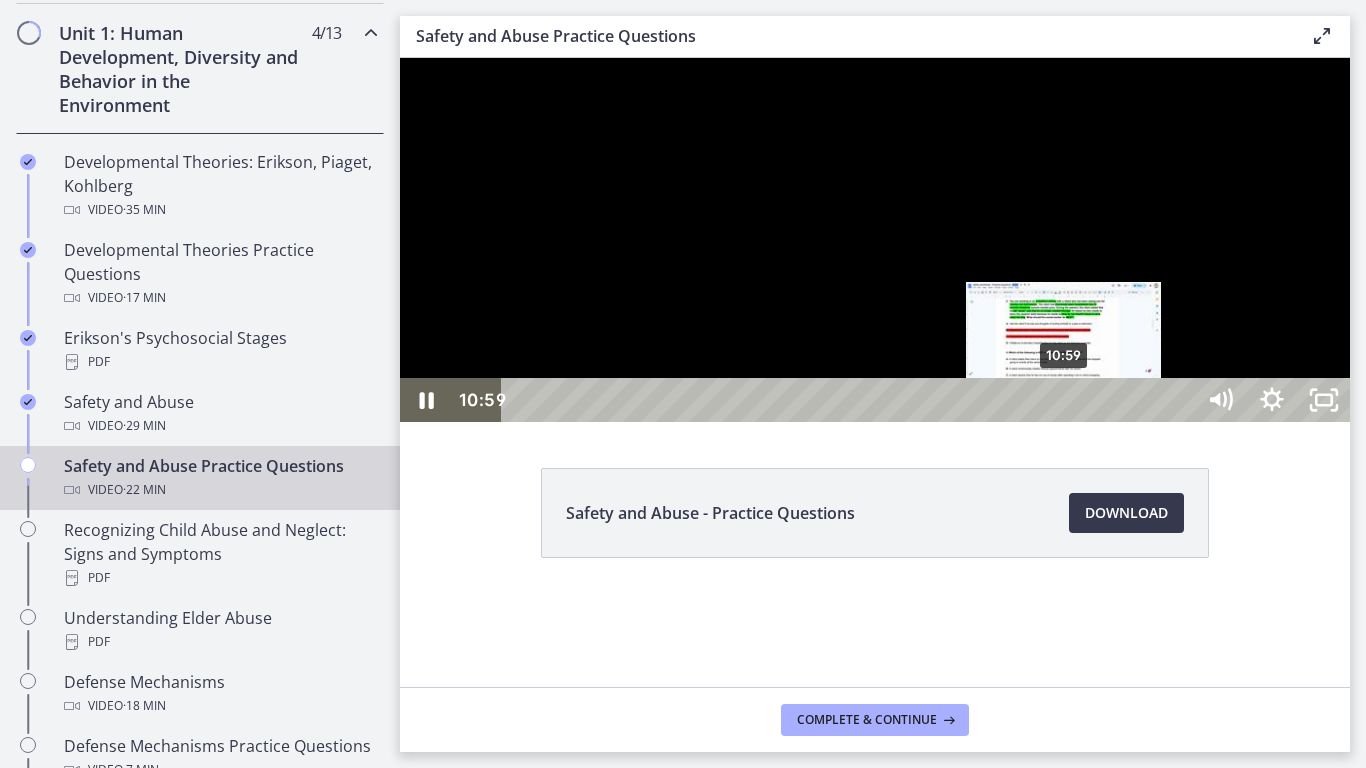 click on "10:59" at bounding box center (851, 400) 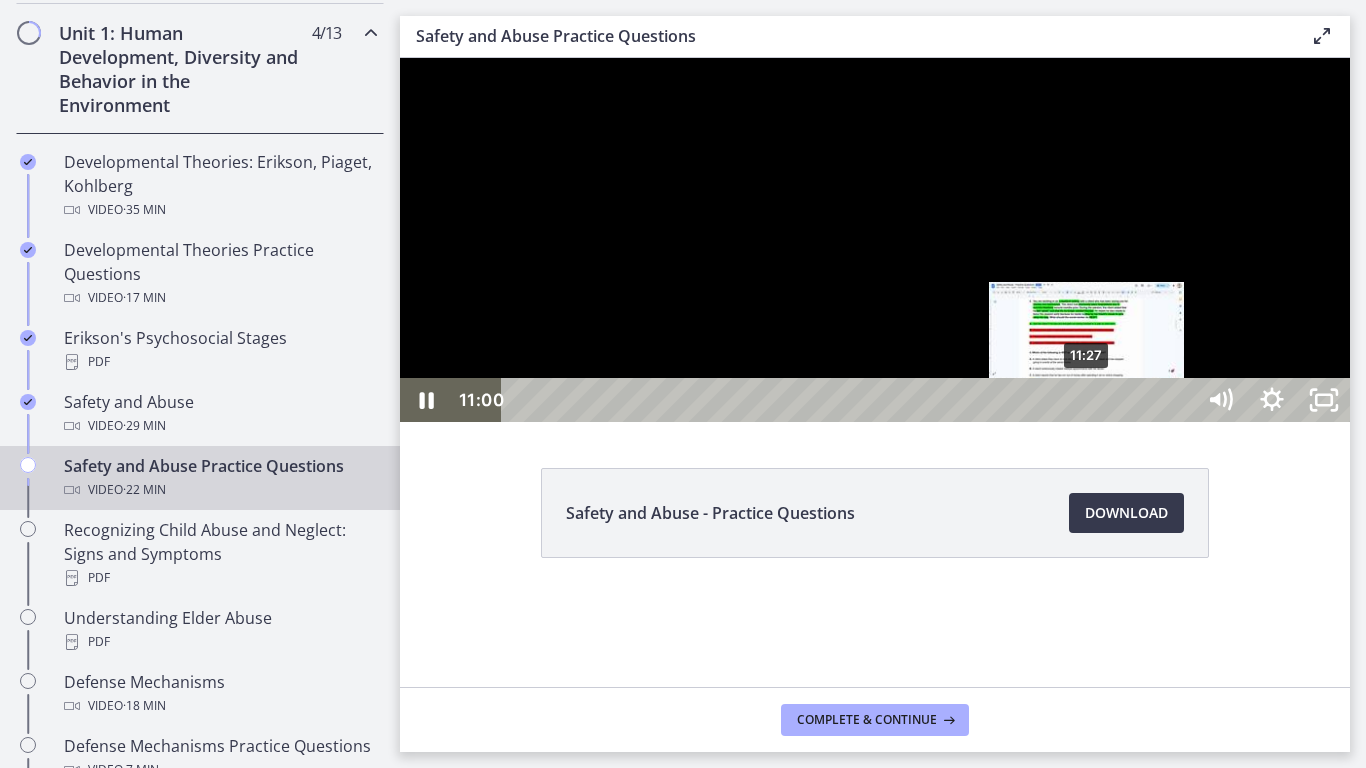 click on "11:27" at bounding box center [851, 400] 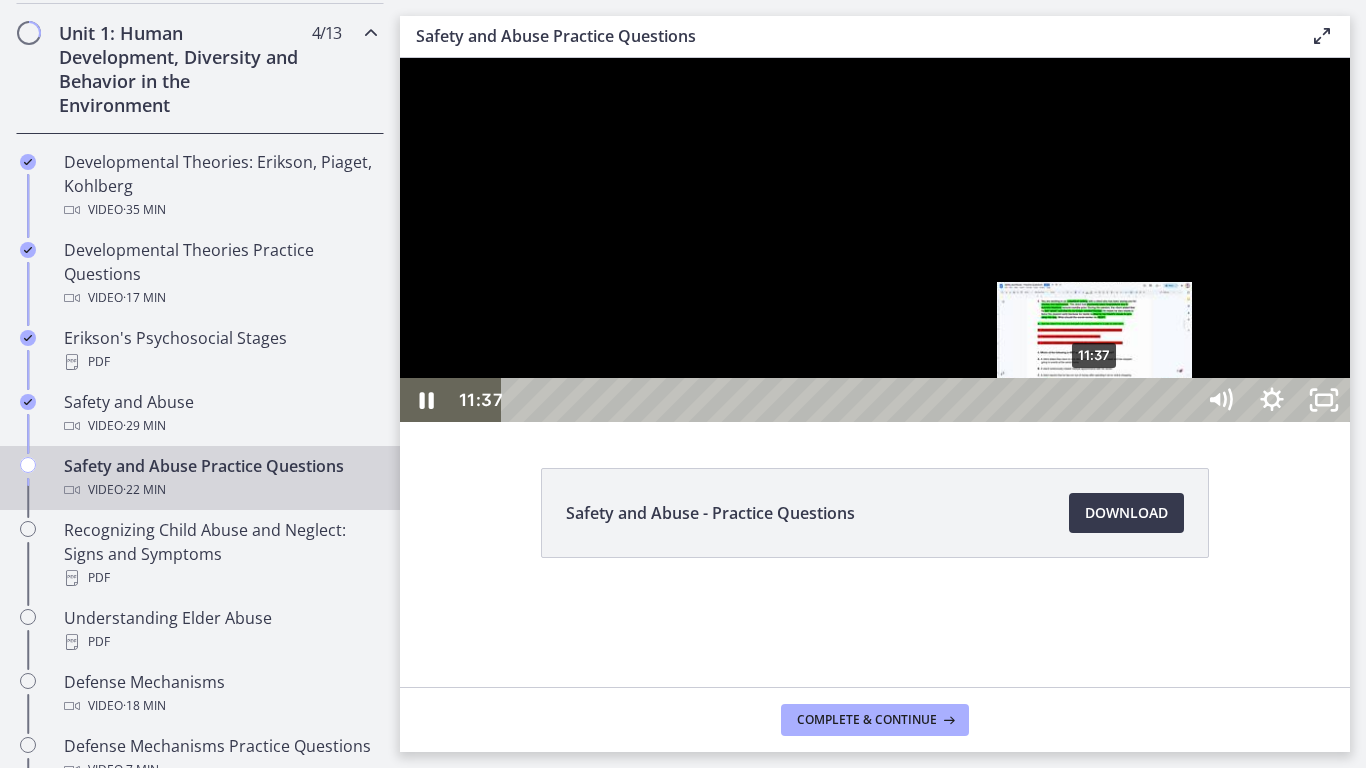click on "11:37" at bounding box center [851, 400] 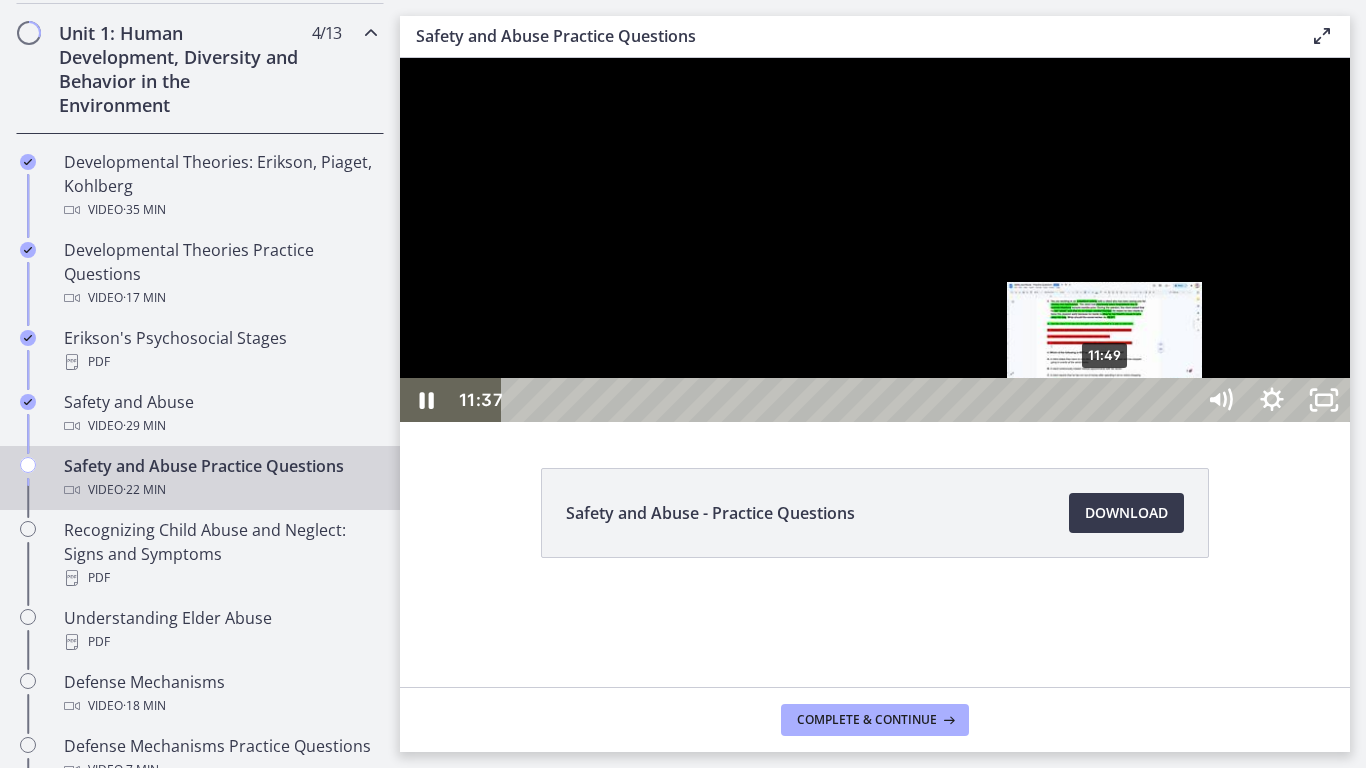 click on "11:49" at bounding box center [851, 400] 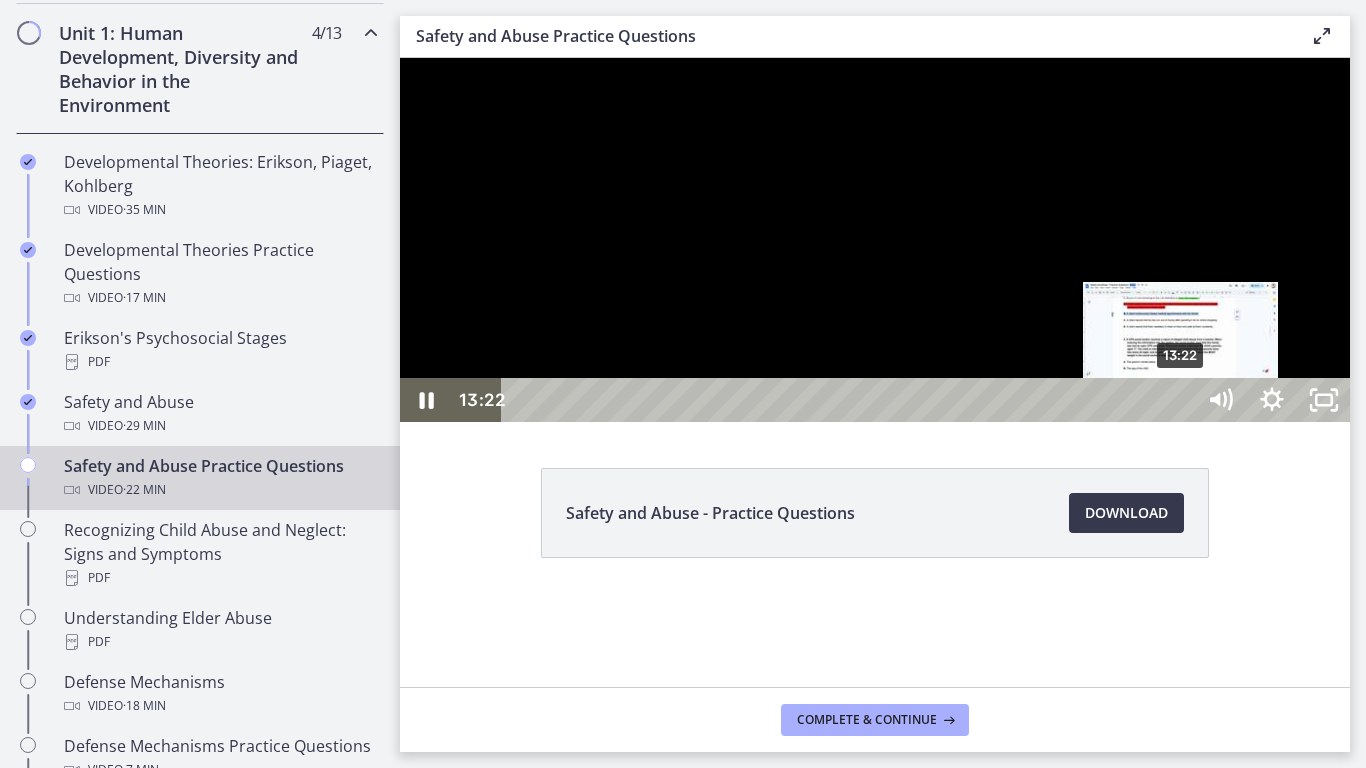 click on "13:22" at bounding box center [851, 400] 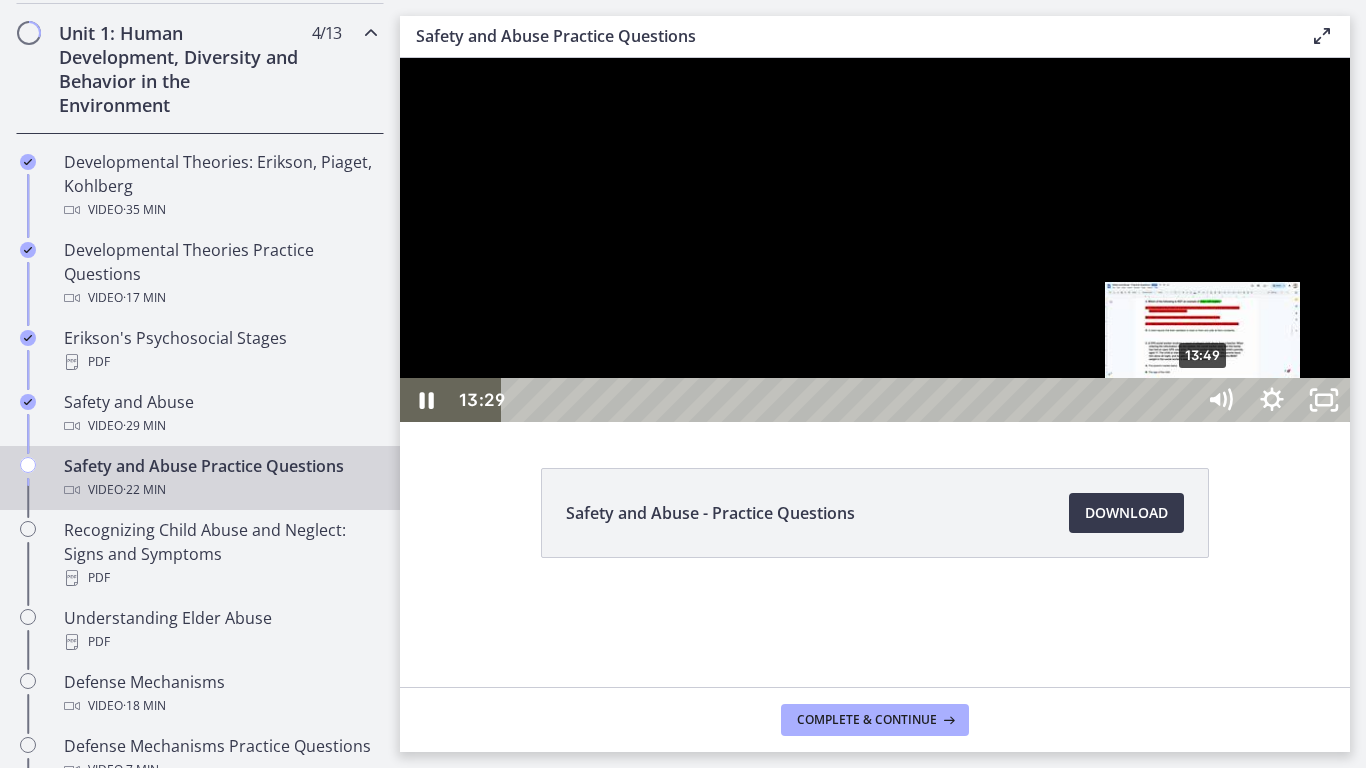 click on "13:49" at bounding box center (851, 400) 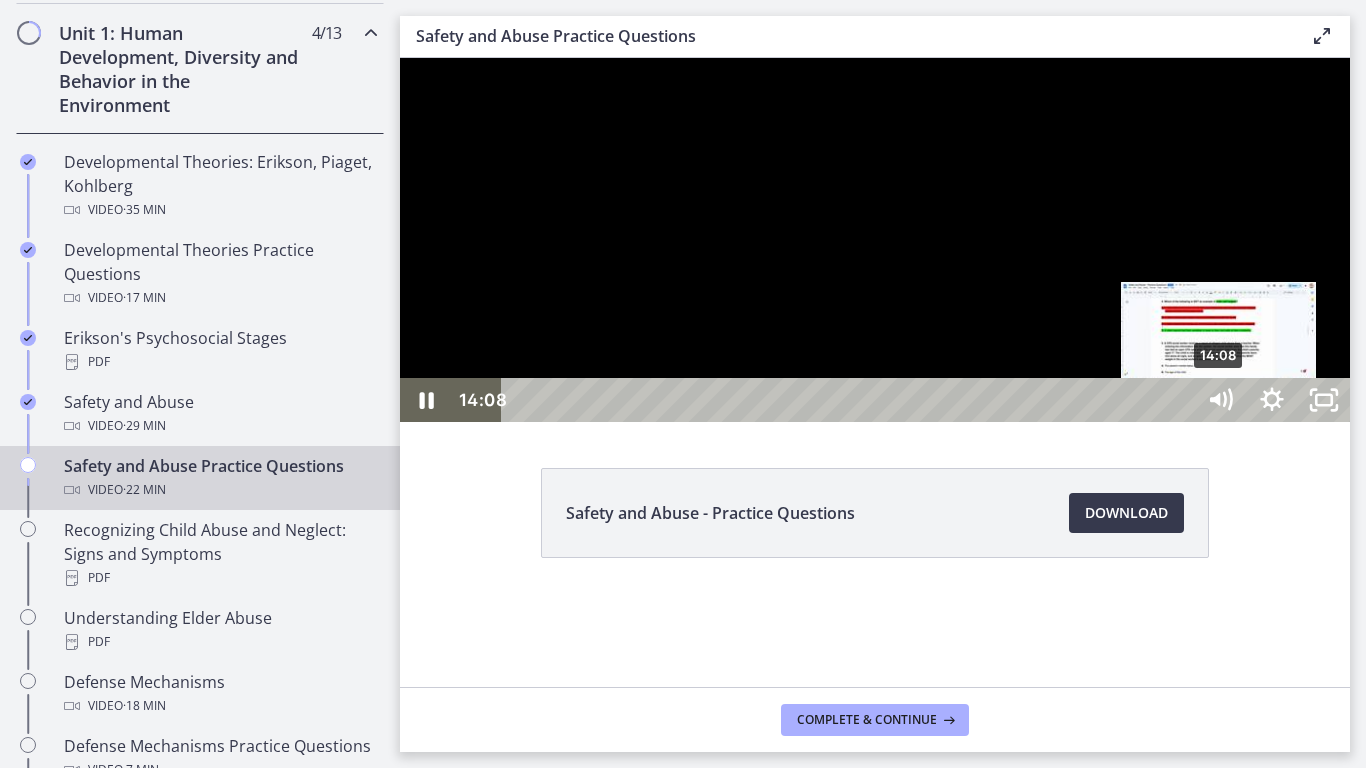 click on "14:08" at bounding box center (851, 400) 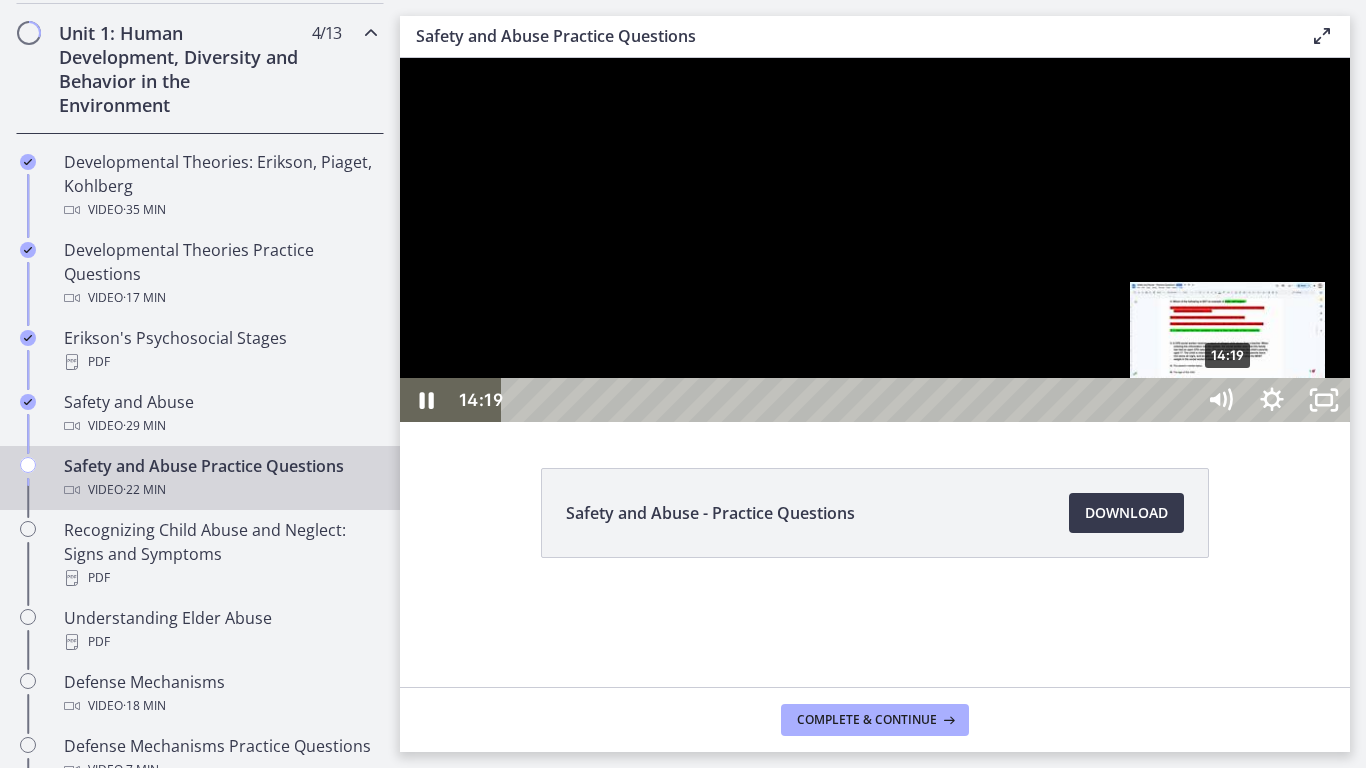 click on "14:19" at bounding box center [851, 400] 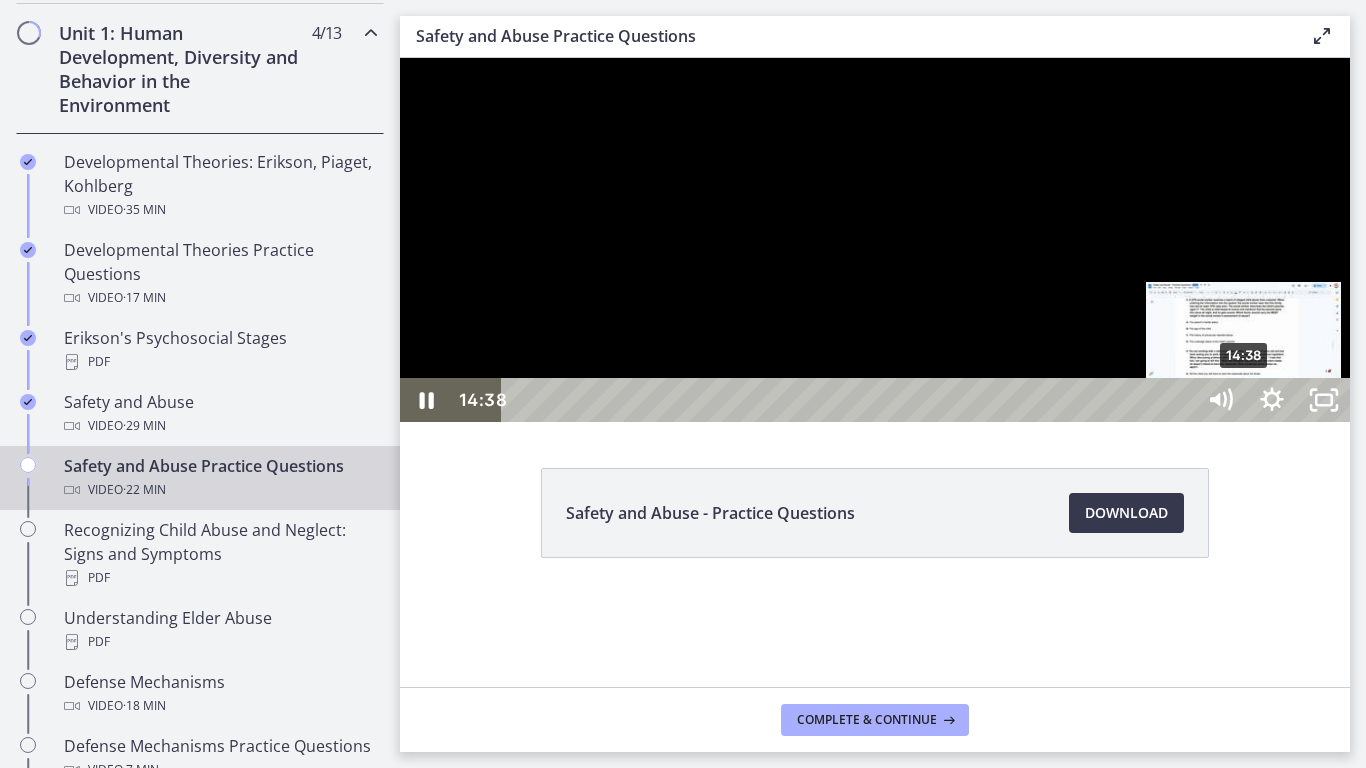 click on "14:38" at bounding box center [851, 400] 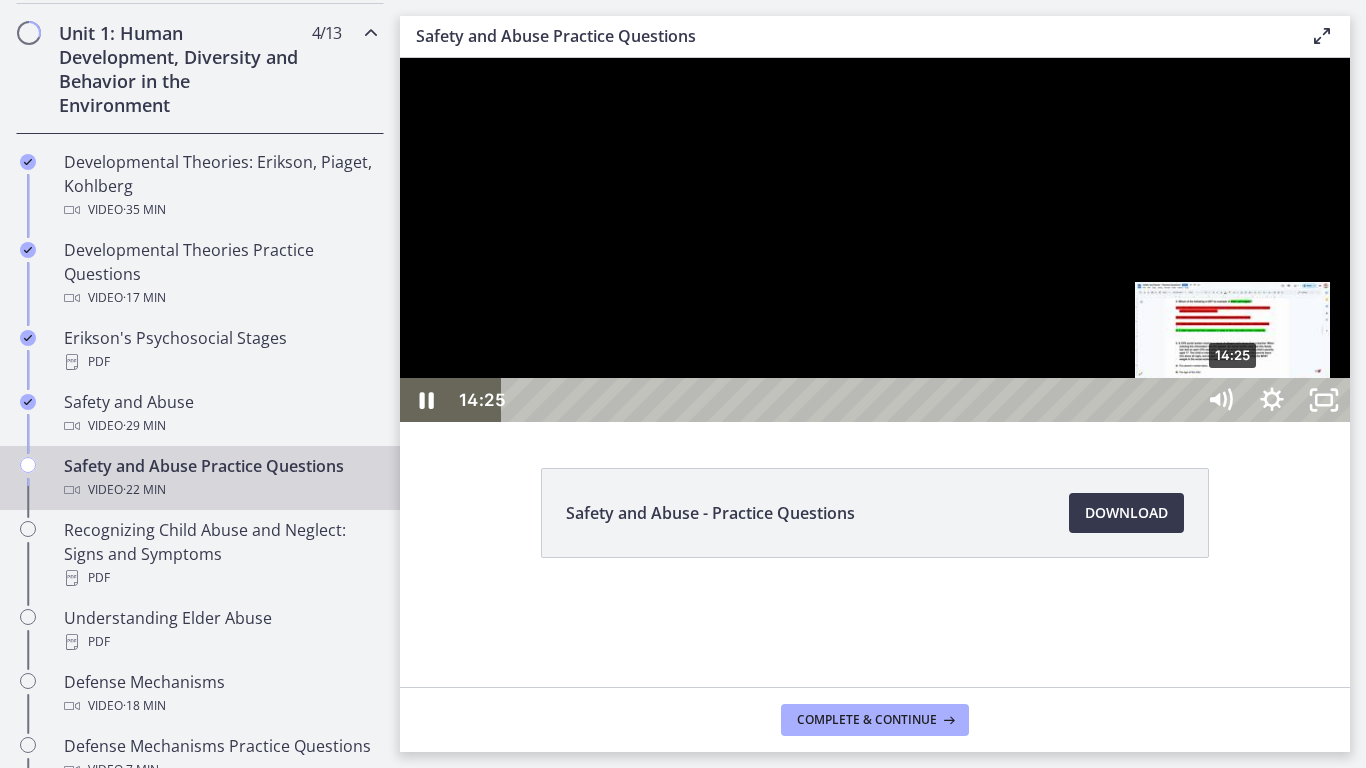 click on "14:25" at bounding box center [851, 400] 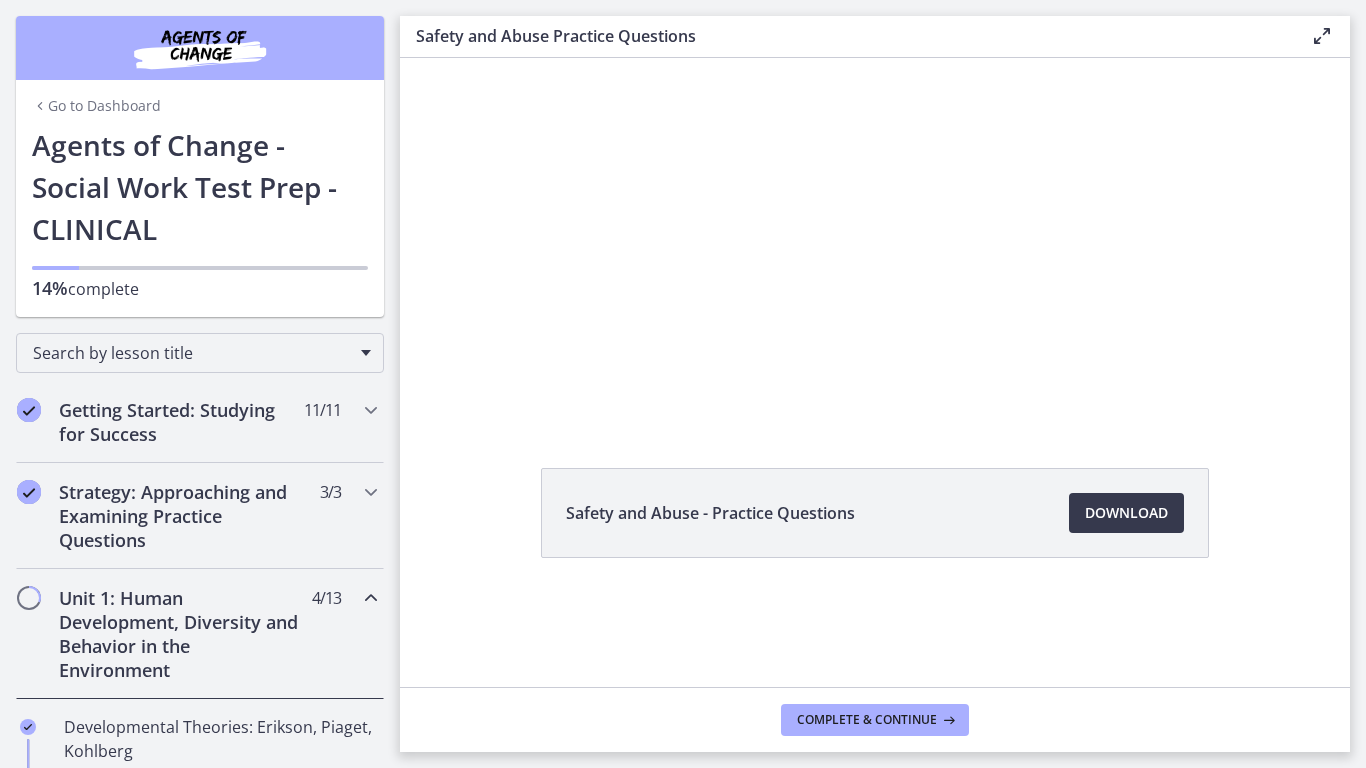 scroll, scrollTop: 0, scrollLeft: 0, axis: both 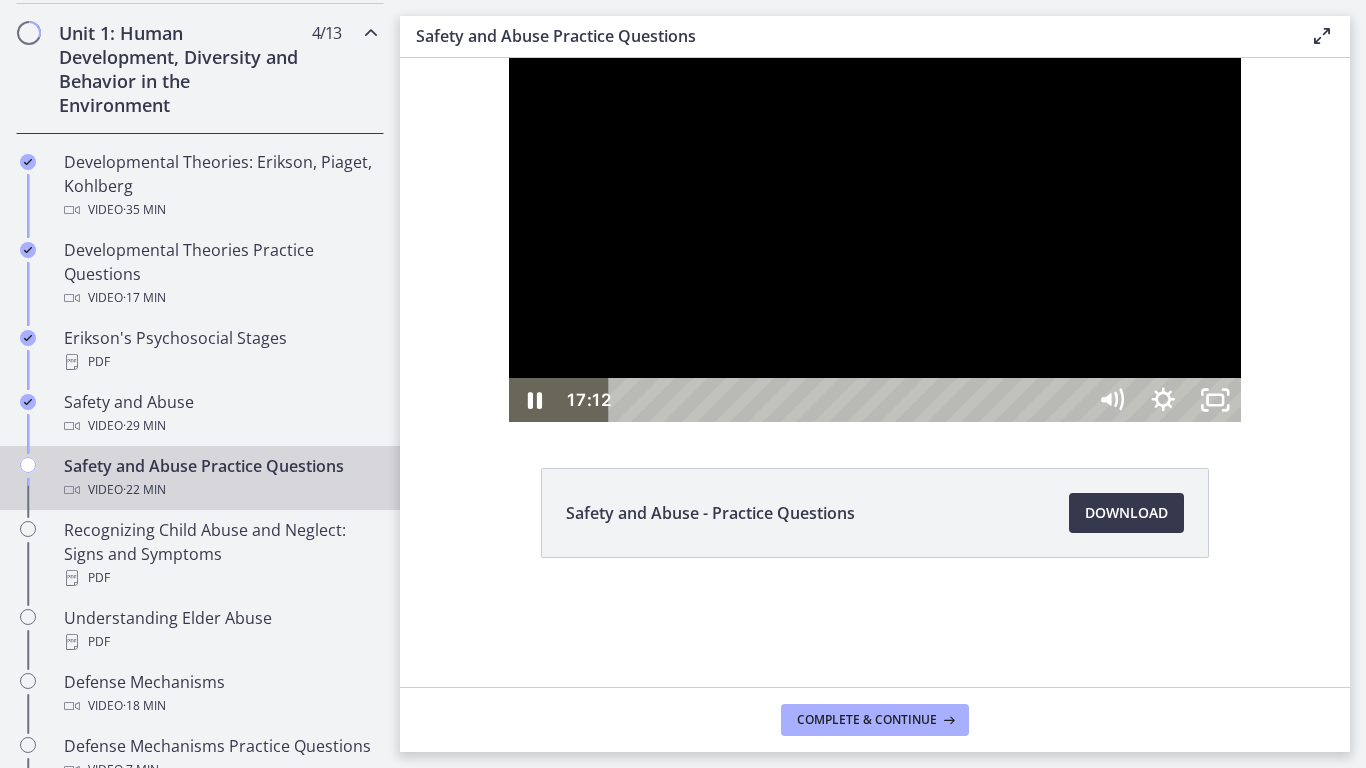 click on "17:12" at bounding box center [850, 400] 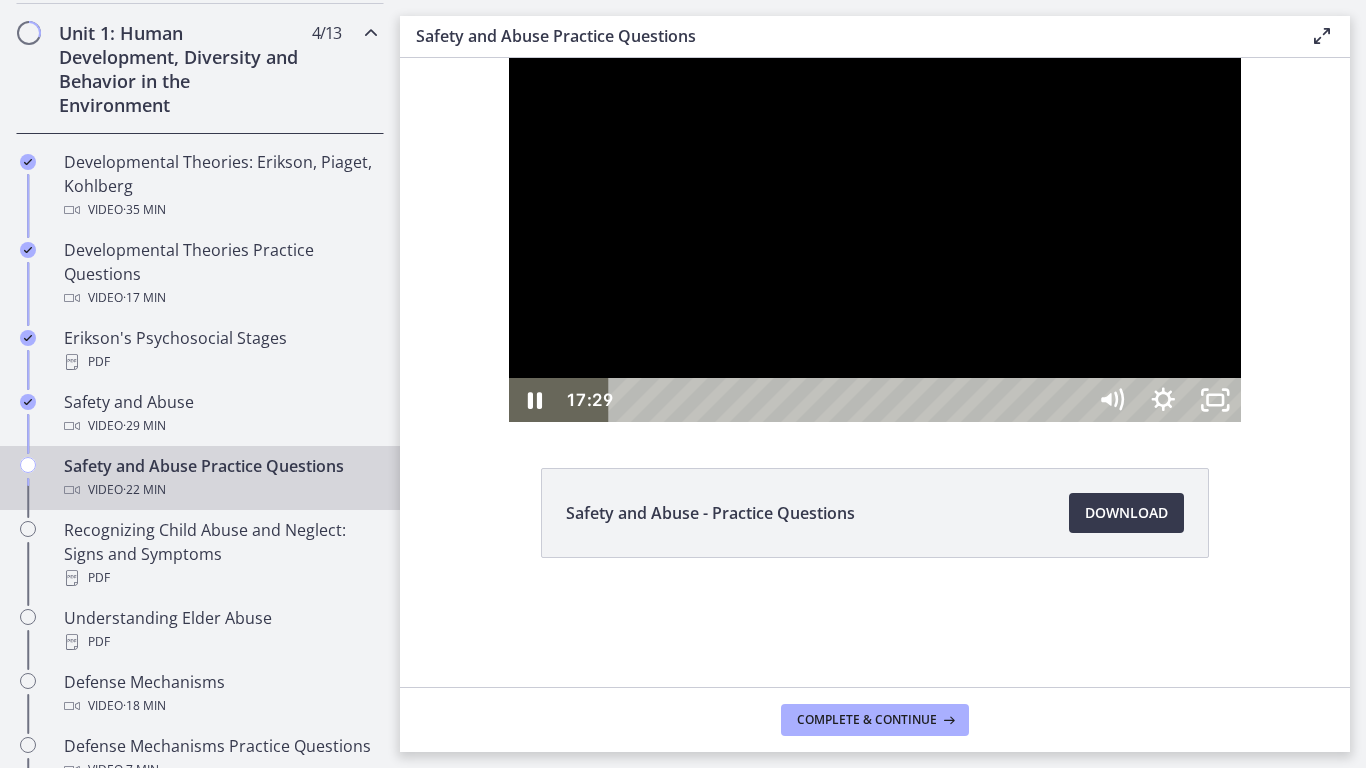 click on "17:29" at bounding box center (850, 400) 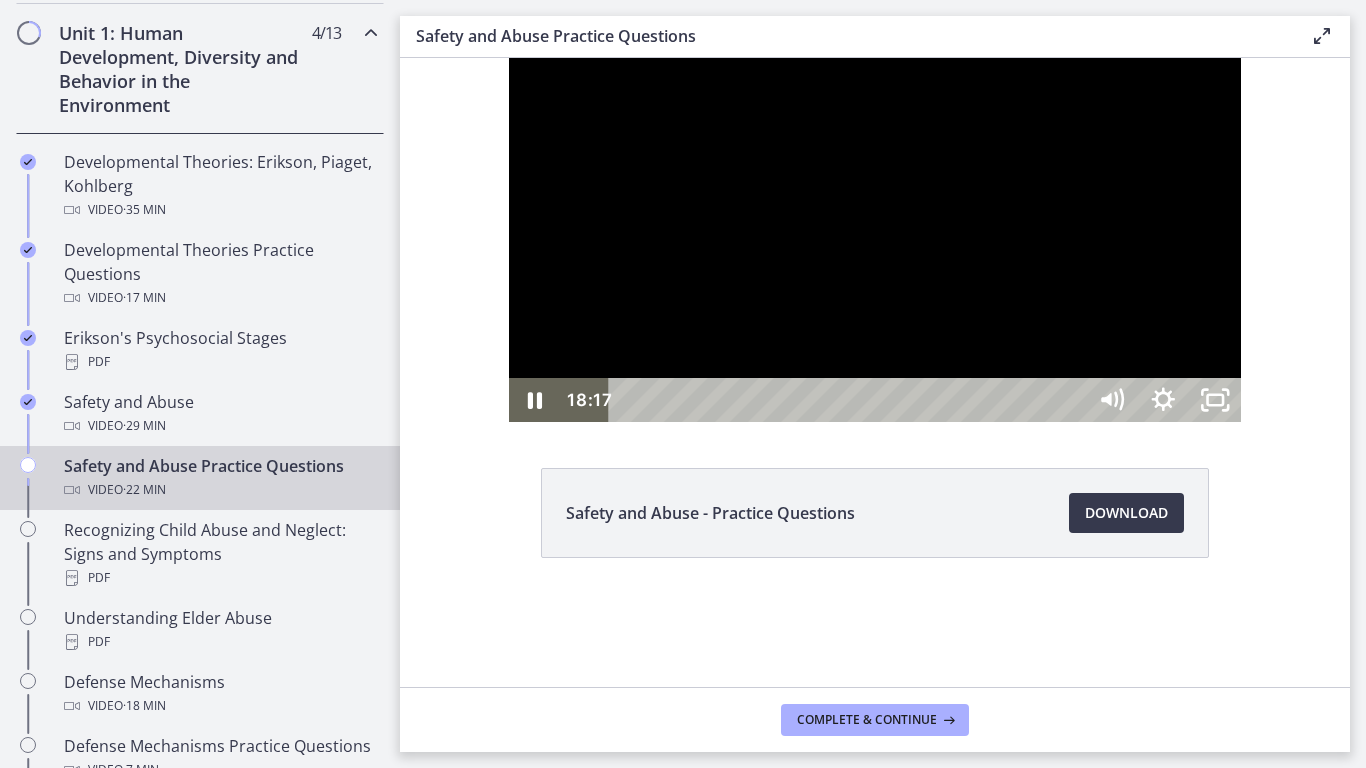 click on "18:17" at bounding box center (850, 400) 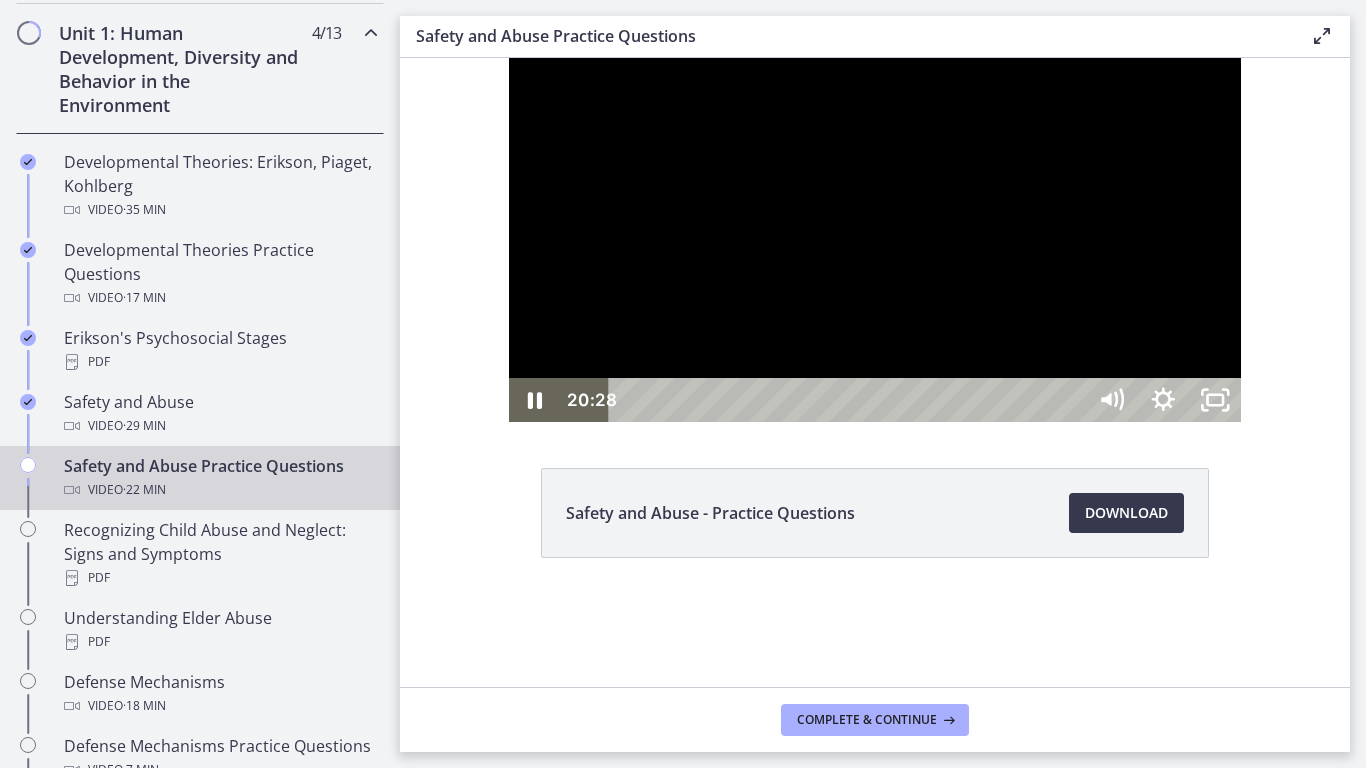 click on "20:28" at bounding box center (850, 400) 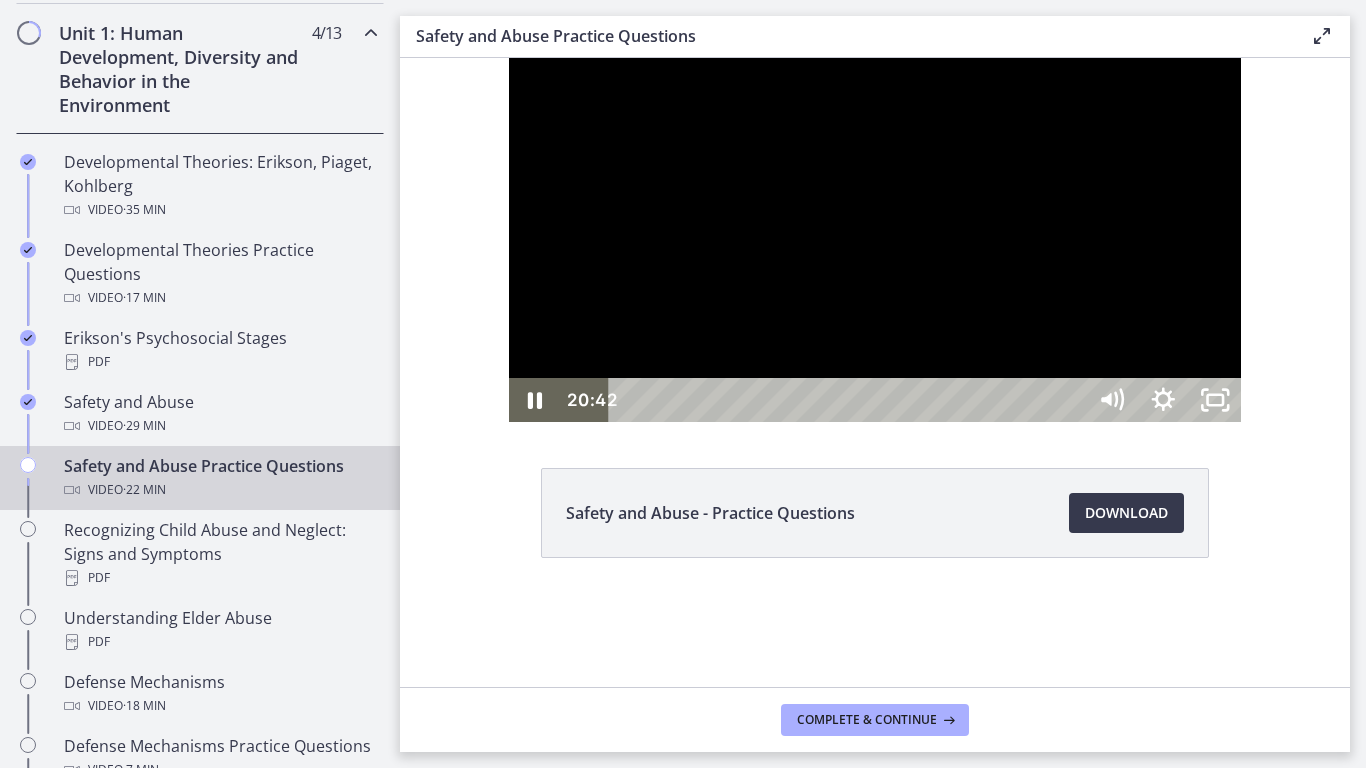 click on "20:42" at bounding box center (850, 400) 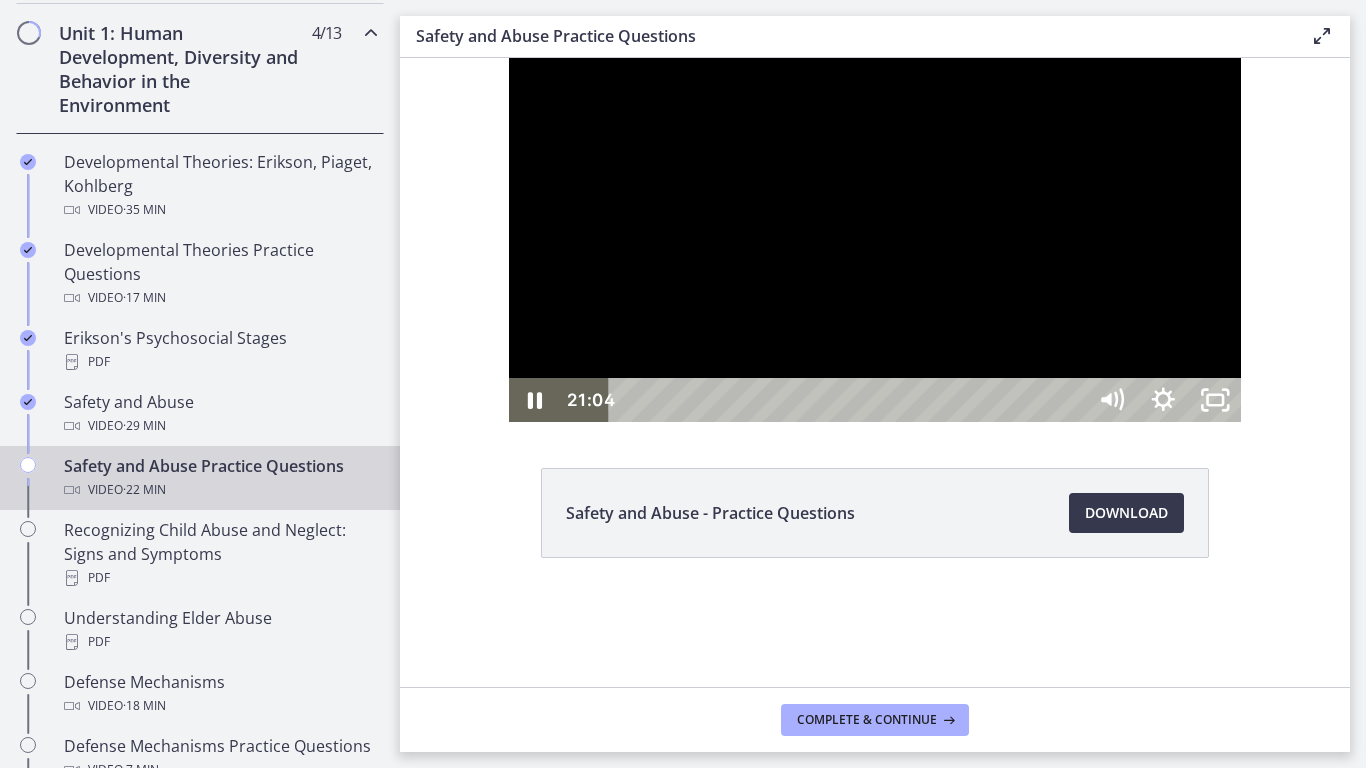 click on "21:04" at bounding box center (850, 400) 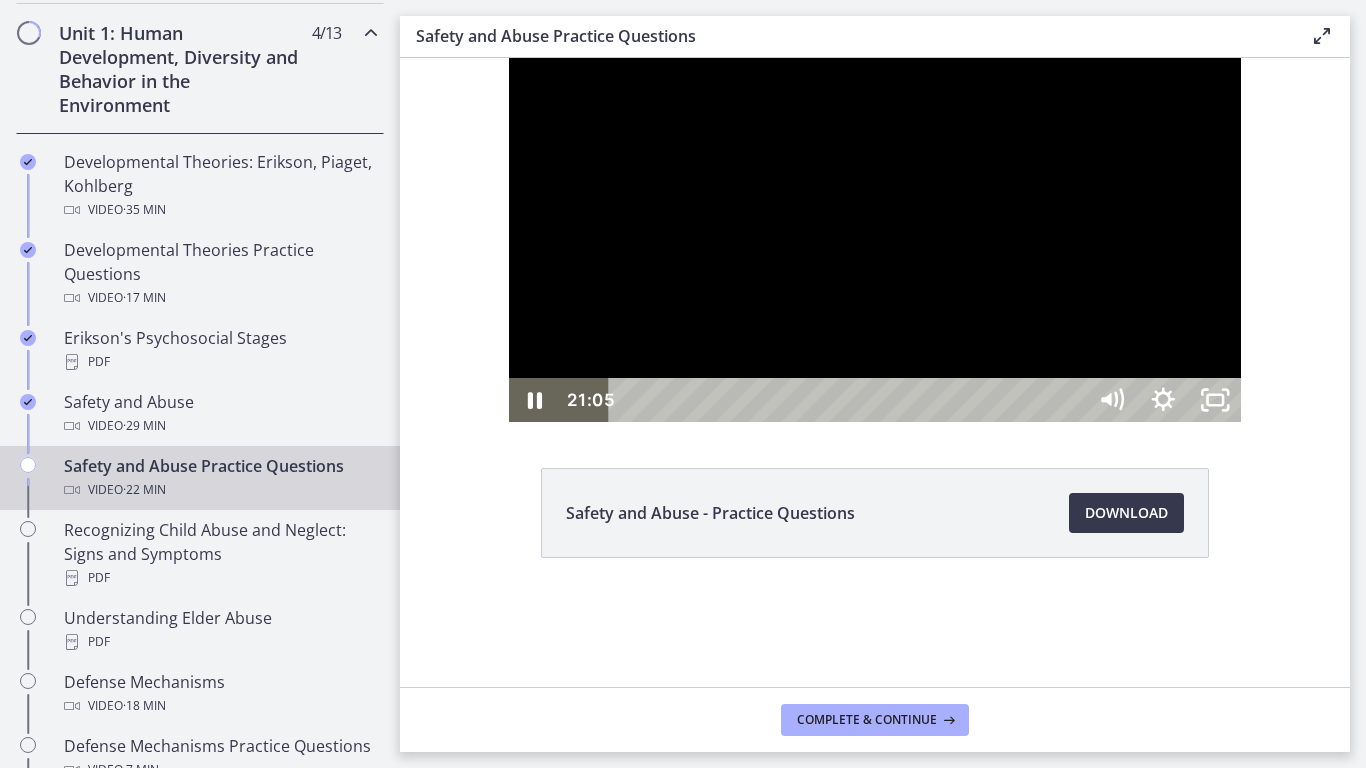 click on "21:12" at bounding box center (850, 400) 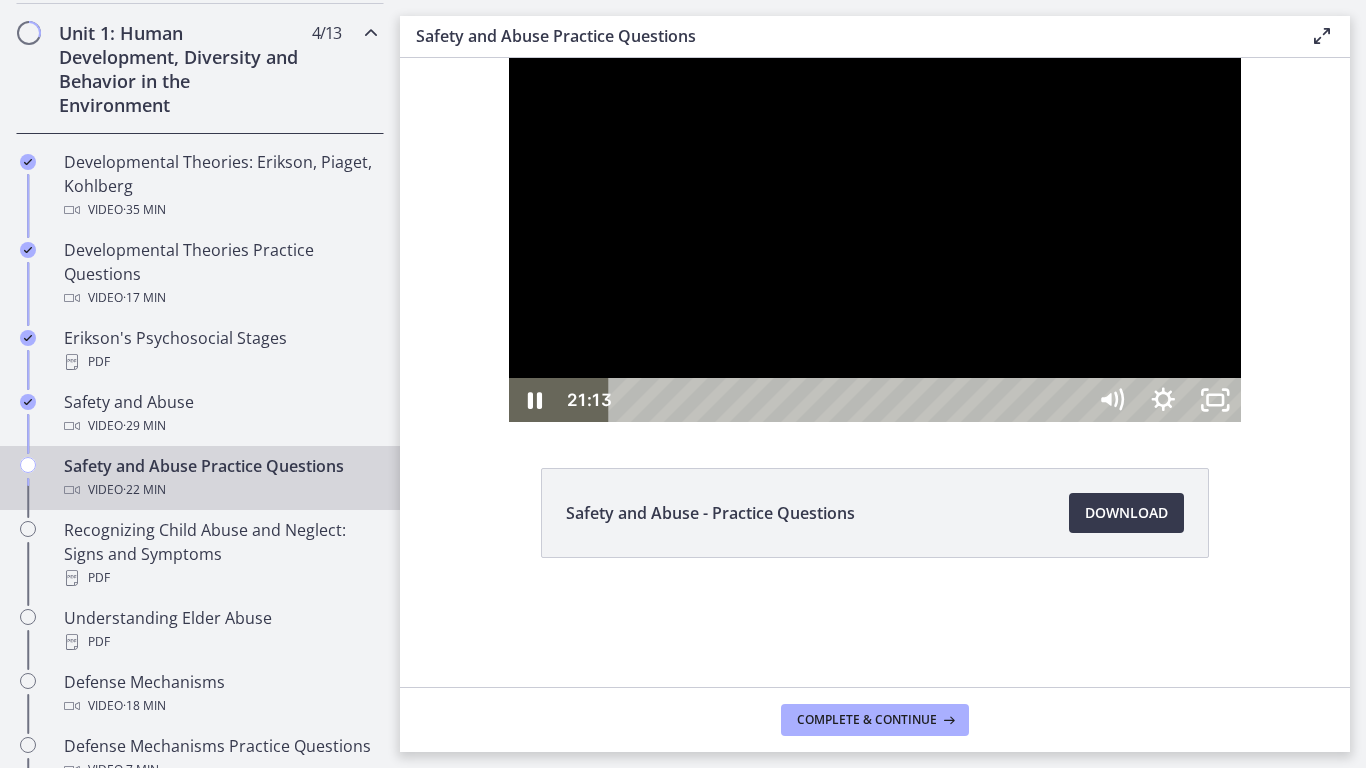 click on "21:31" at bounding box center (850, 400) 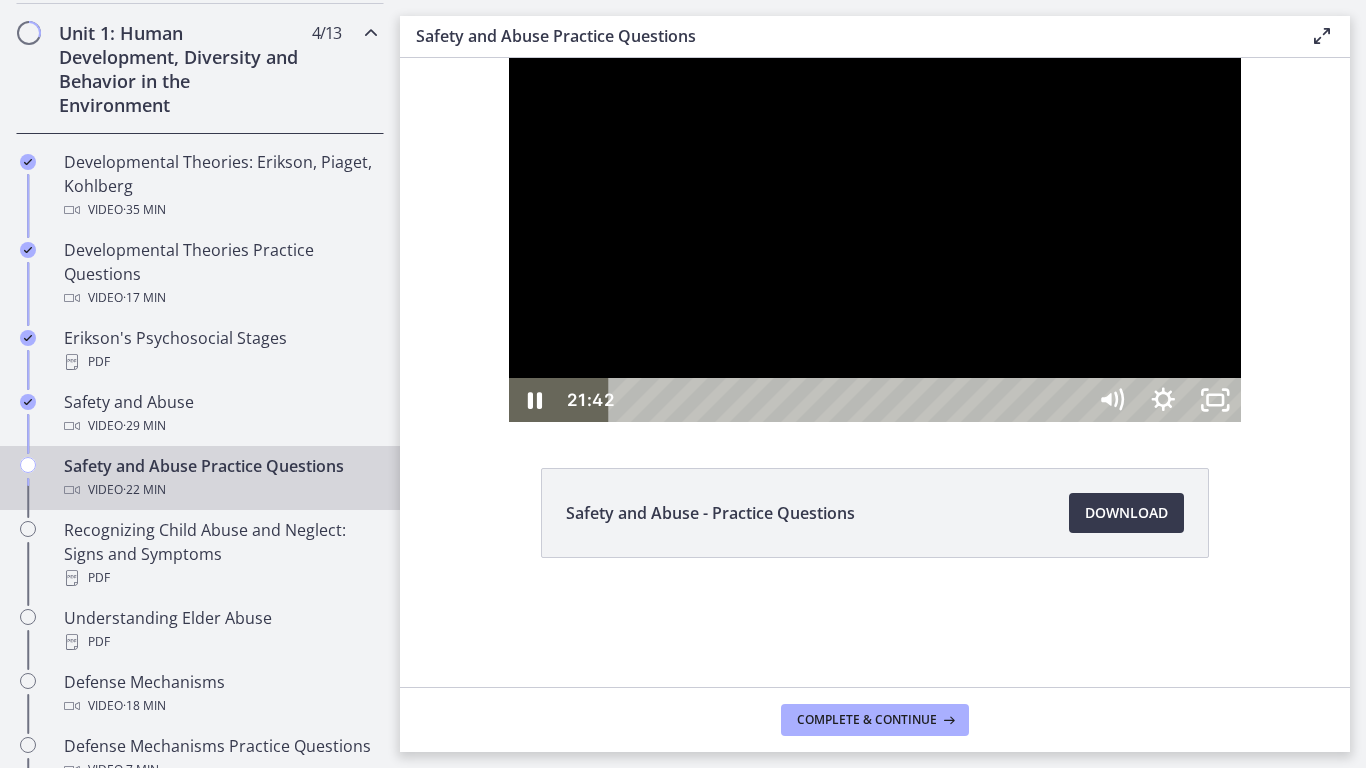 click on "21:42" at bounding box center [850, 400] 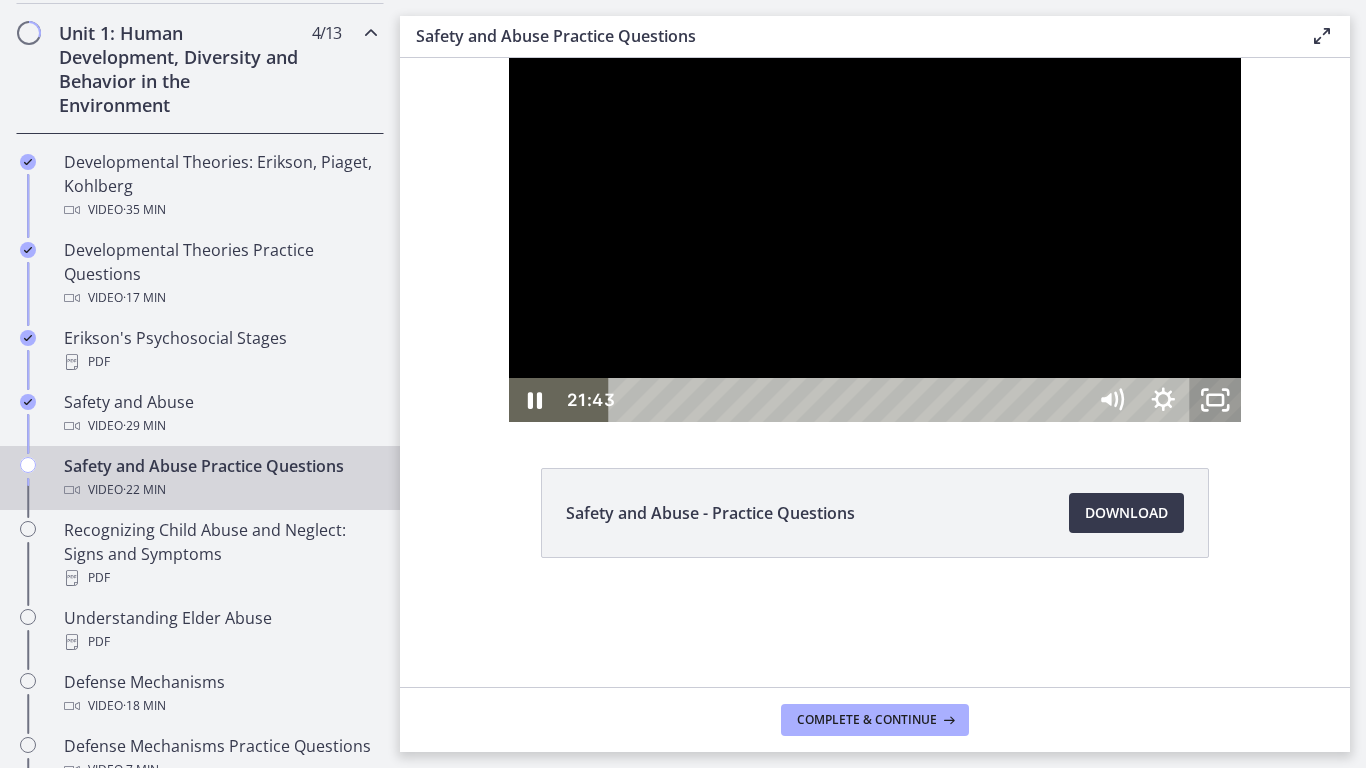 click 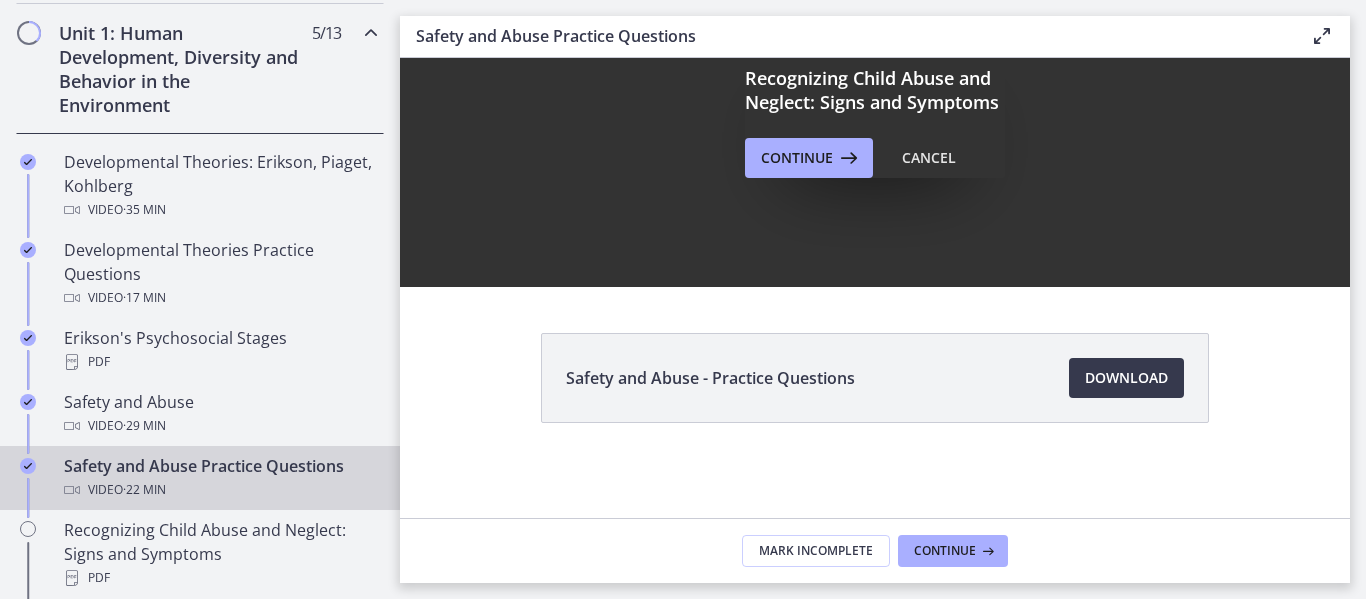 scroll, scrollTop: 136, scrollLeft: 0, axis: vertical 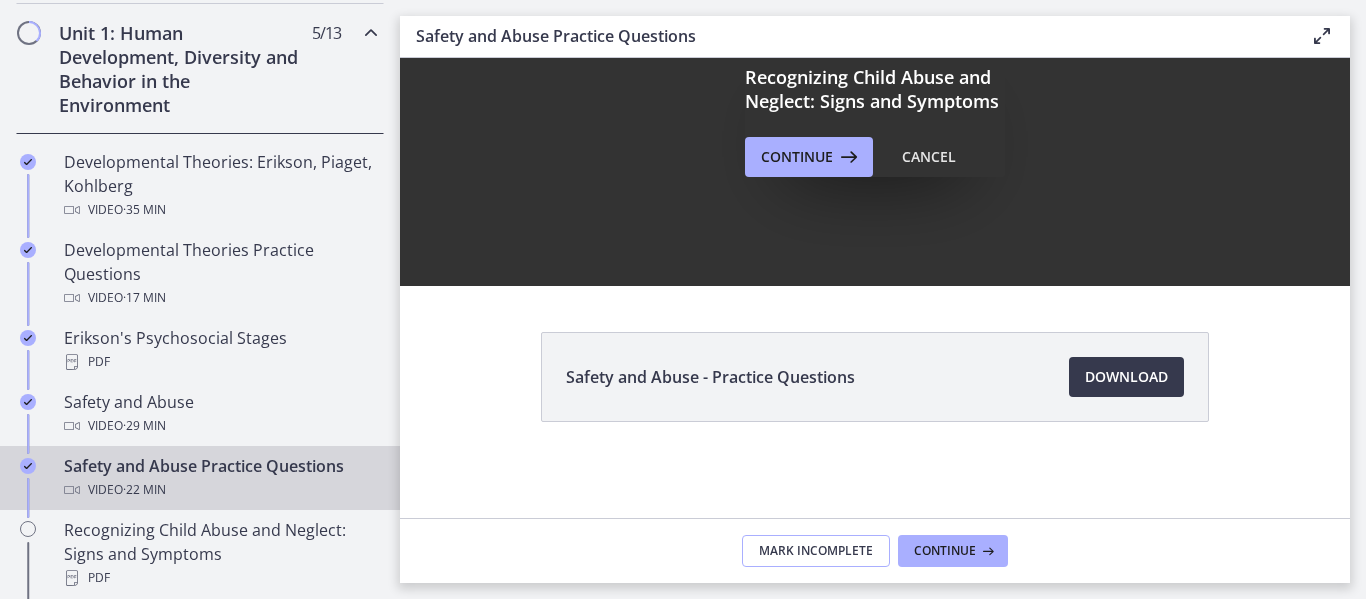 click on "Mark Incomplete" at bounding box center (816, 551) 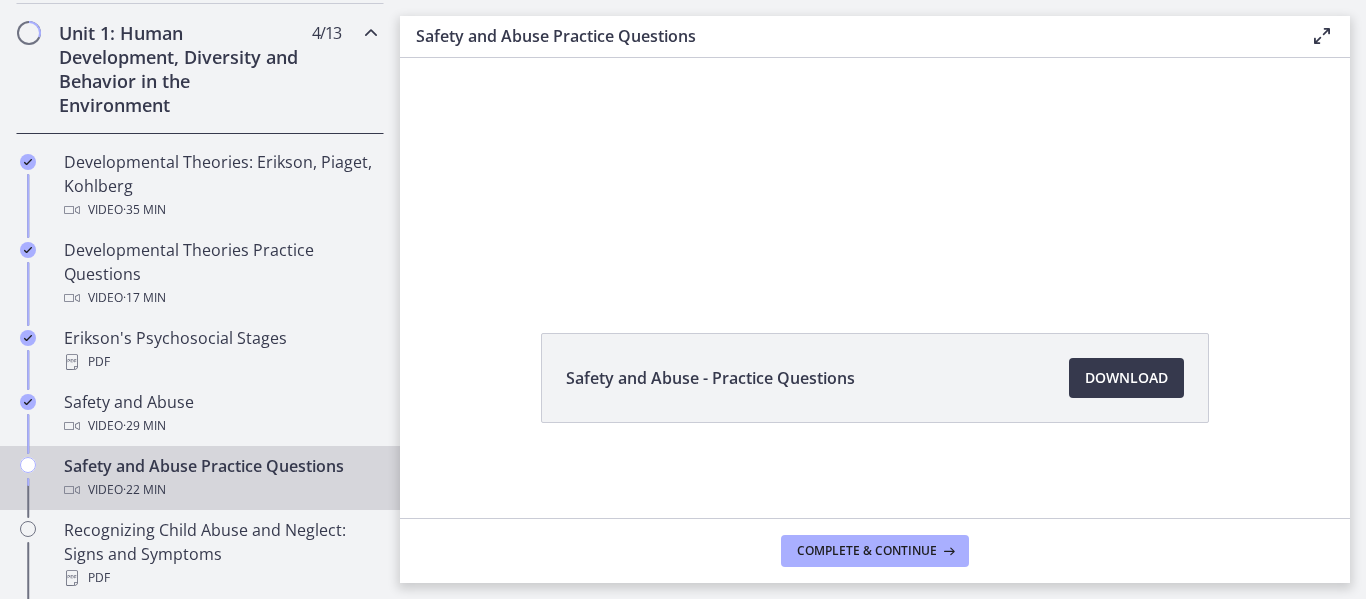 scroll, scrollTop: 136, scrollLeft: 0, axis: vertical 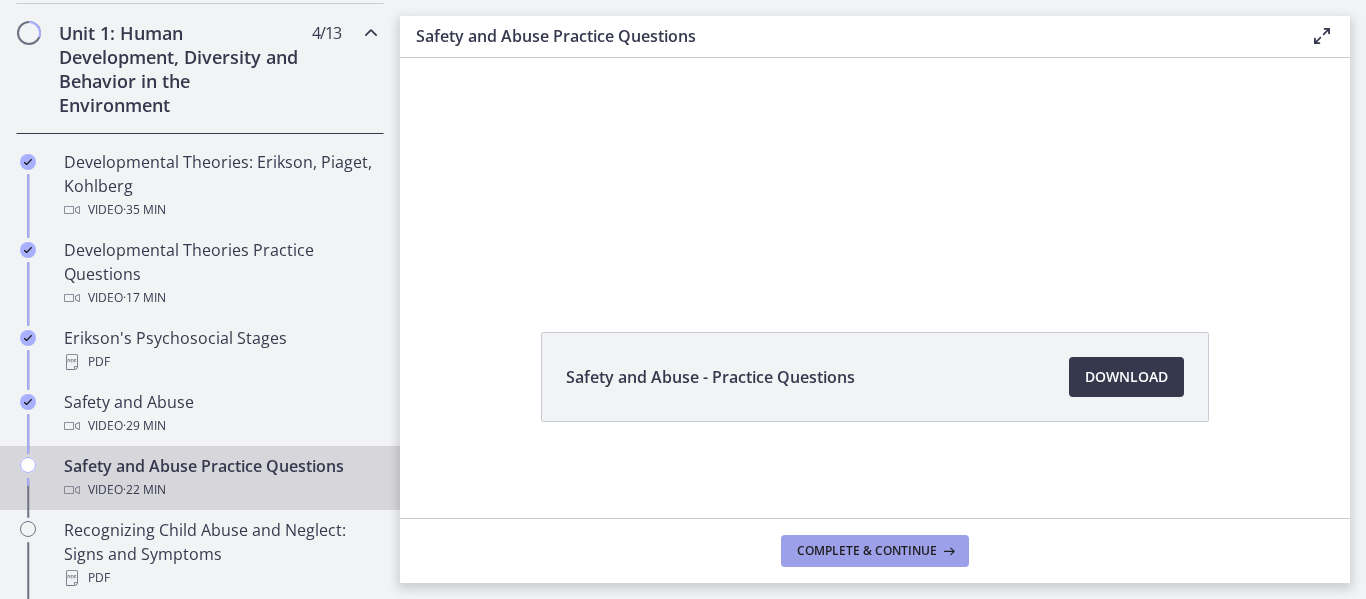 click on "Complete & continue" at bounding box center [867, 551] 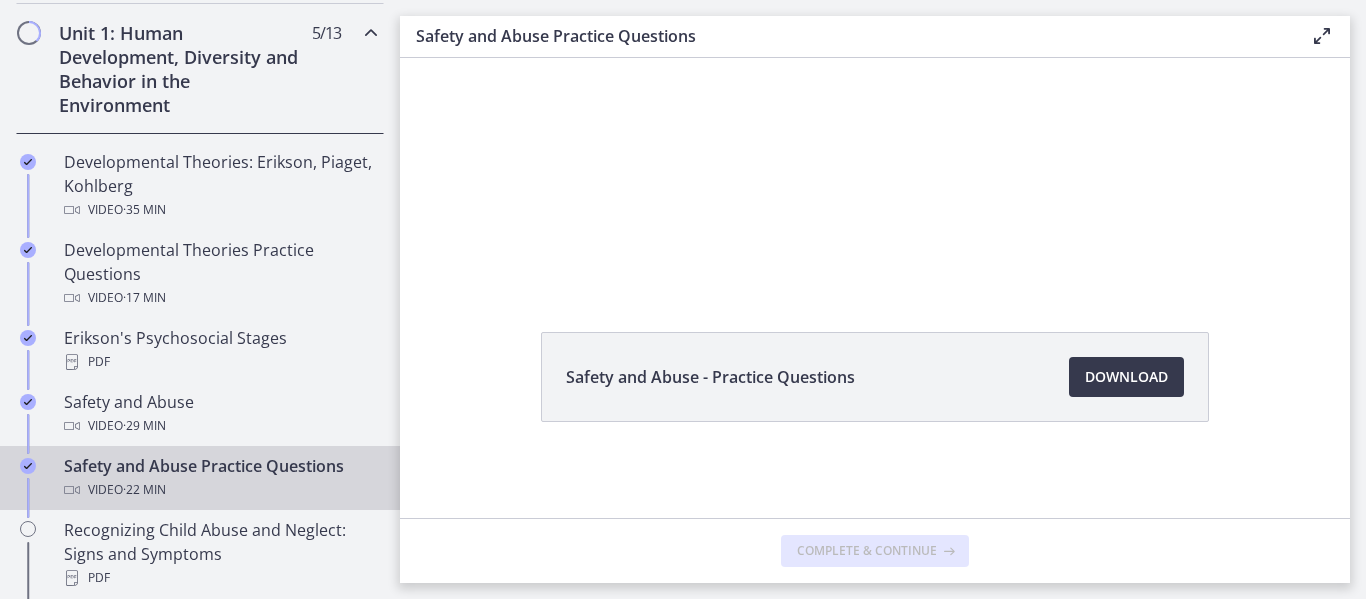 scroll, scrollTop: 0, scrollLeft: 0, axis: both 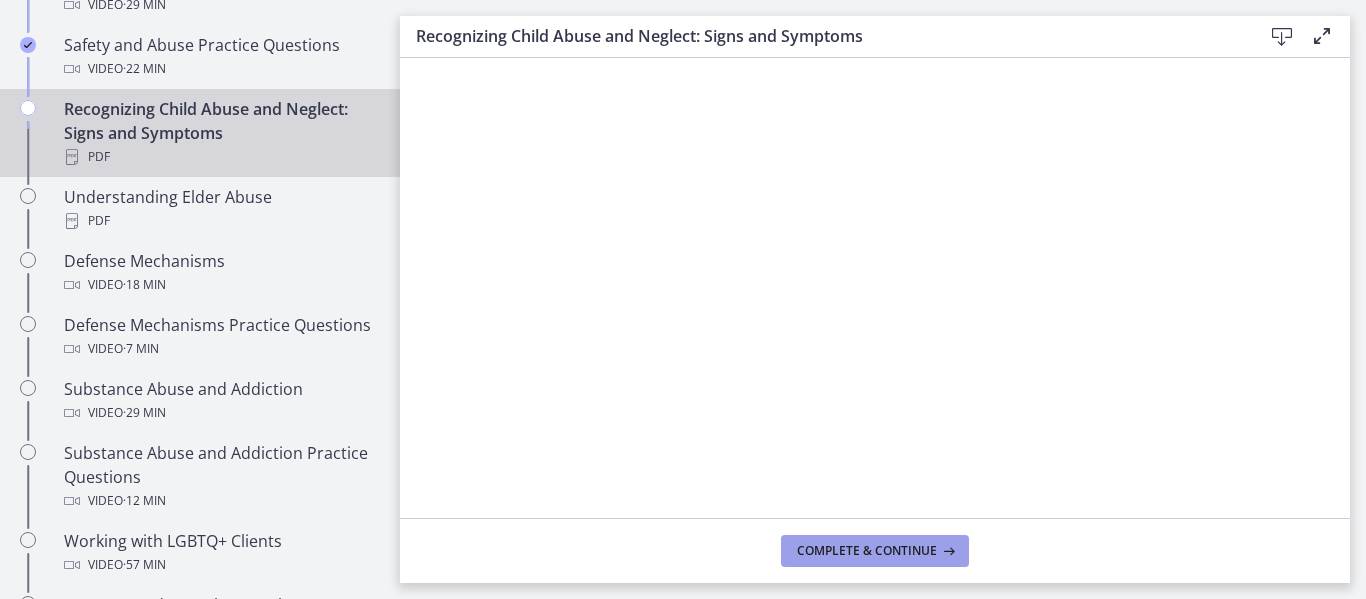 click on "Complete & continue" at bounding box center [875, 551] 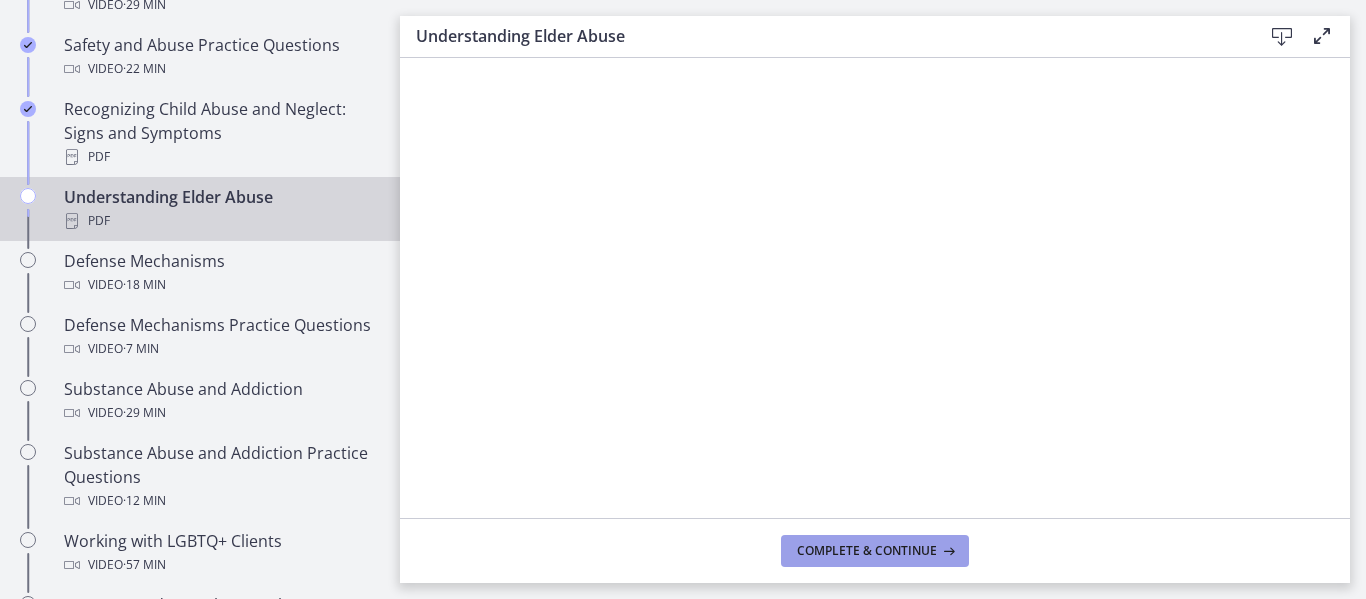 click on "Complete & continue" at bounding box center [867, 551] 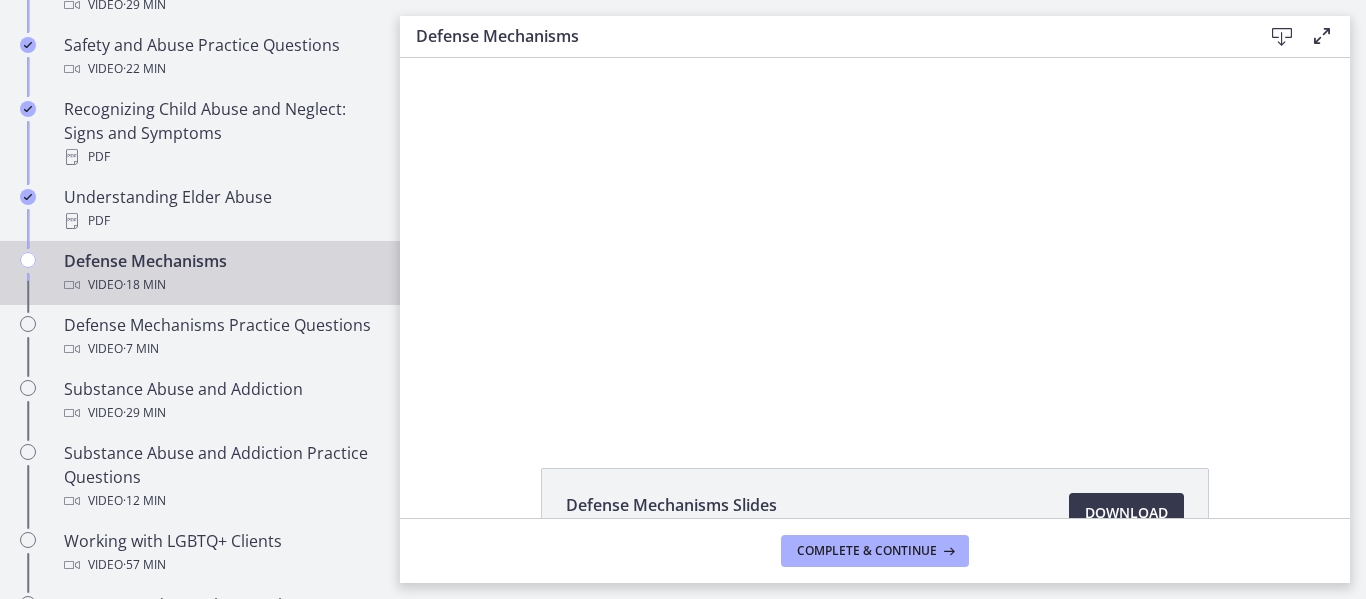 scroll, scrollTop: 0, scrollLeft: 0, axis: both 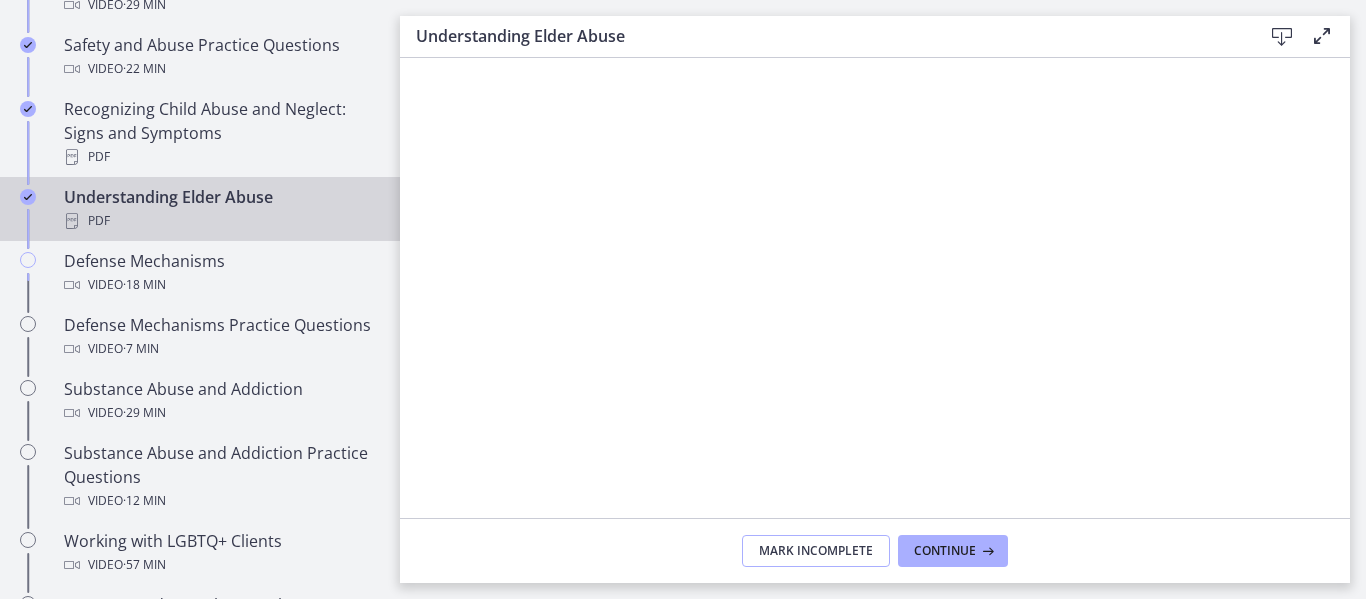 click on "Mark Incomplete" at bounding box center [816, 551] 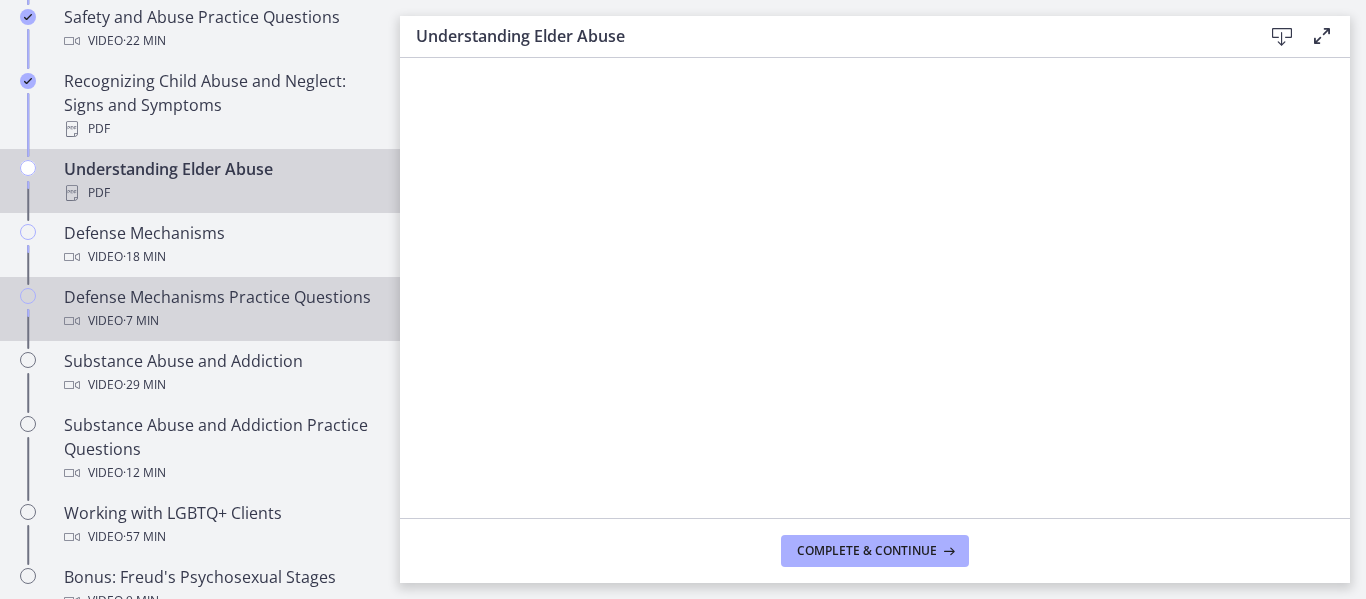 scroll, scrollTop: 1010, scrollLeft: 0, axis: vertical 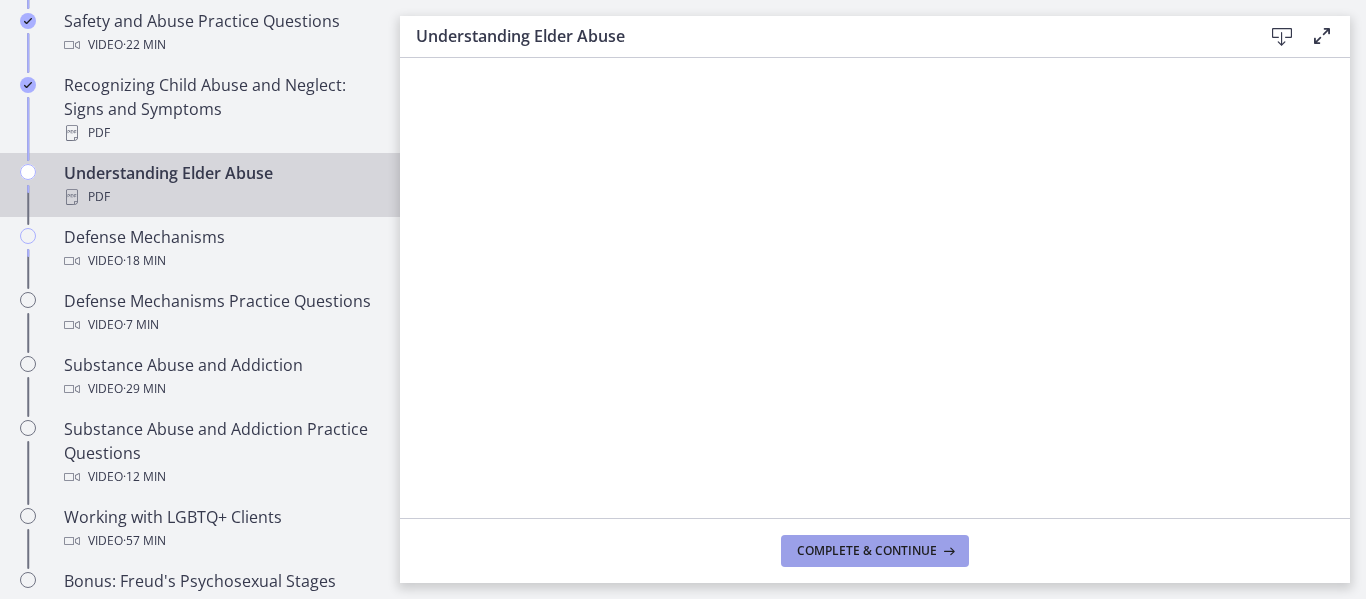 click on "Complete & continue" at bounding box center [867, 551] 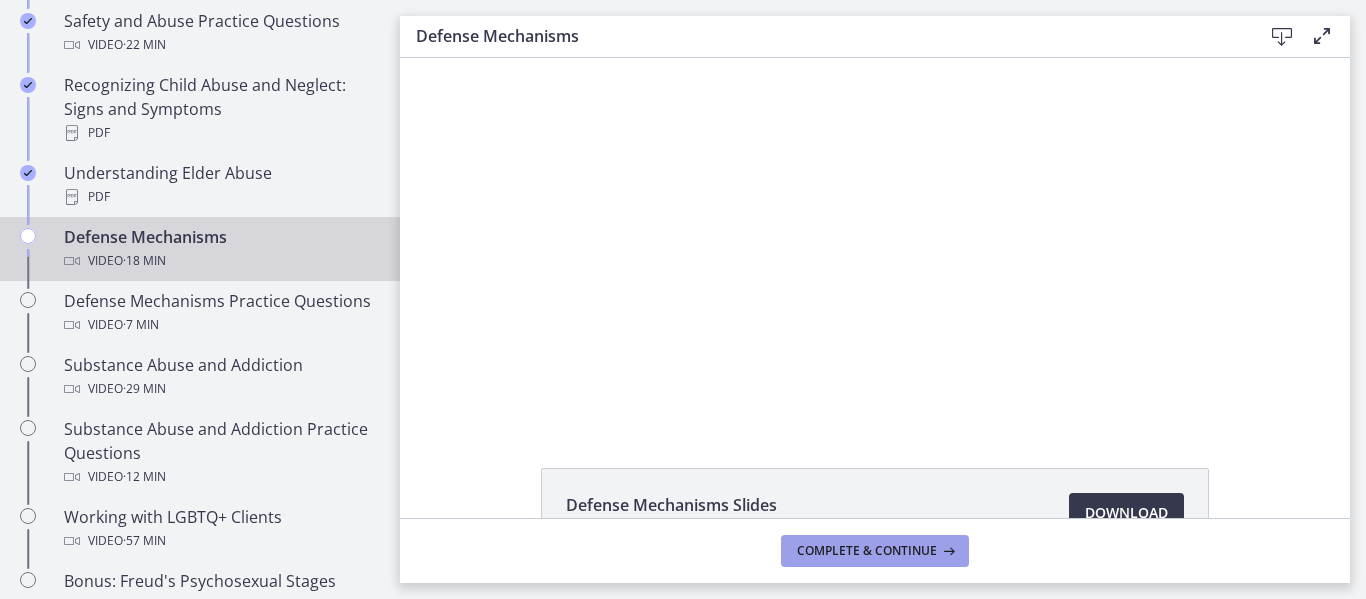 scroll, scrollTop: 0, scrollLeft: 0, axis: both 